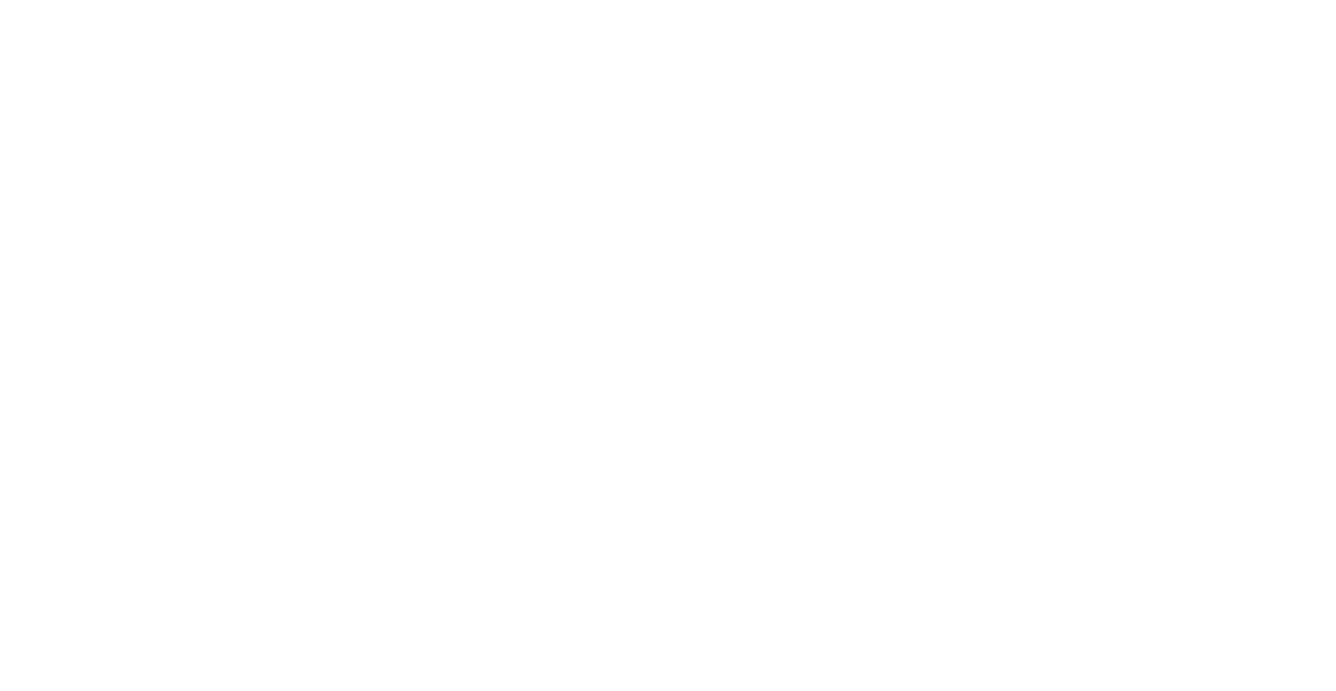 scroll, scrollTop: 0, scrollLeft: 0, axis: both 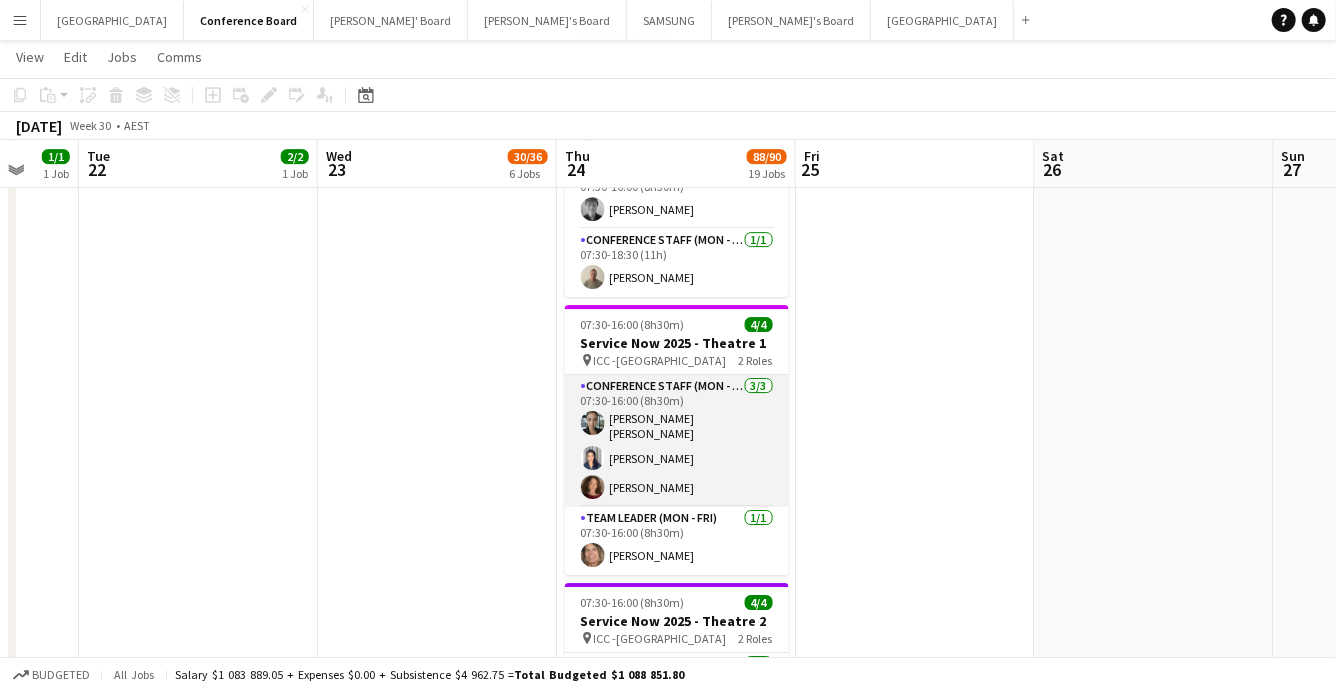 click on "Conference Staff (Mon - Fri)   [DATE]   07:30-16:00 (8h30m)
[PERSON_NAME] [PERSON_NAME] Flauzino [PERSON_NAME]" at bounding box center (677, 441) 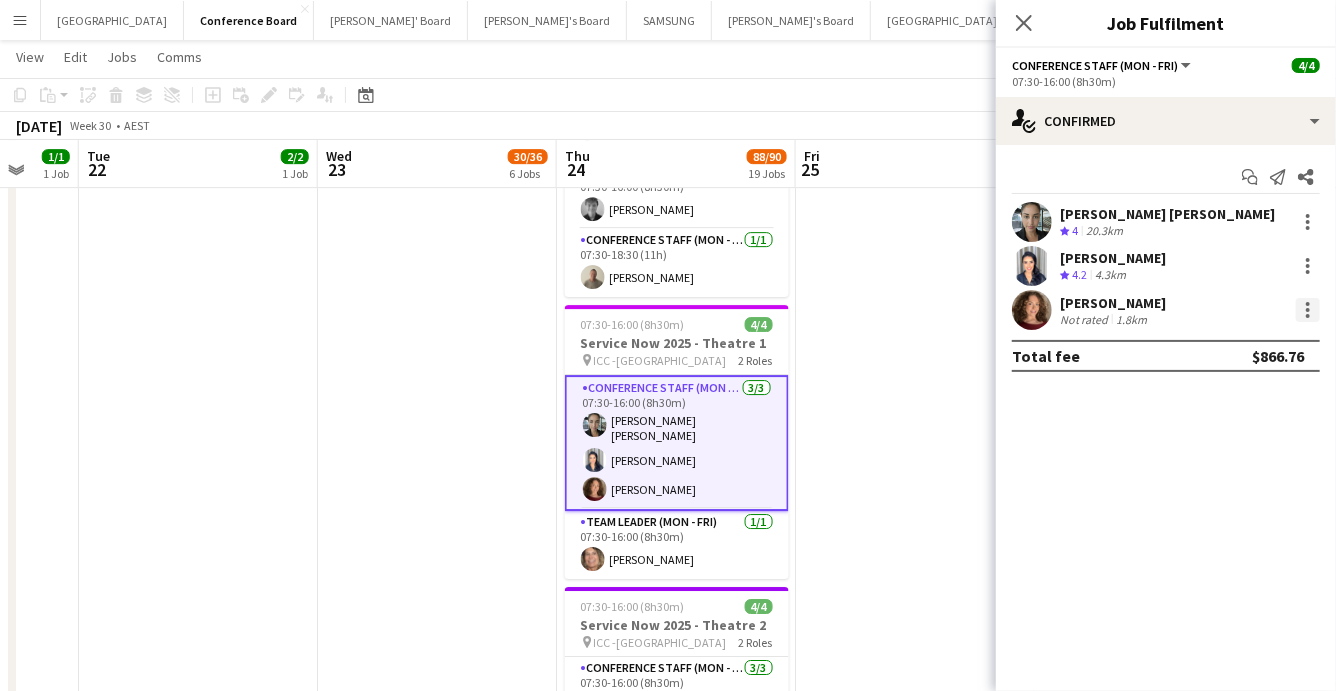 click at bounding box center [1308, 310] 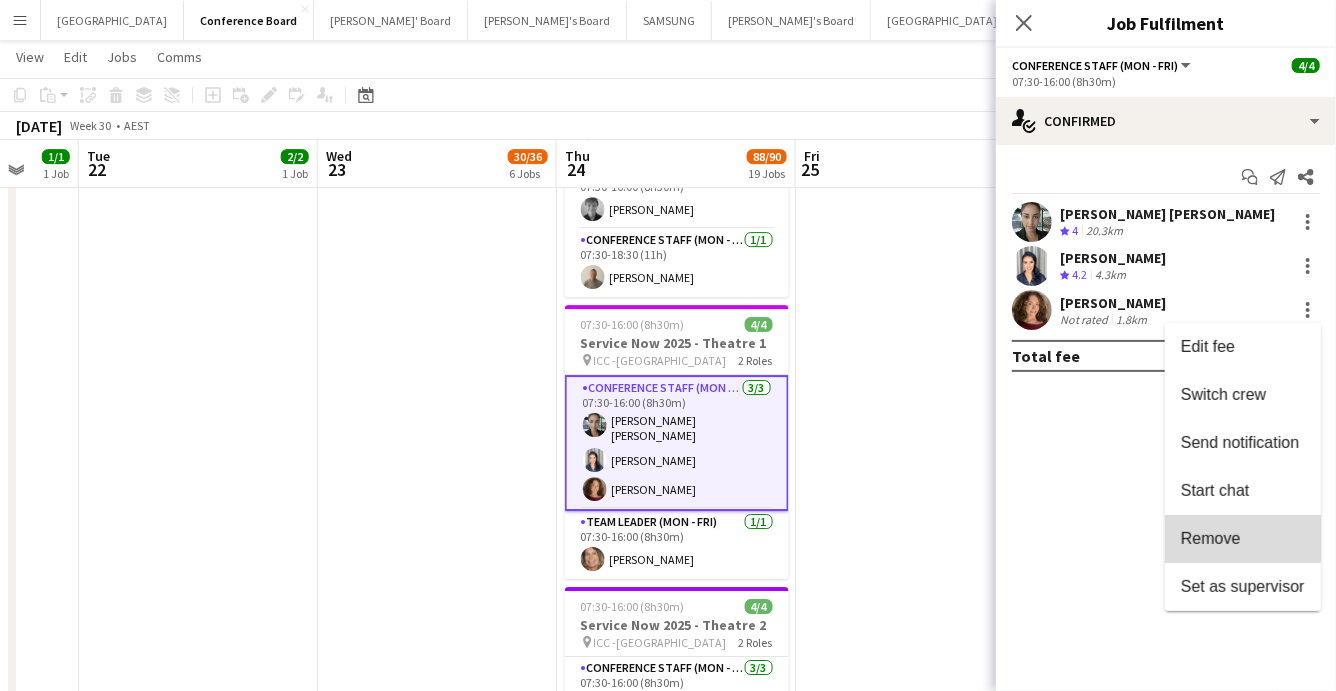 click on "Remove" at bounding box center (1211, 538) 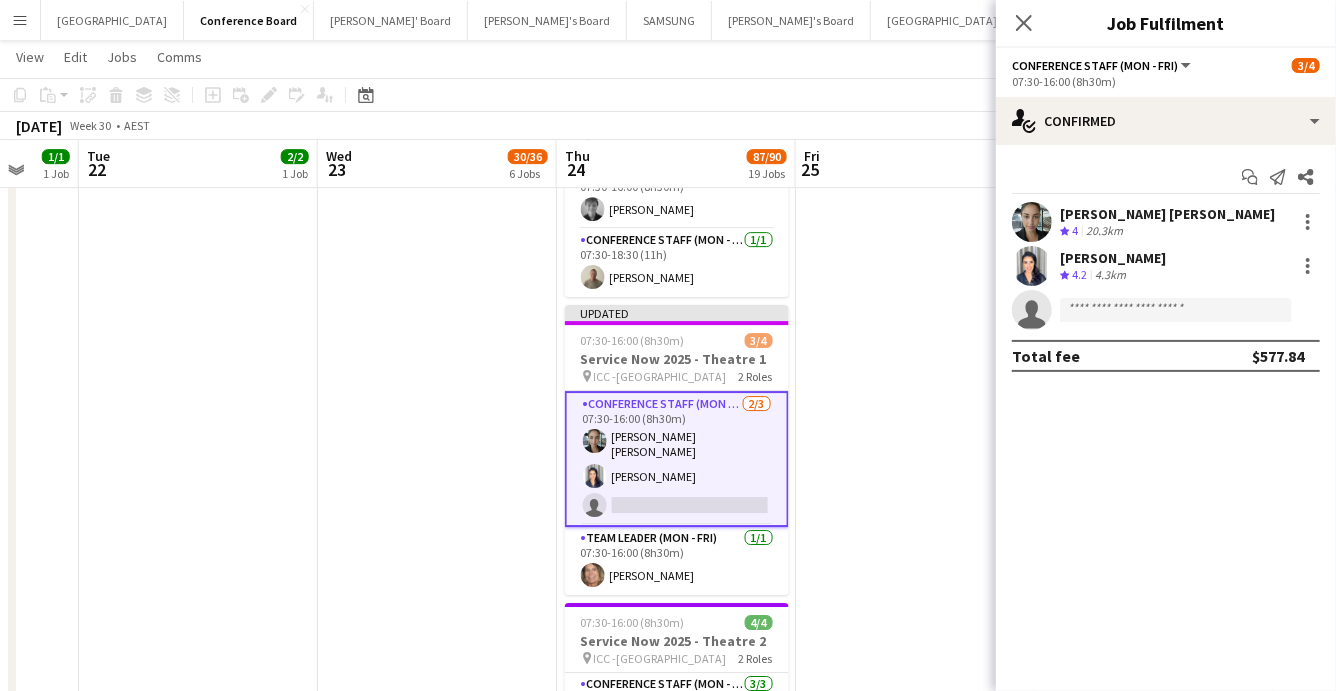 click at bounding box center [915, -398] 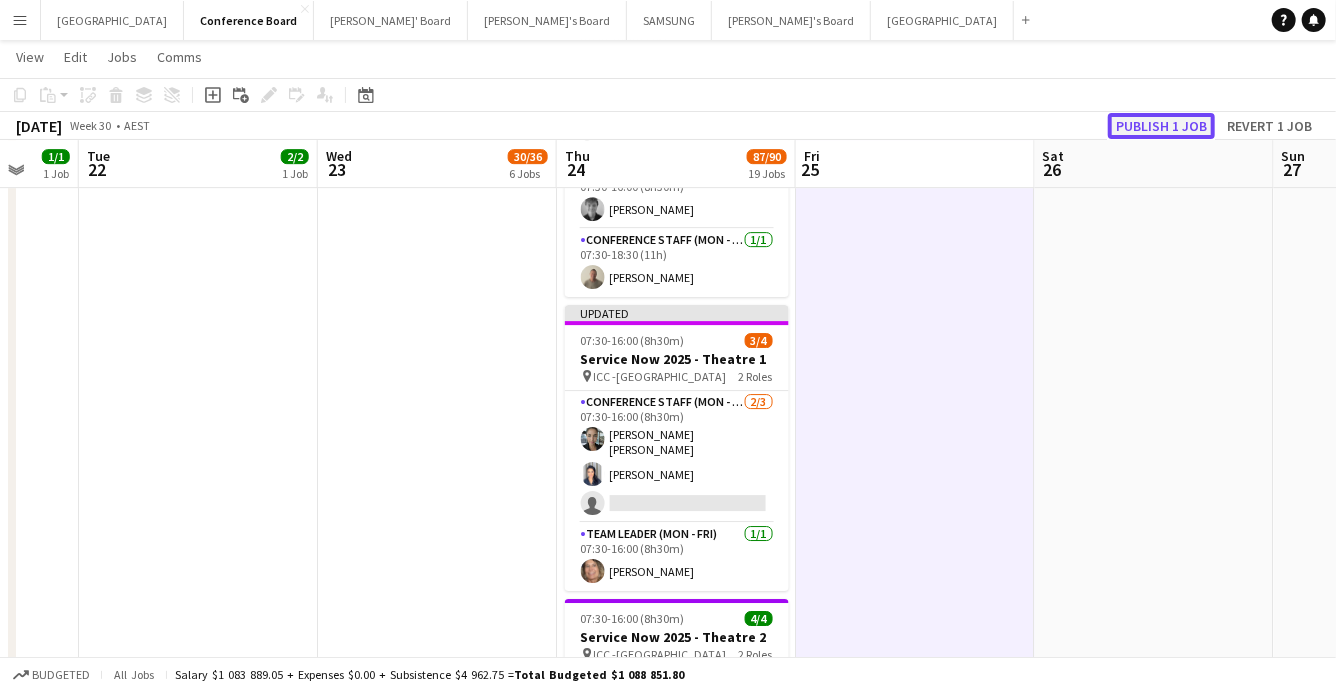 click on "Publish 1 job" 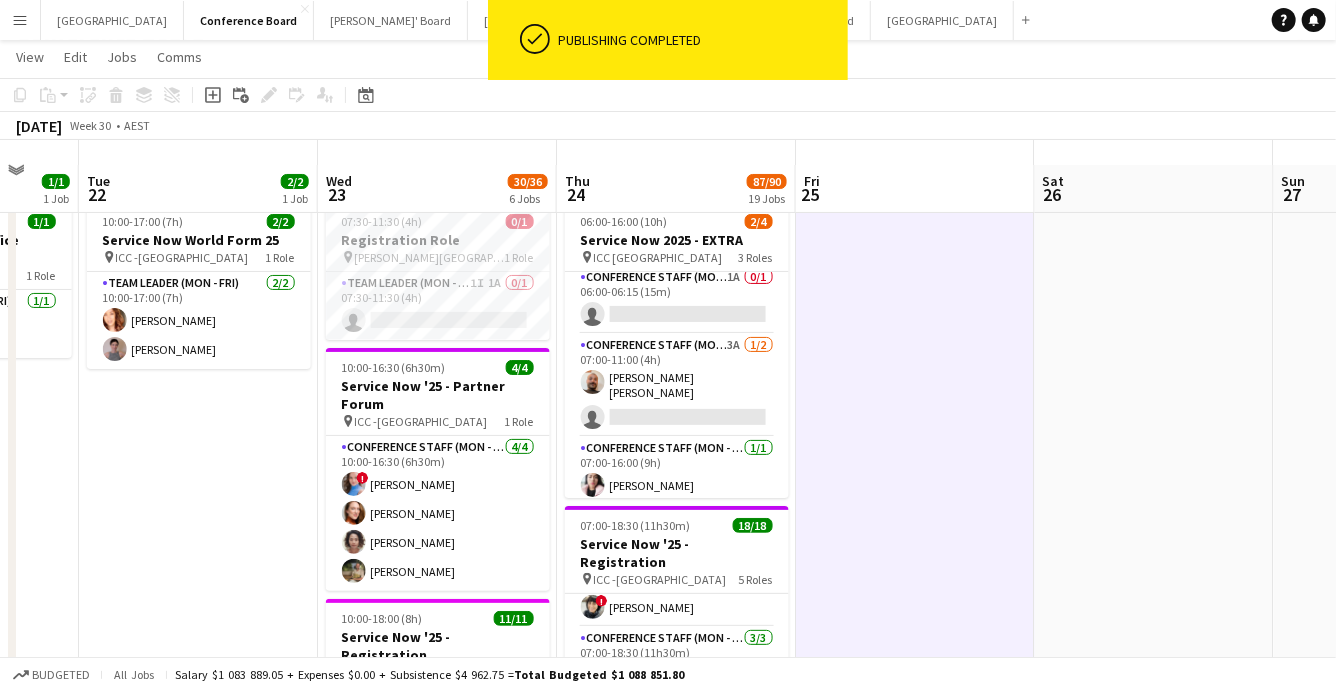 scroll, scrollTop: 67, scrollLeft: 0, axis: vertical 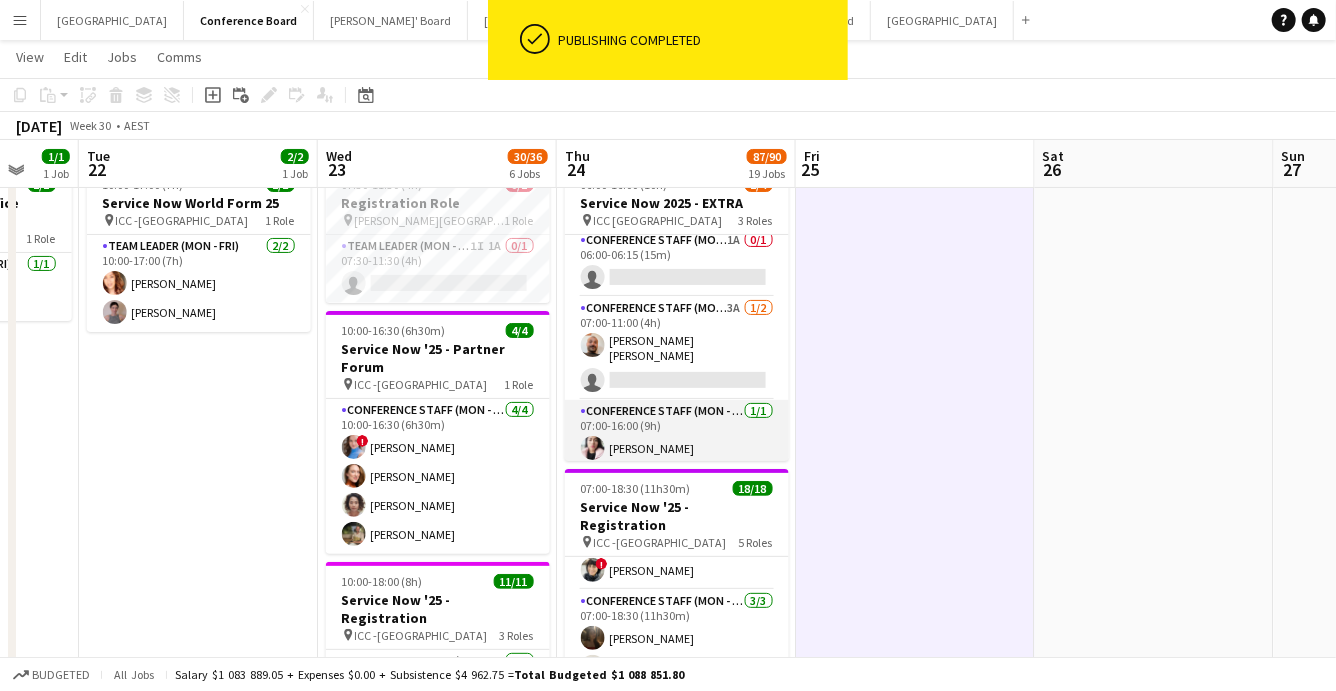 click on "Conference Staff (Mon - Fri)   [DATE]   07:00-16:00 (9h)
[PERSON_NAME]" at bounding box center (677, 434) 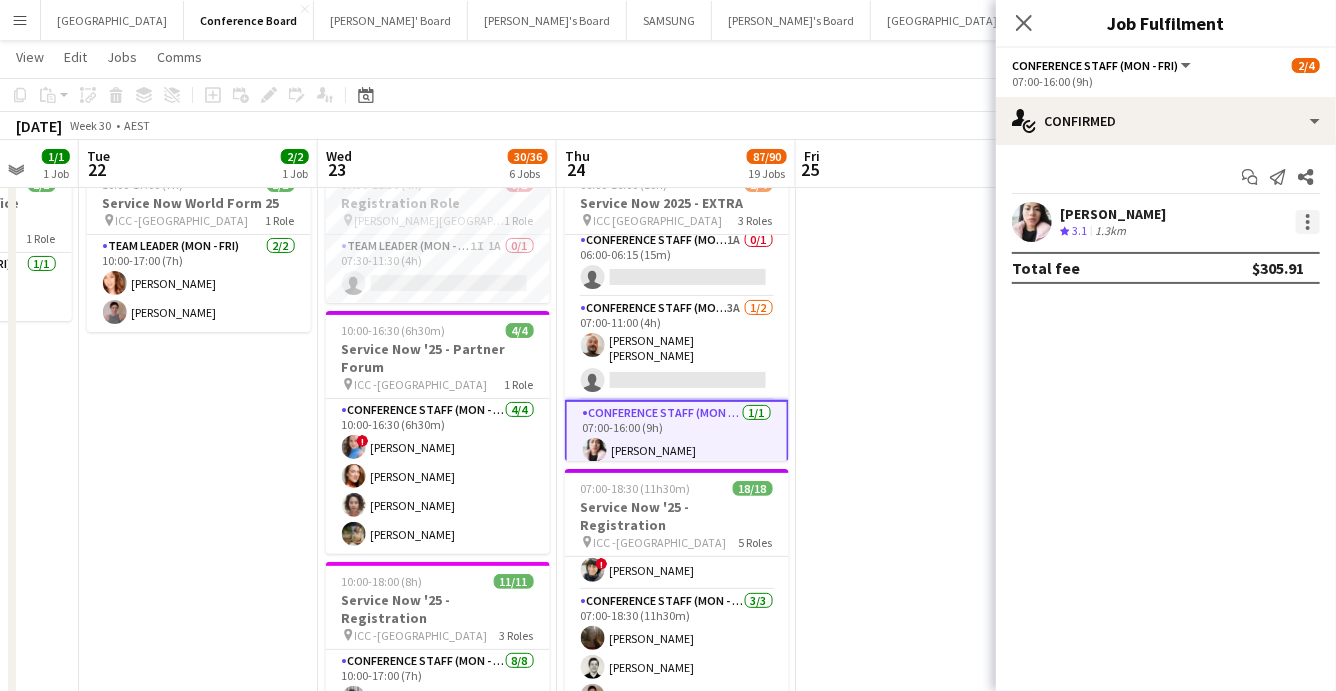 click at bounding box center [1308, 222] 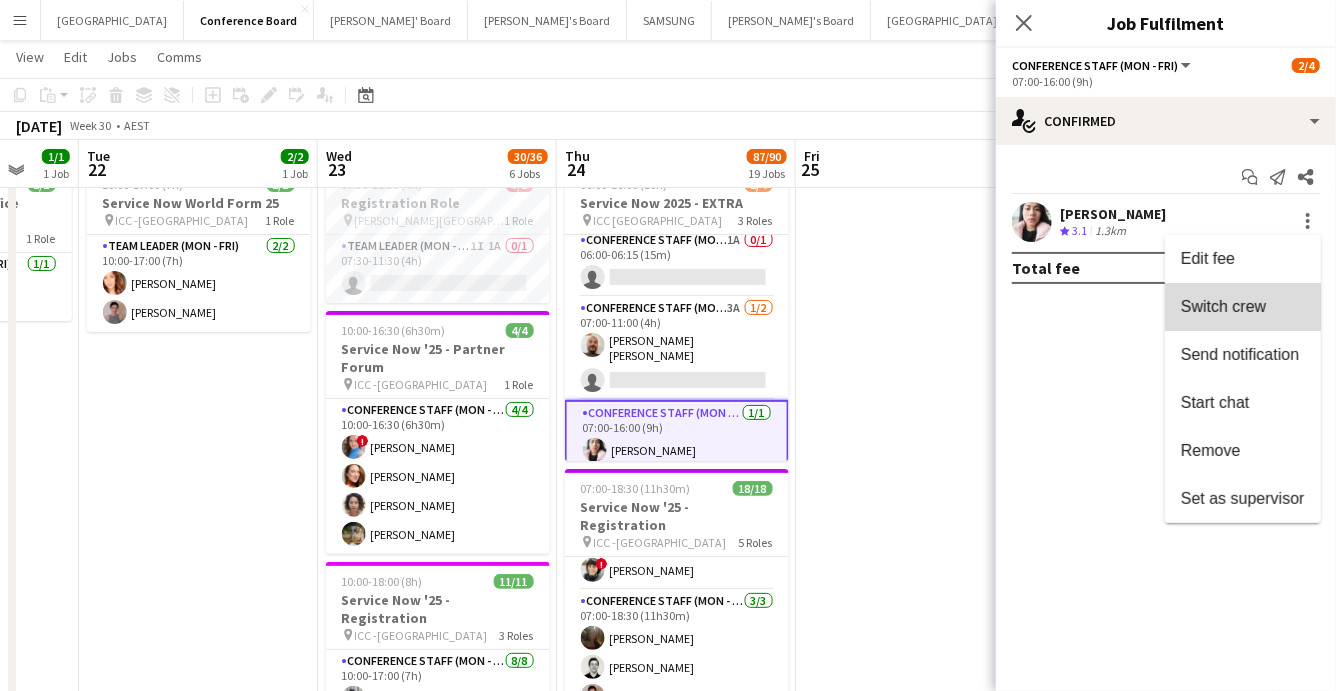 click on "Switch crew" at bounding box center (1243, 307) 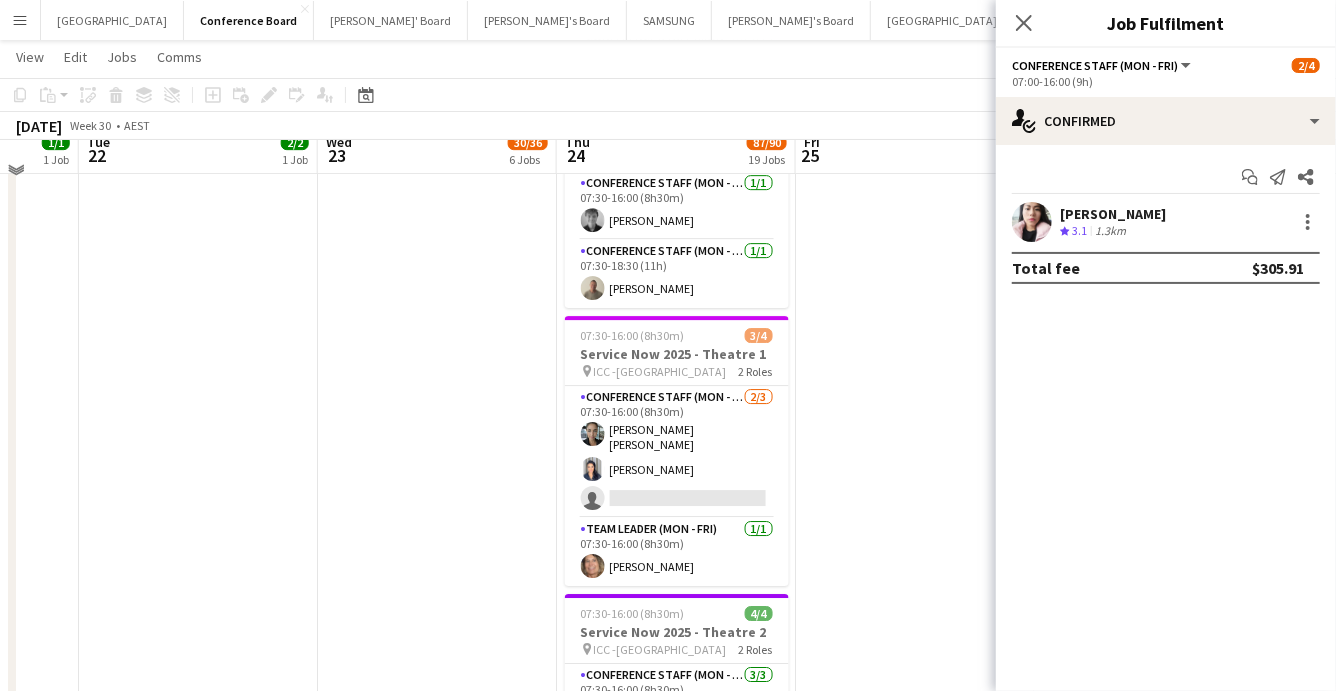 scroll, scrollTop: 3080, scrollLeft: 0, axis: vertical 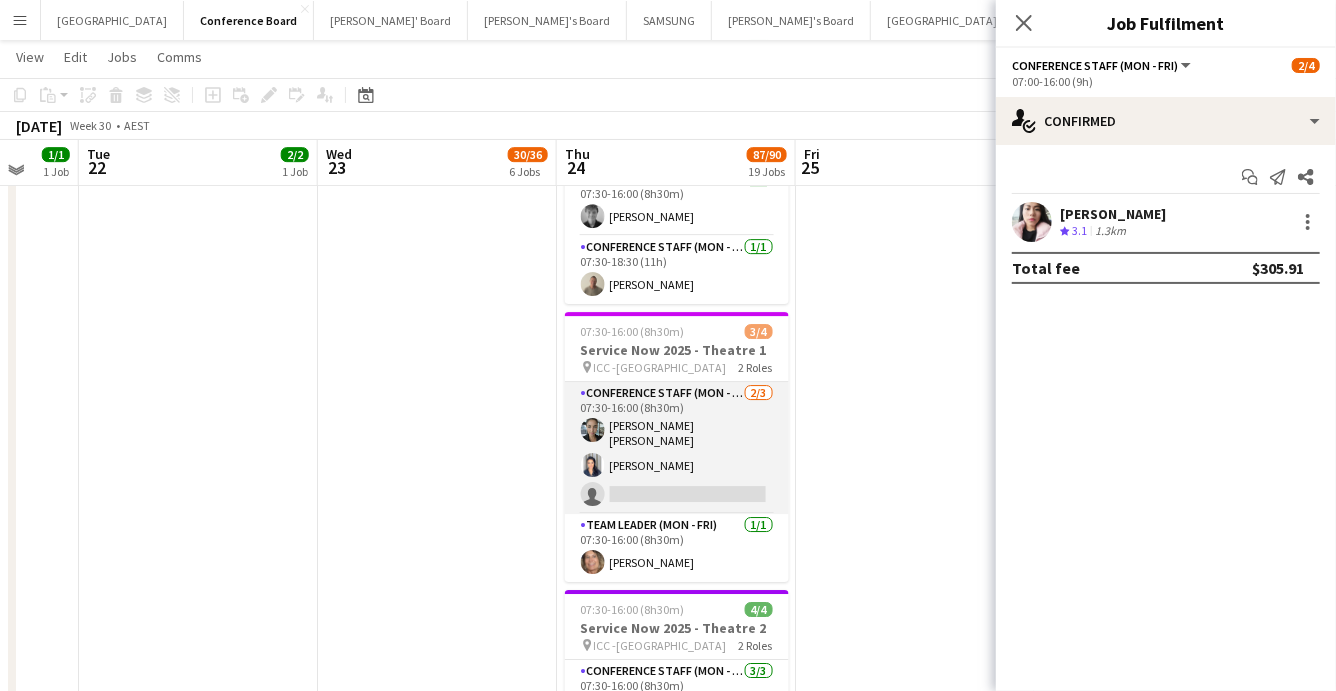 click on "Conference Staff (Mon - Fri)   [DATE]   07:30-16:00 (8h30m)
[PERSON_NAME] [PERSON_NAME]
single-neutral-actions" at bounding box center [677, 448] 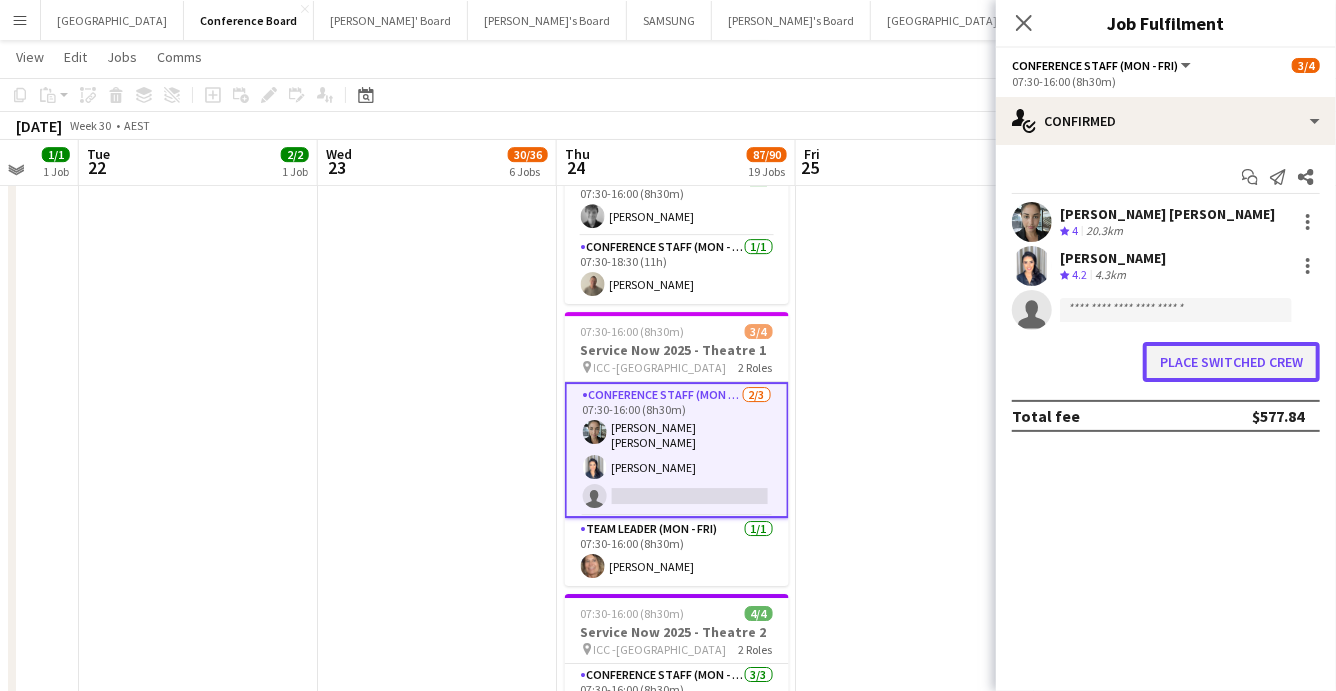 click on "Place switched crew" at bounding box center (1231, 362) 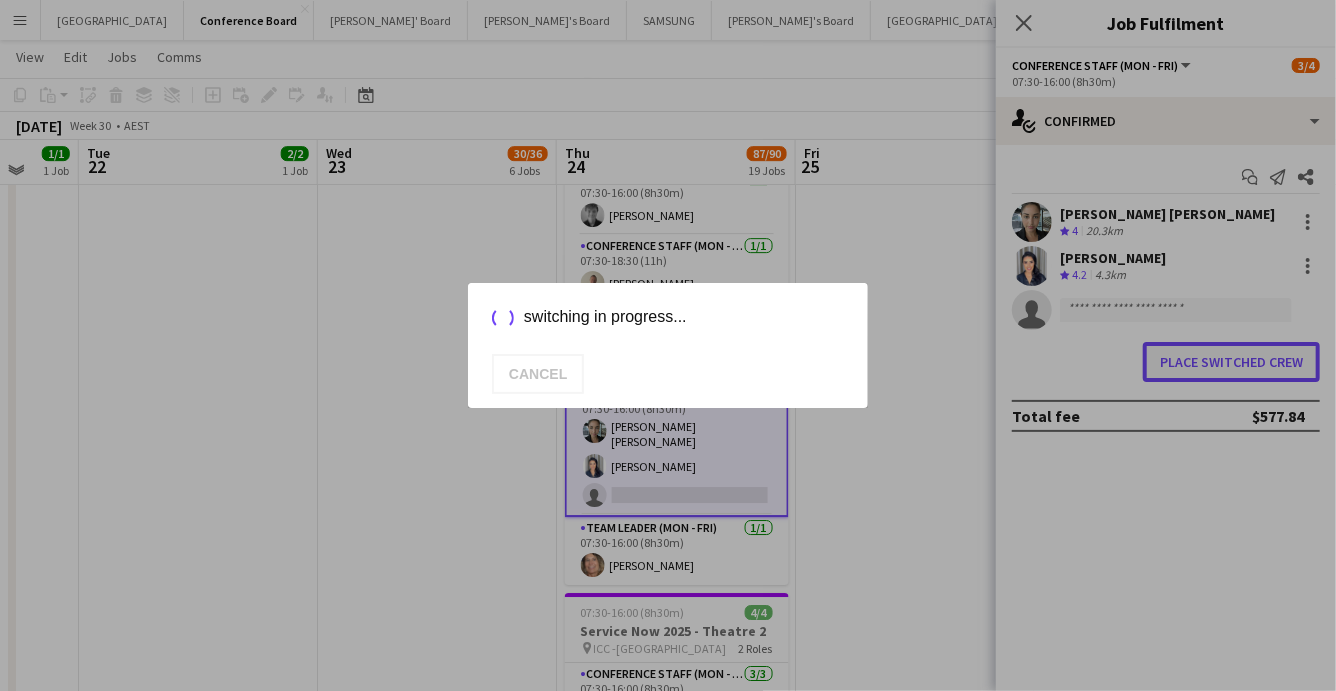 scroll, scrollTop: 0, scrollLeft: 0, axis: both 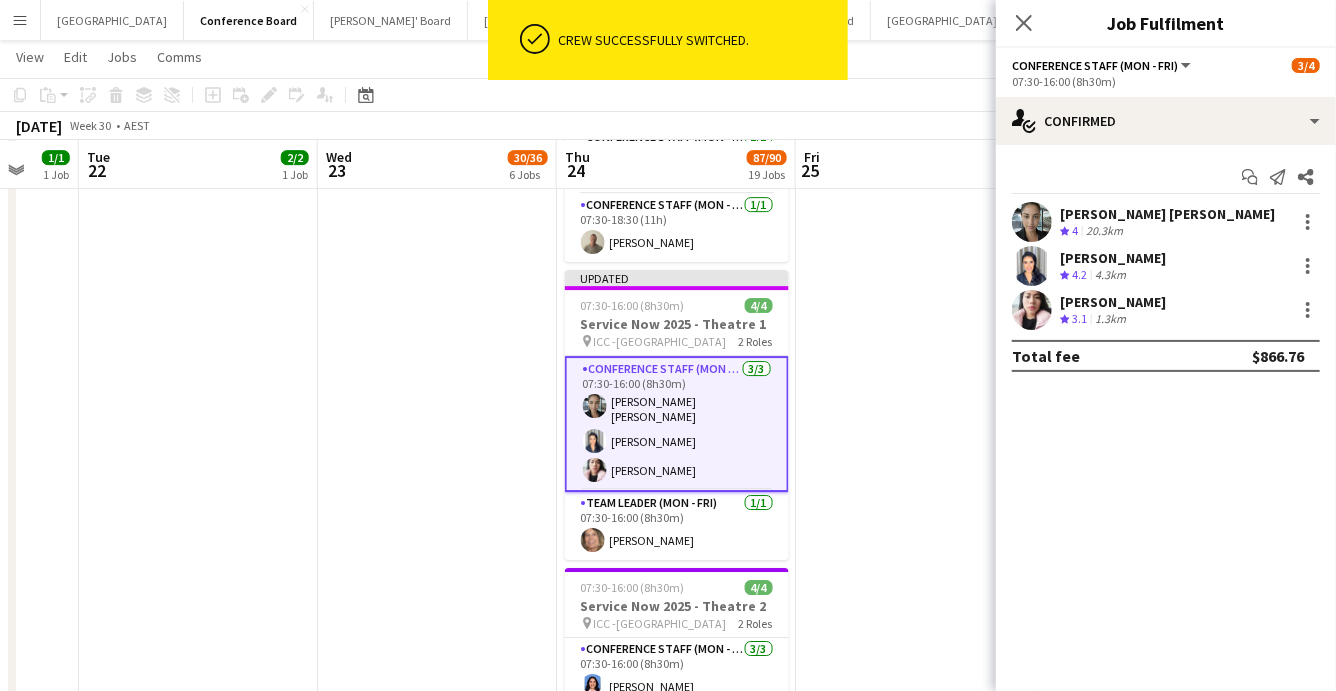 click at bounding box center (915, -433) 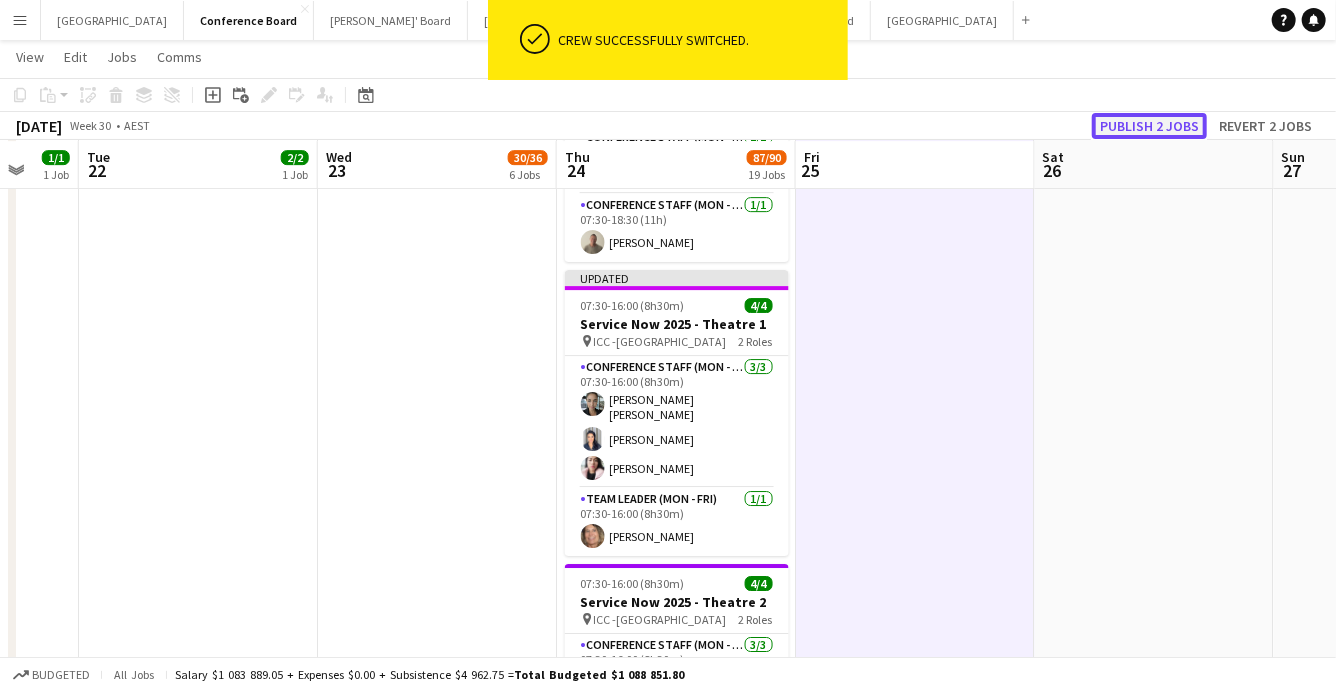 click on "Publish 2 jobs" 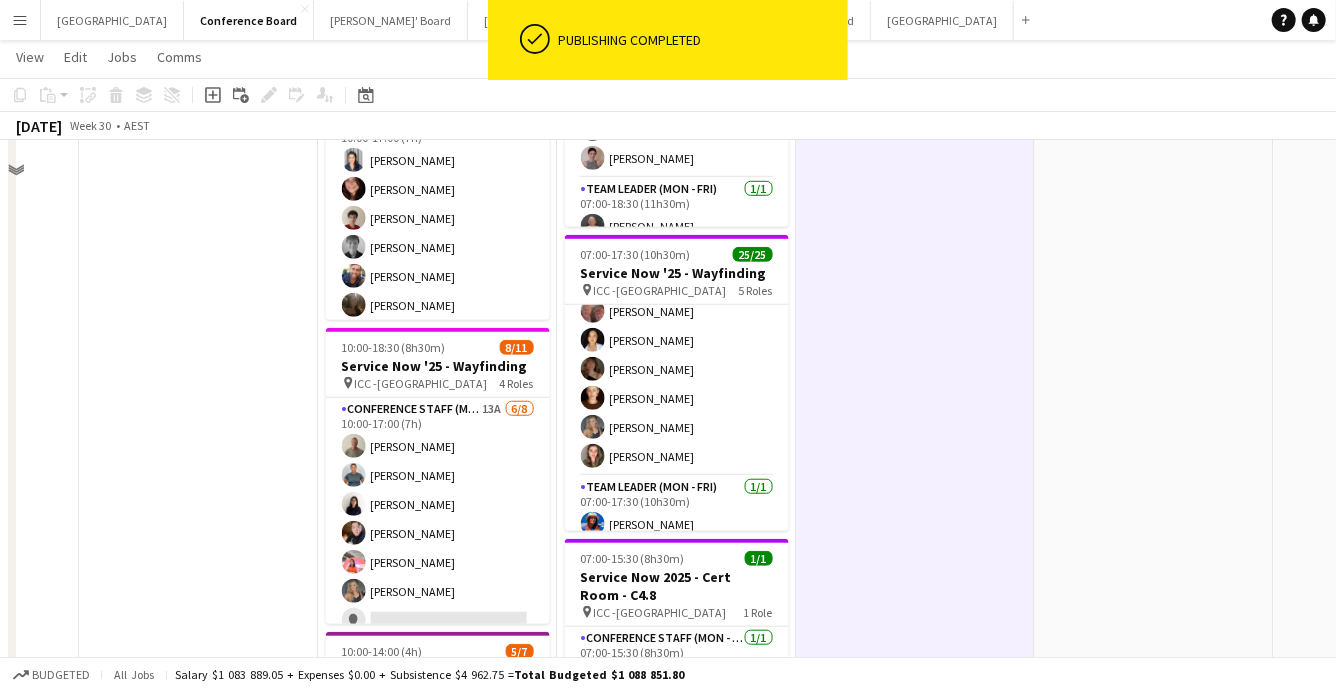 scroll, scrollTop: 634, scrollLeft: 0, axis: vertical 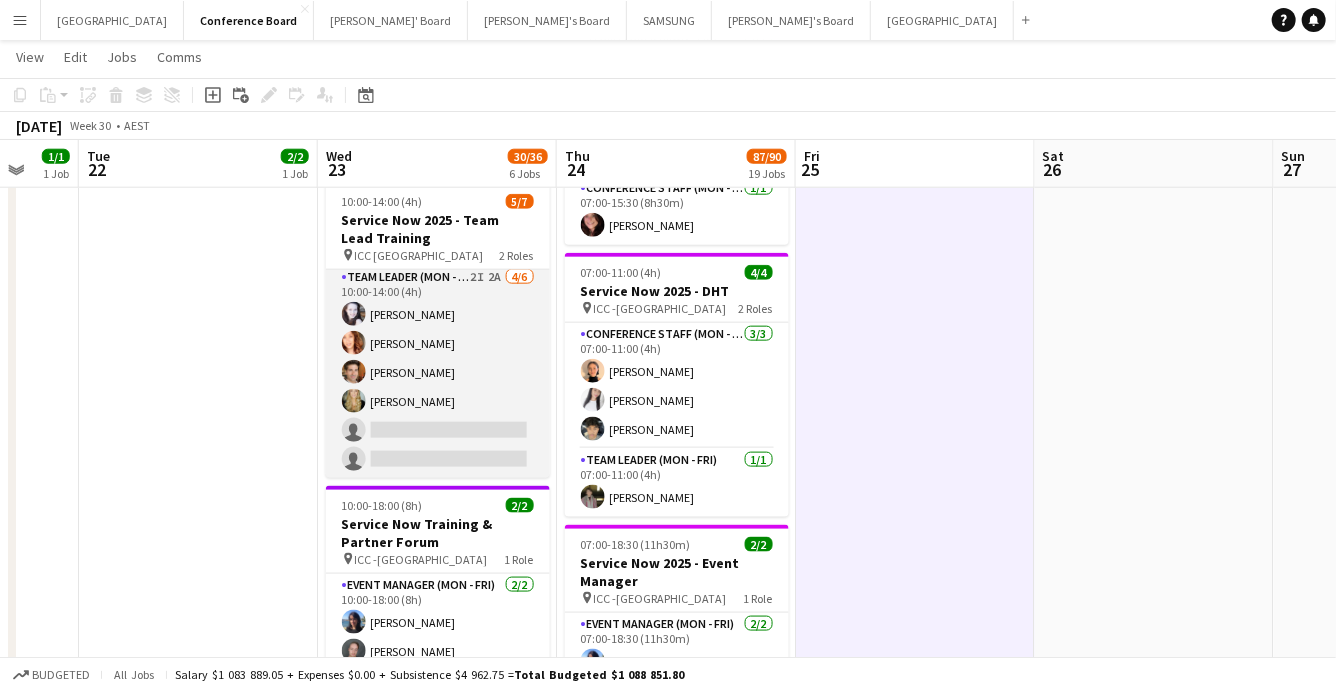 click on "Team Leader (Mon - Fri)   2I   2A   [DATE]   10:00-14:00 (4h)
[PERSON_NAME] [PERSON_NAME] [PERSON_NAME] [PERSON_NAME]
single-neutral-actions
single-neutral-actions" at bounding box center [438, 372] 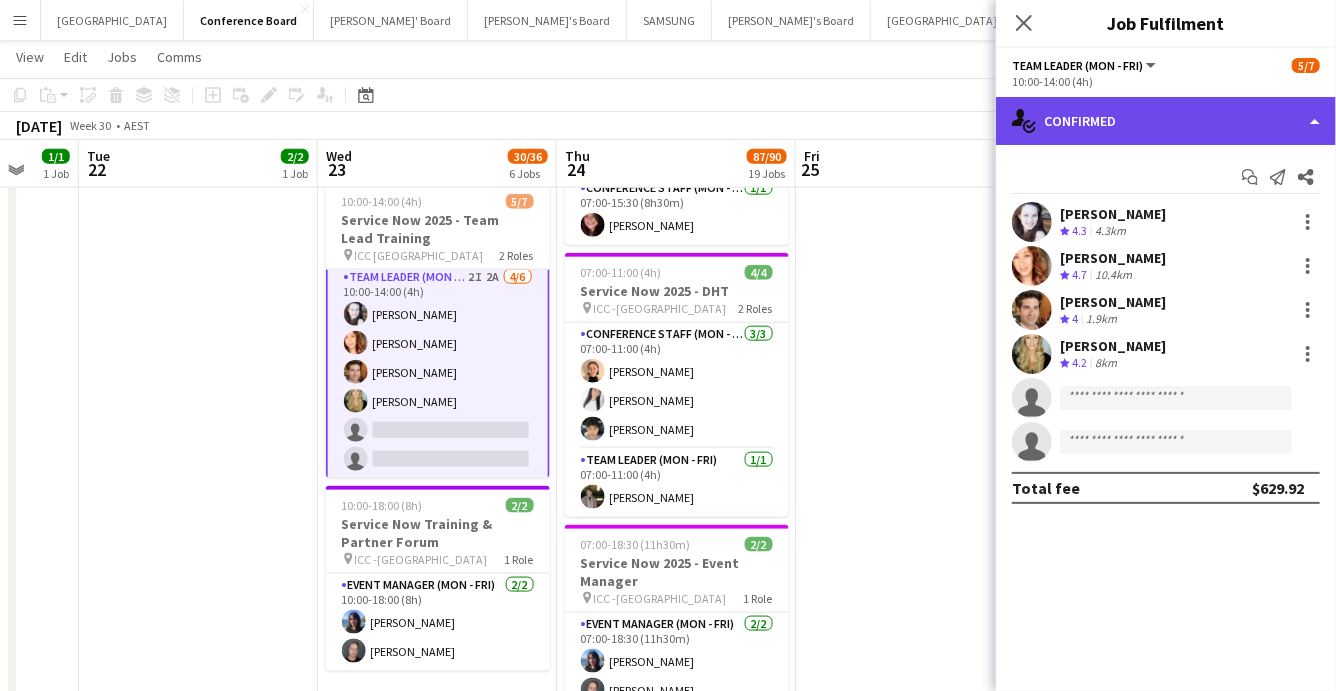 click on "single-neutral-actions-check-2
Confirmed" 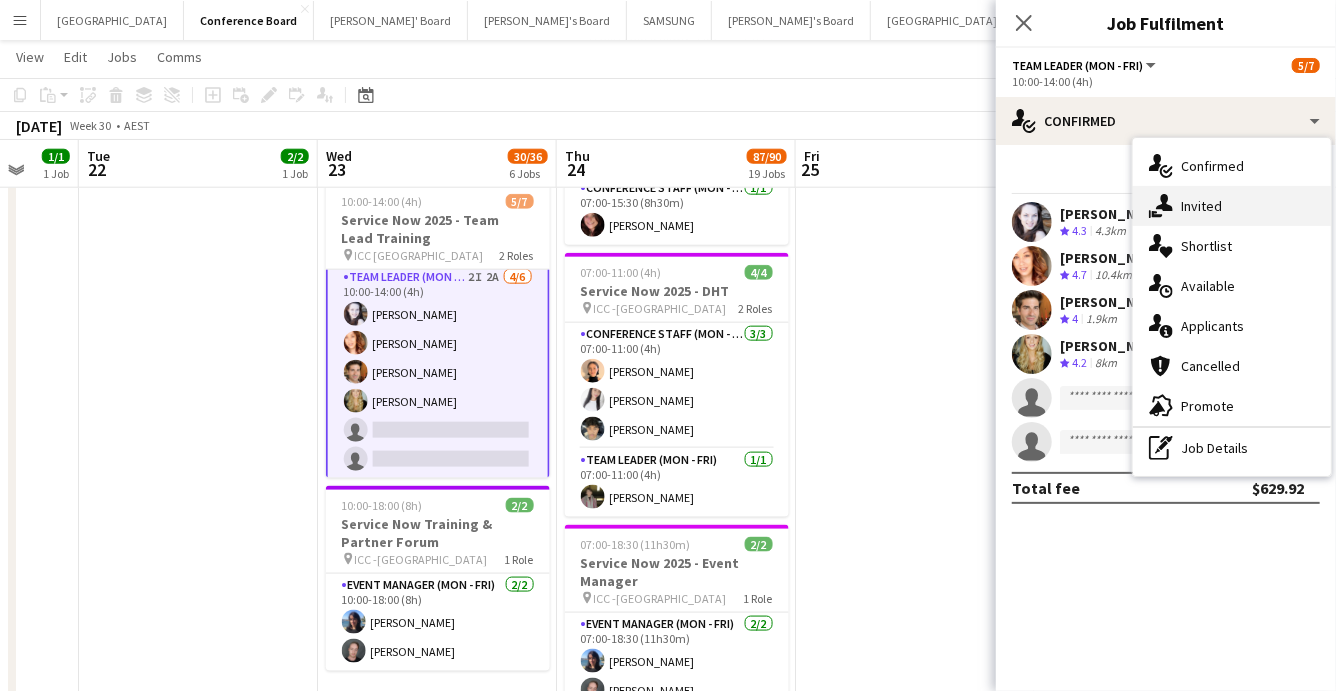 click on "single-neutral-actions-share-1
Invited" at bounding box center (1232, 206) 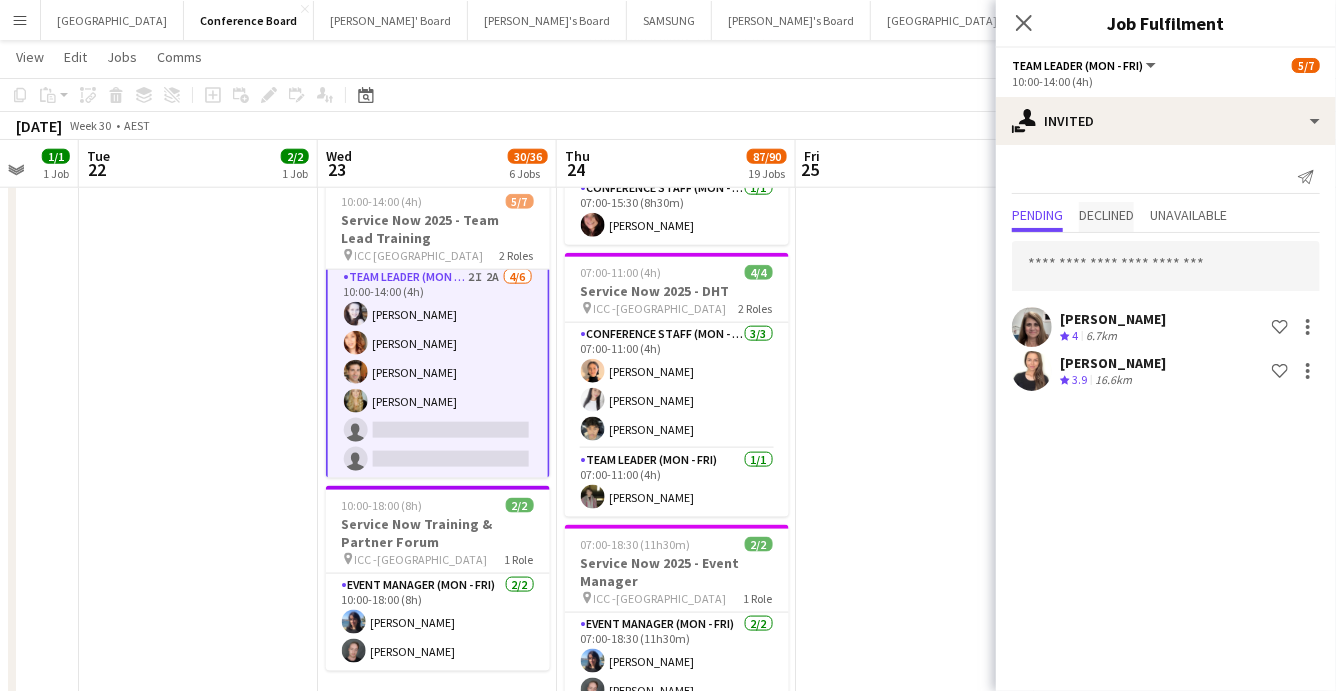 click on "Declined" at bounding box center (1106, 215) 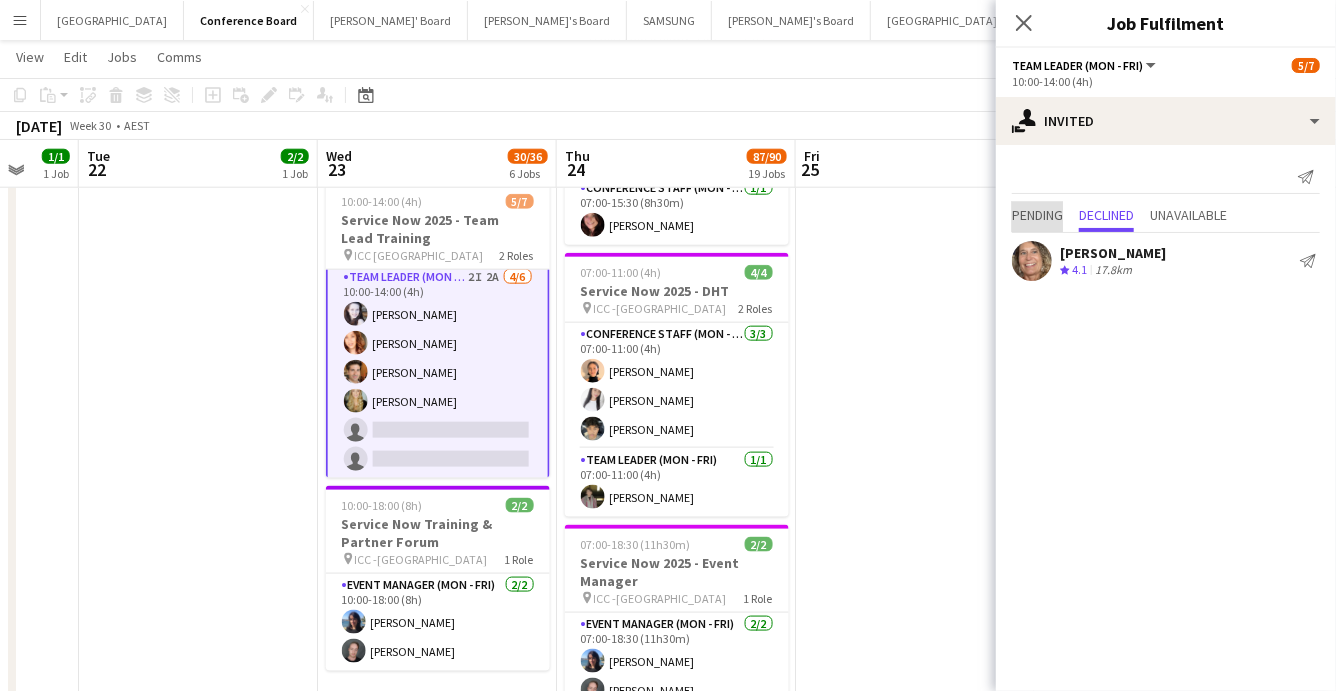 click on "Pending" at bounding box center (1037, 215) 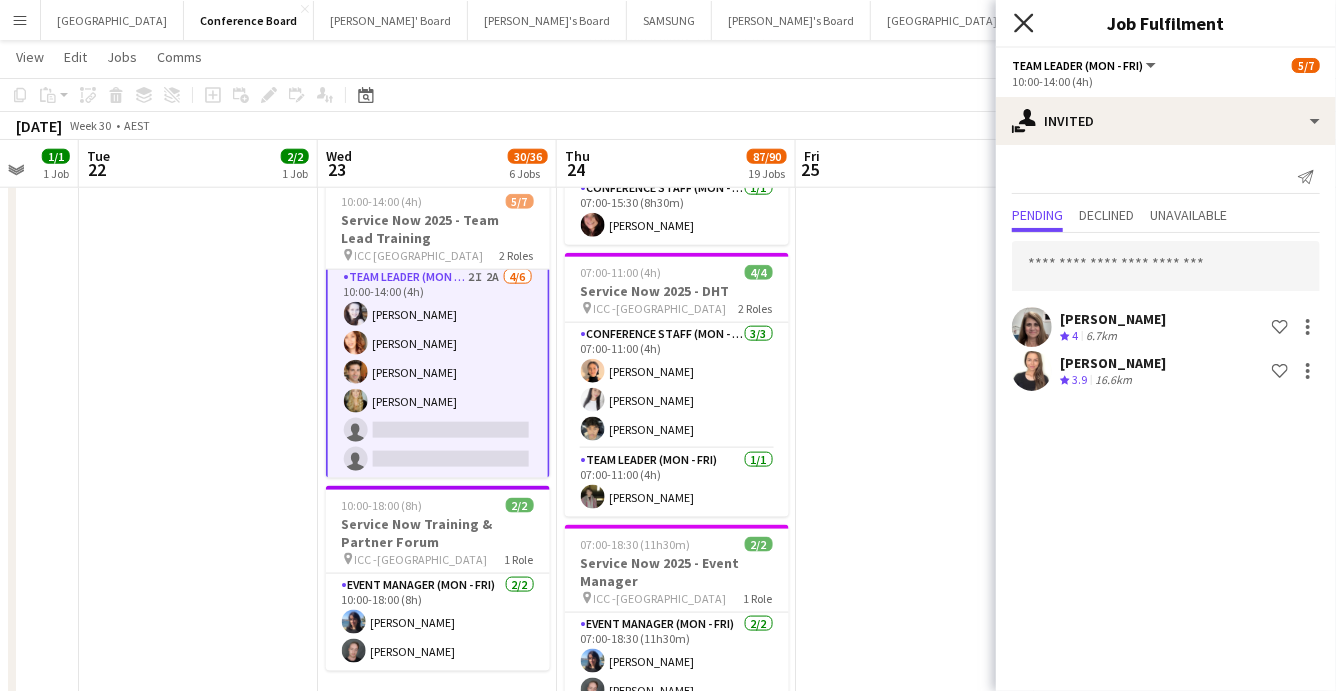 click 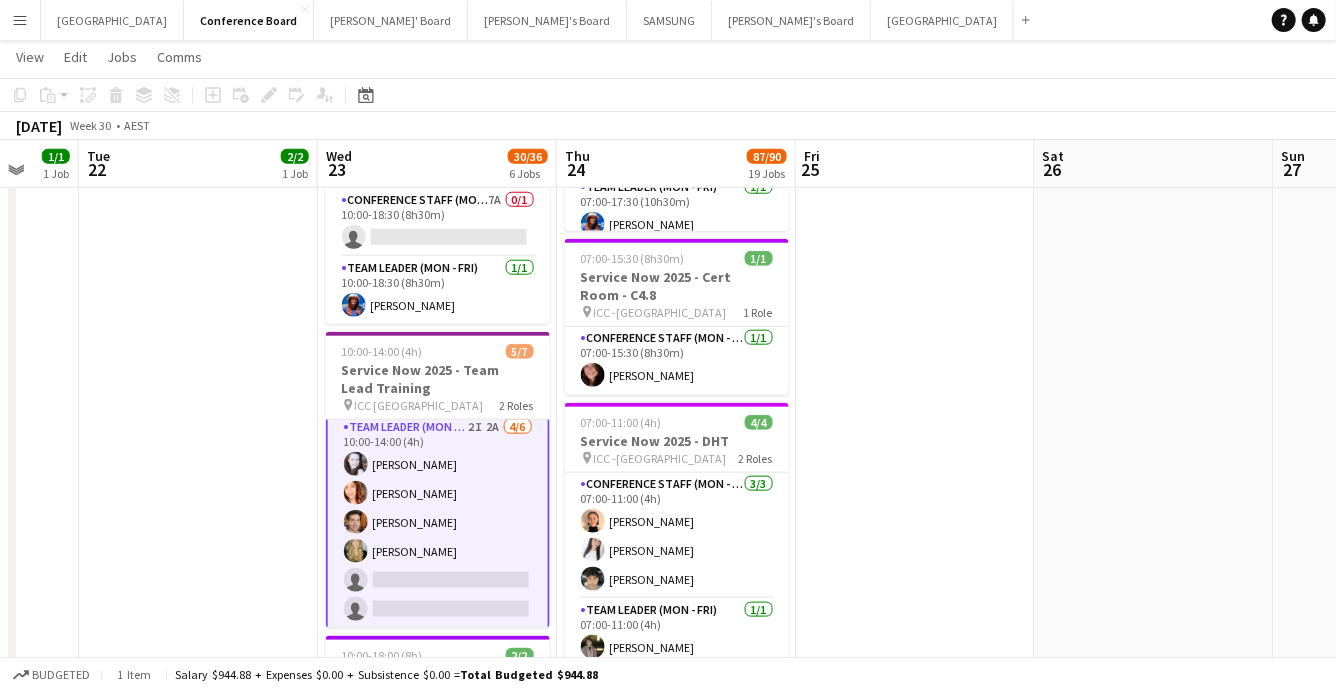 scroll, scrollTop: 897, scrollLeft: 0, axis: vertical 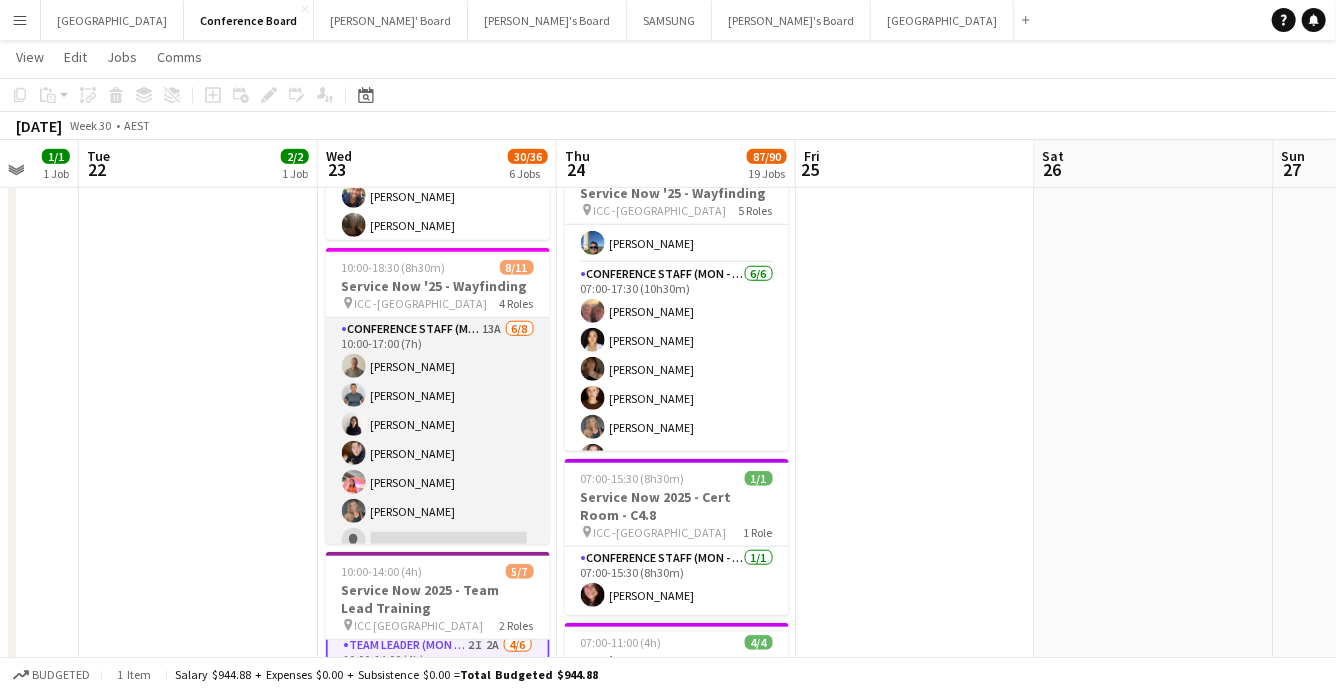 click on "Conference Staff (Mon - Fri)   13A   [DATE]   10:00-17:00 (7h)
[PERSON_NAME] [PERSON_NAME] [PERSON_NAME] [PERSON_NAME] [PERSON_NAME] [PERSON_NAME]
single-neutral-actions
single-neutral-actions" at bounding box center [438, 453] 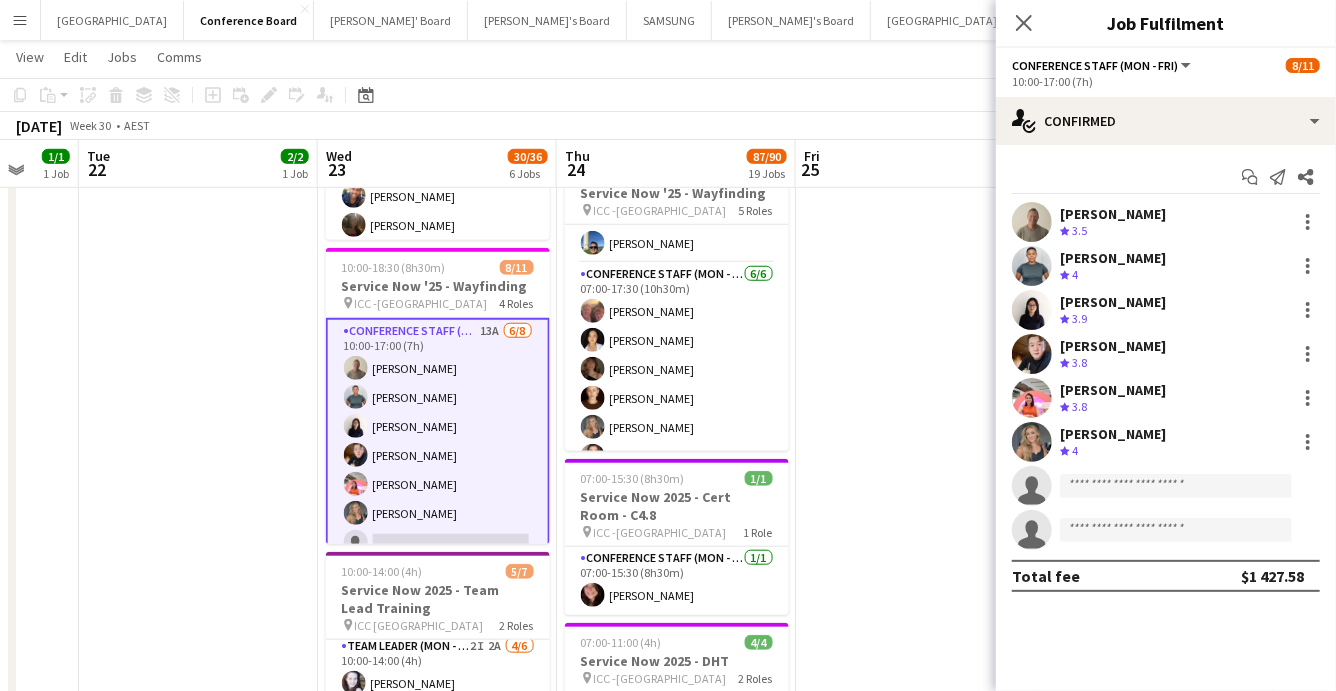scroll, scrollTop: 72, scrollLeft: 0, axis: vertical 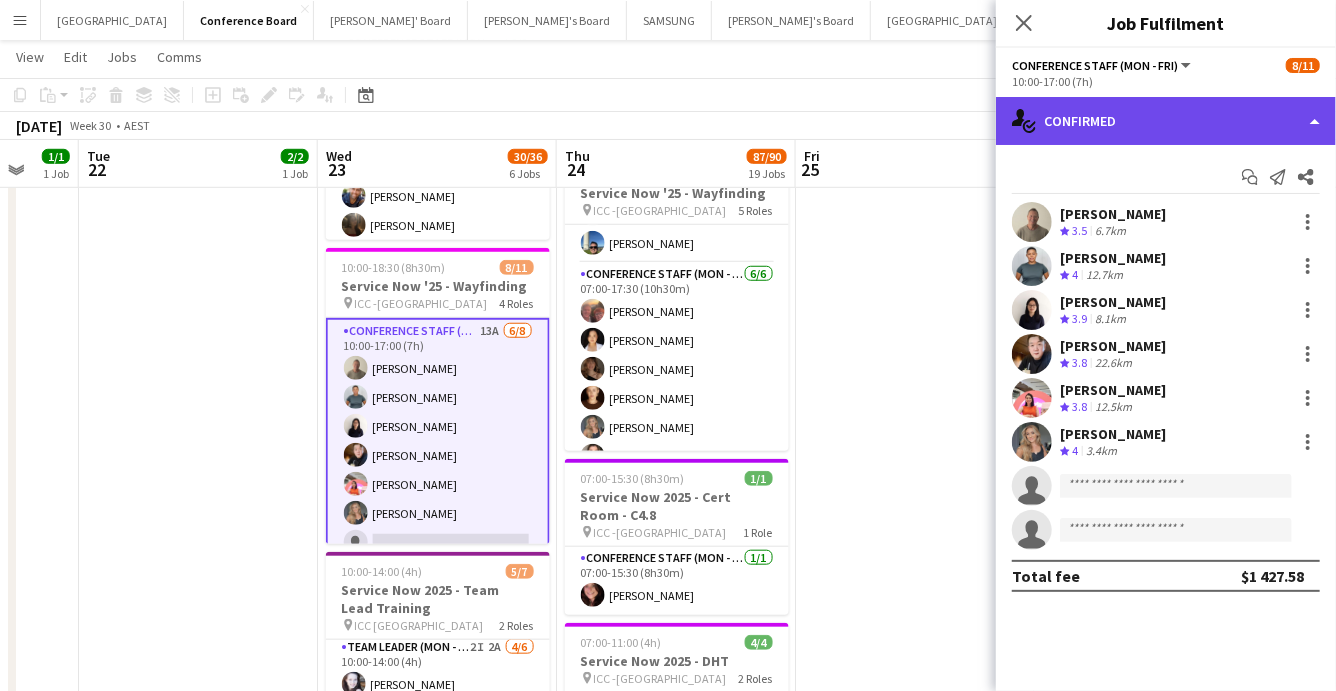 click on "single-neutral-actions-check-2
Confirmed" 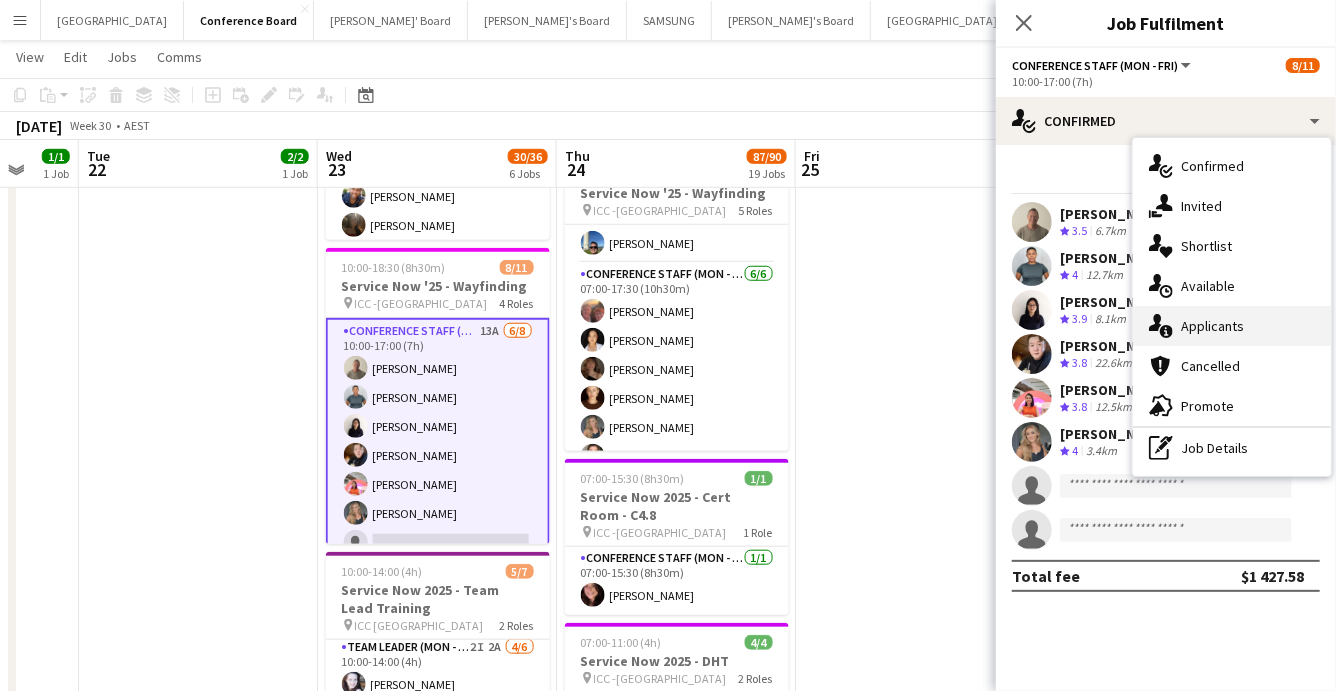 click on "single-neutral-actions-information
Applicants" at bounding box center (1232, 326) 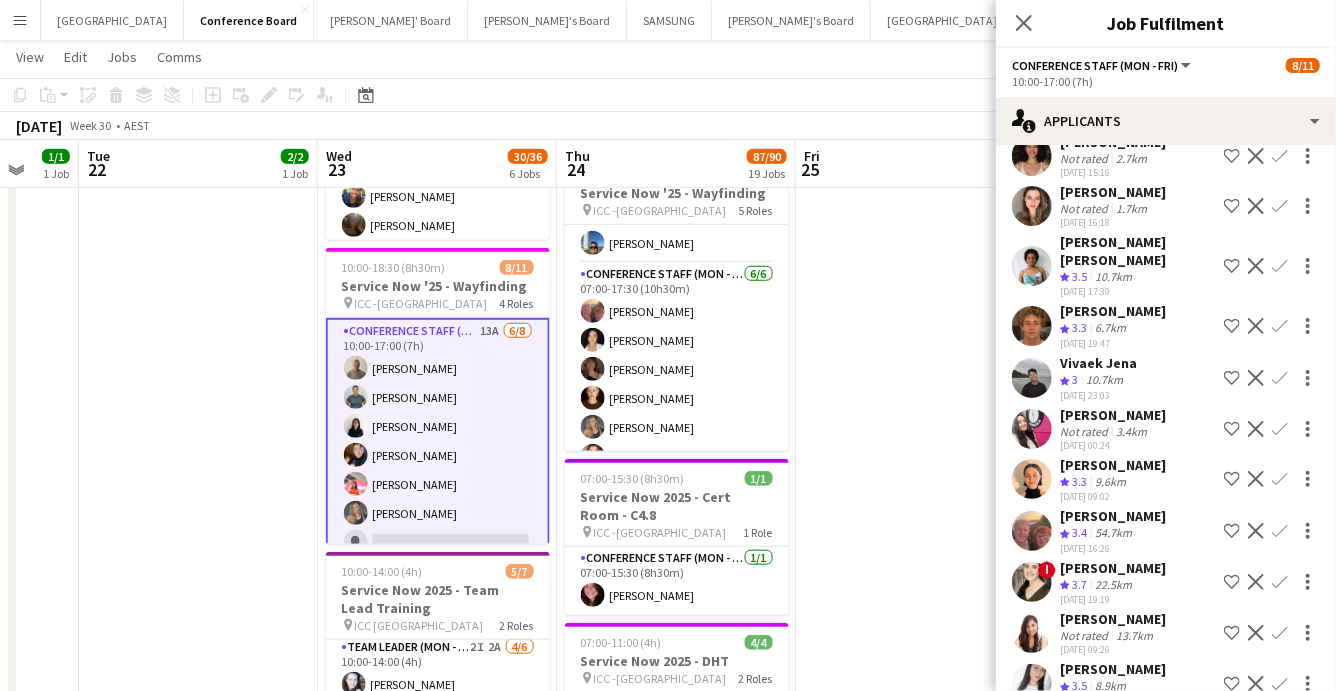 scroll, scrollTop: 195, scrollLeft: 0, axis: vertical 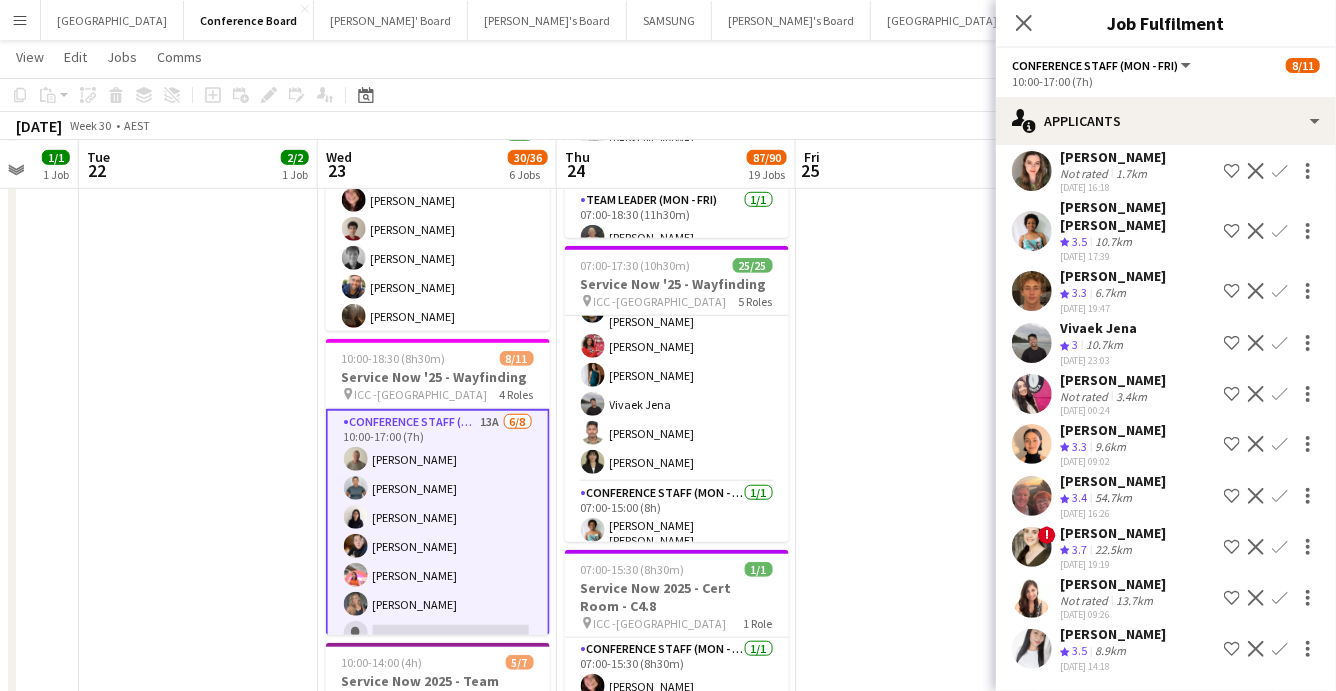 click on "Confirm" at bounding box center [1280, 547] 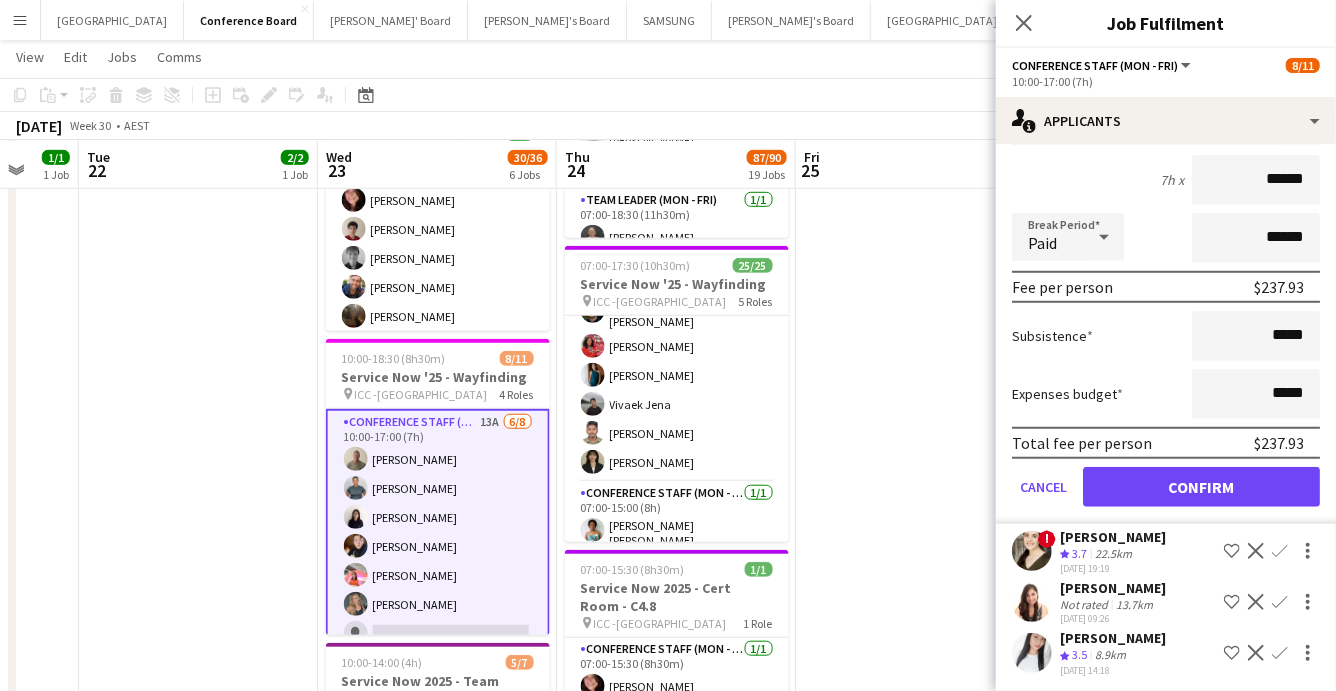 scroll, scrollTop: 647, scrollLeft: 0, axis: vertical 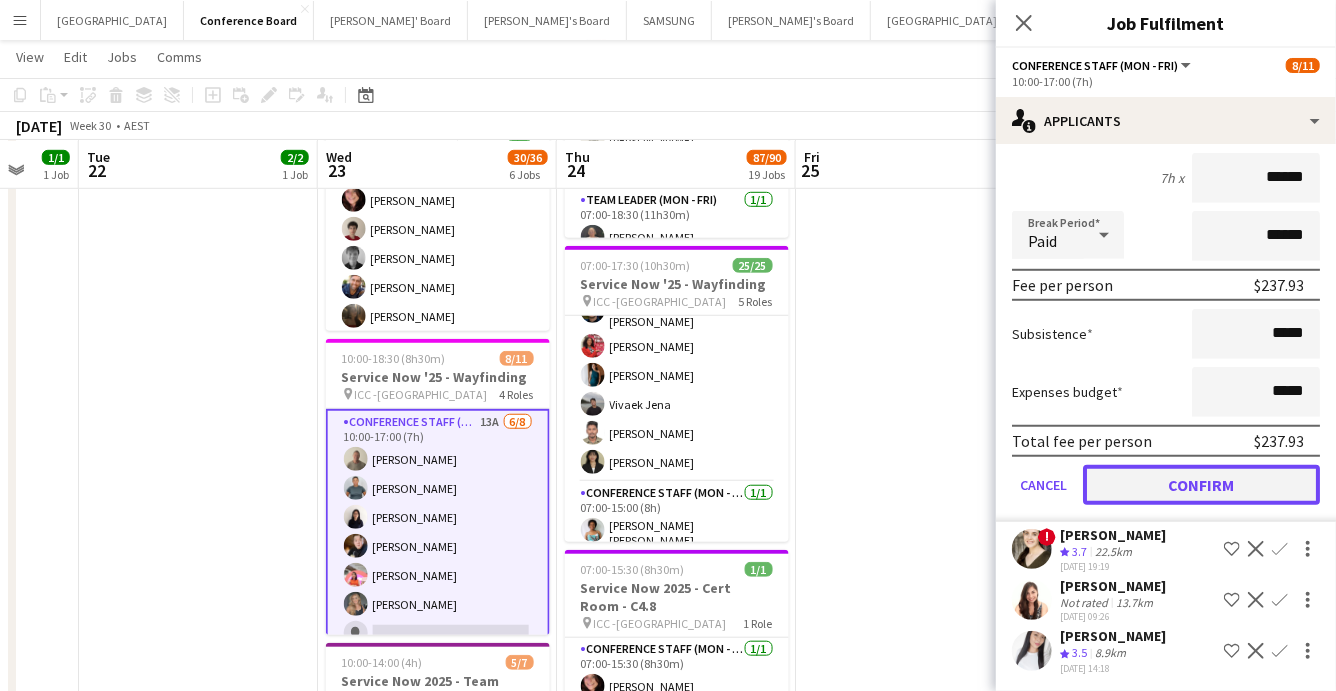 click on "Confirm" 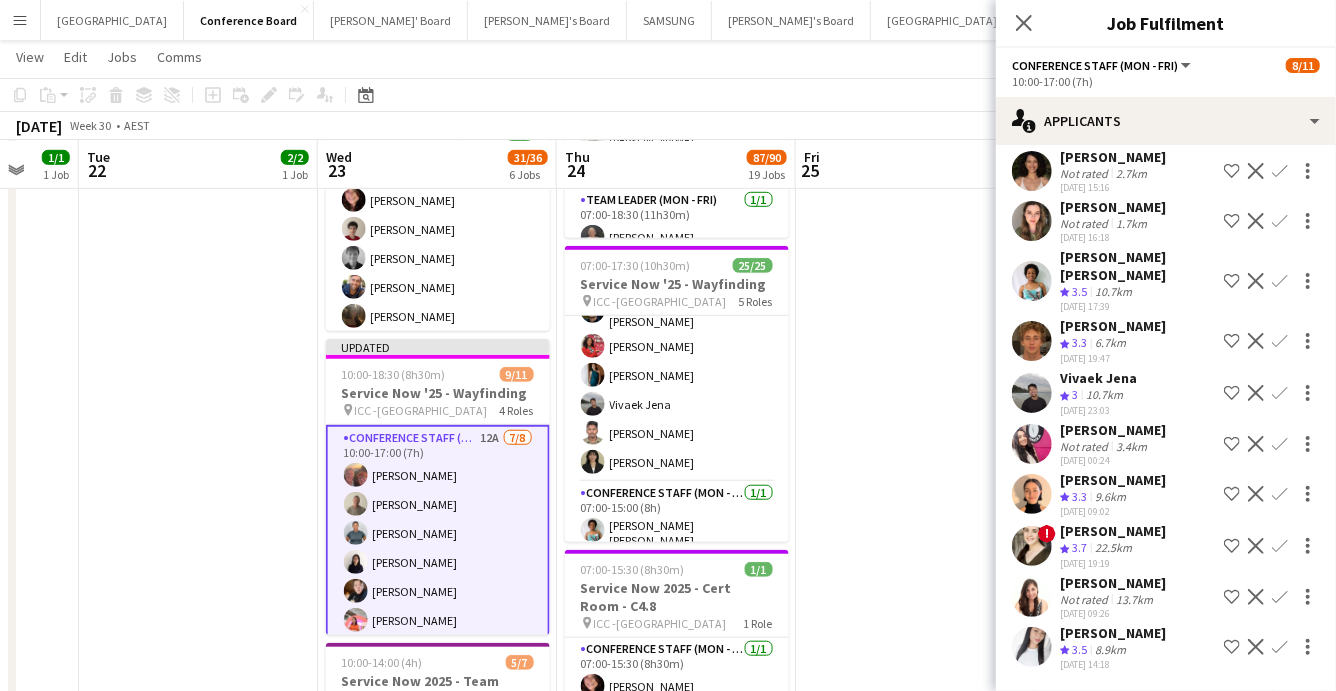 scroll, scrollTop: 143, scrollLeft: 0, axis: vertical 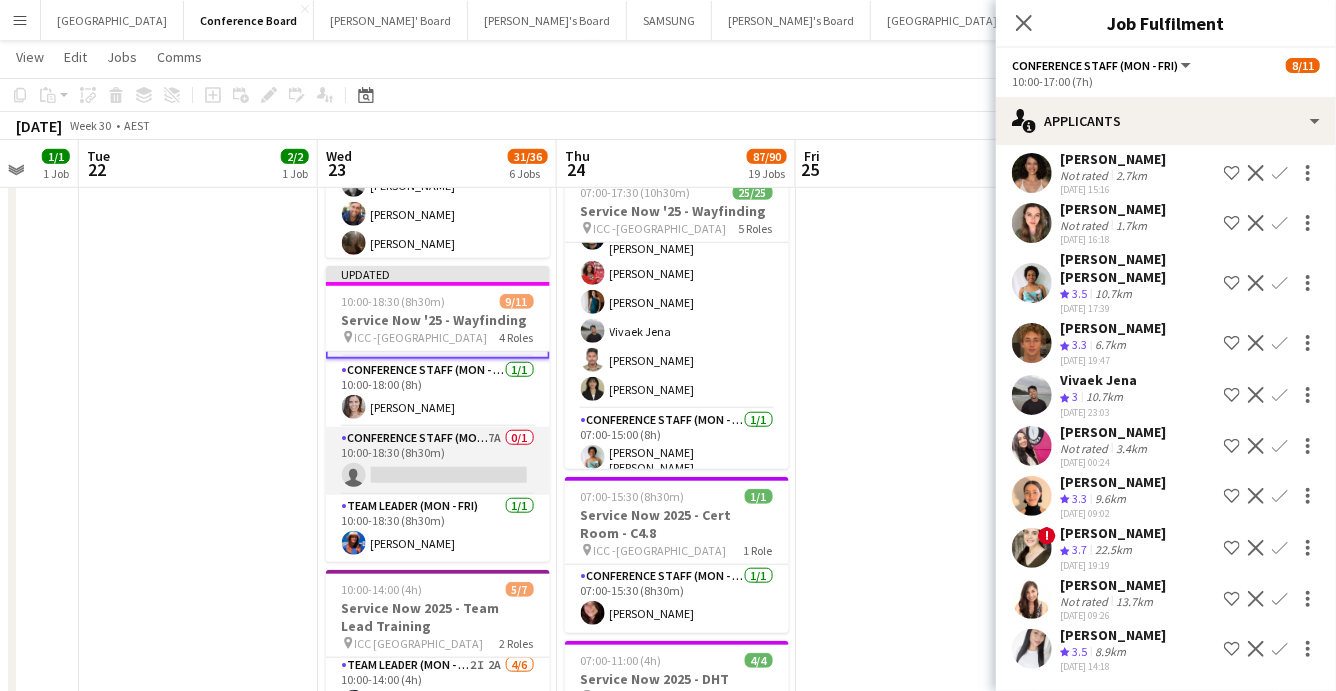 click on "Conference Staff (Mon - Fri)   7A   0/1   10:00-18:30 (8h30m)
single-neutral-actions" at bounding box center (438, 461) 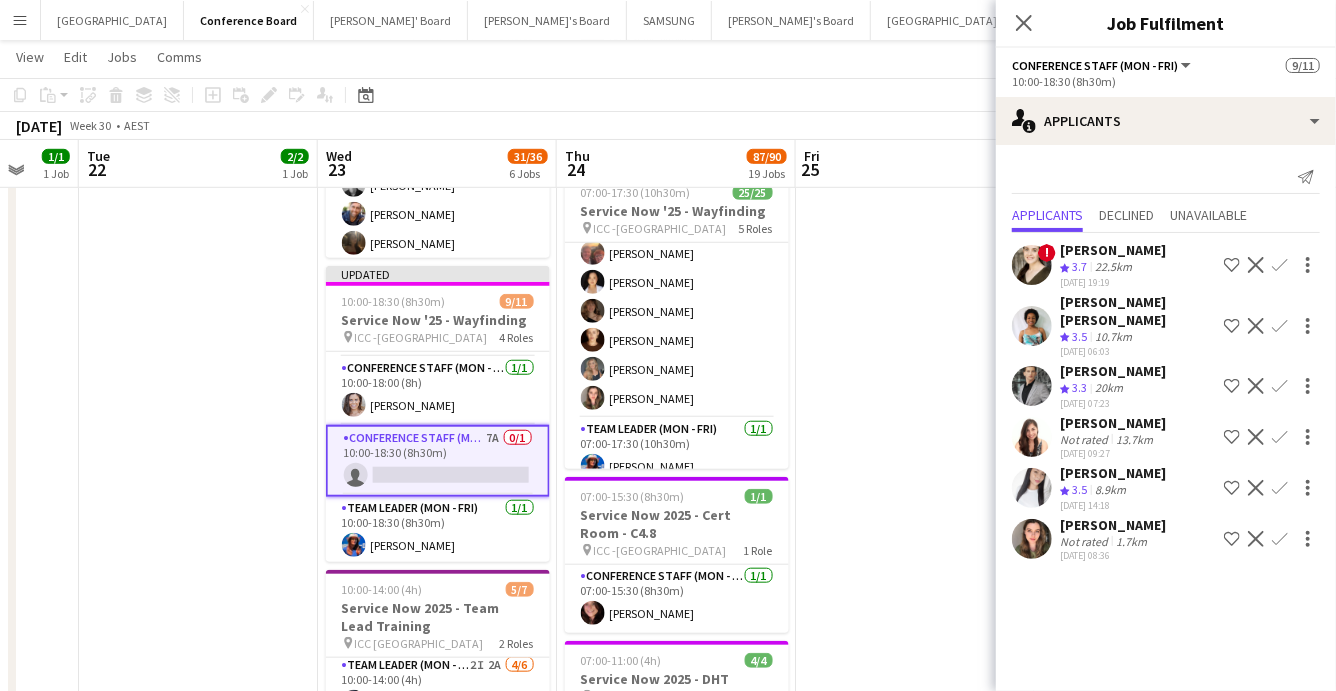 scroll, scrollTop: 699, scrollLeft: 0, axis: vertical 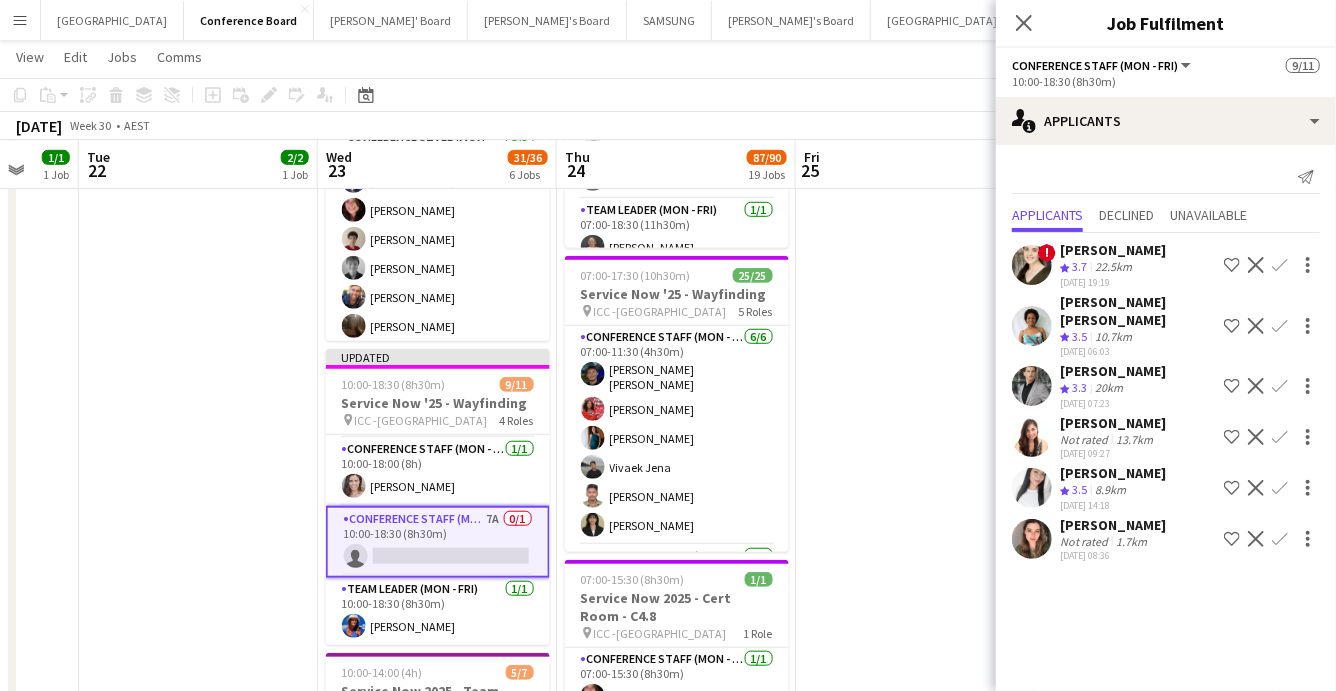 click 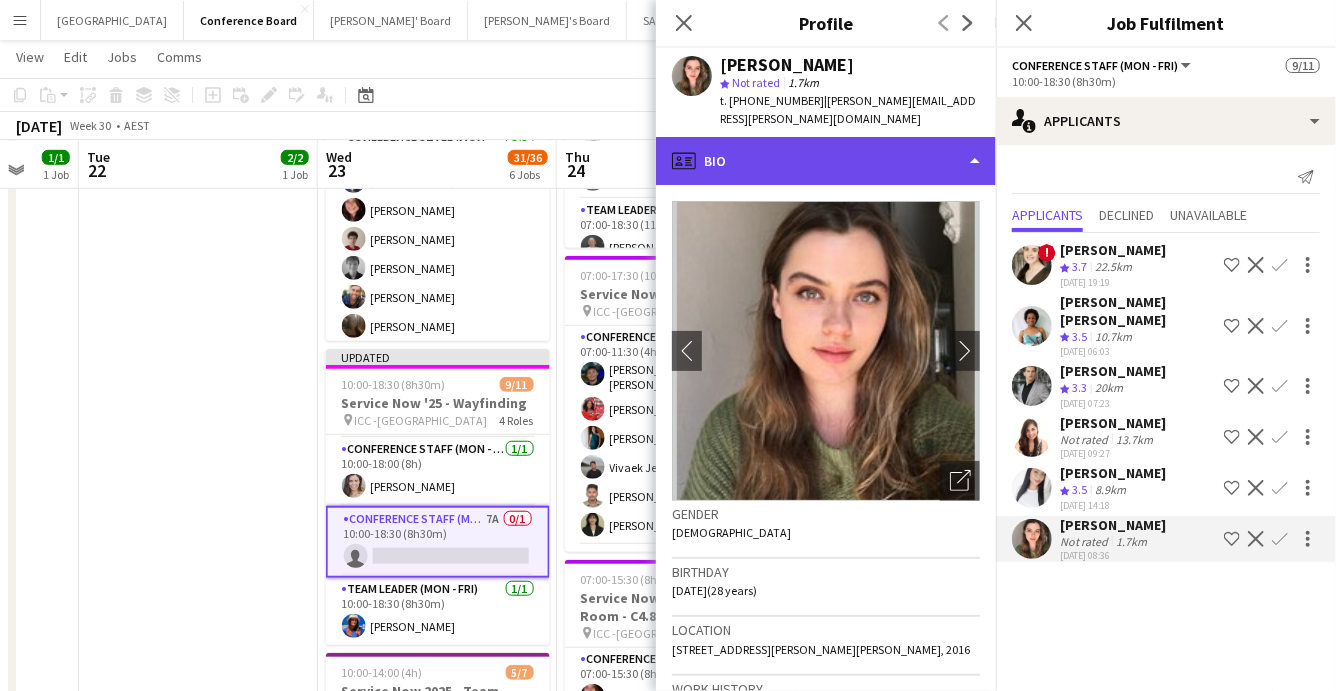 click on "profile
Bio" 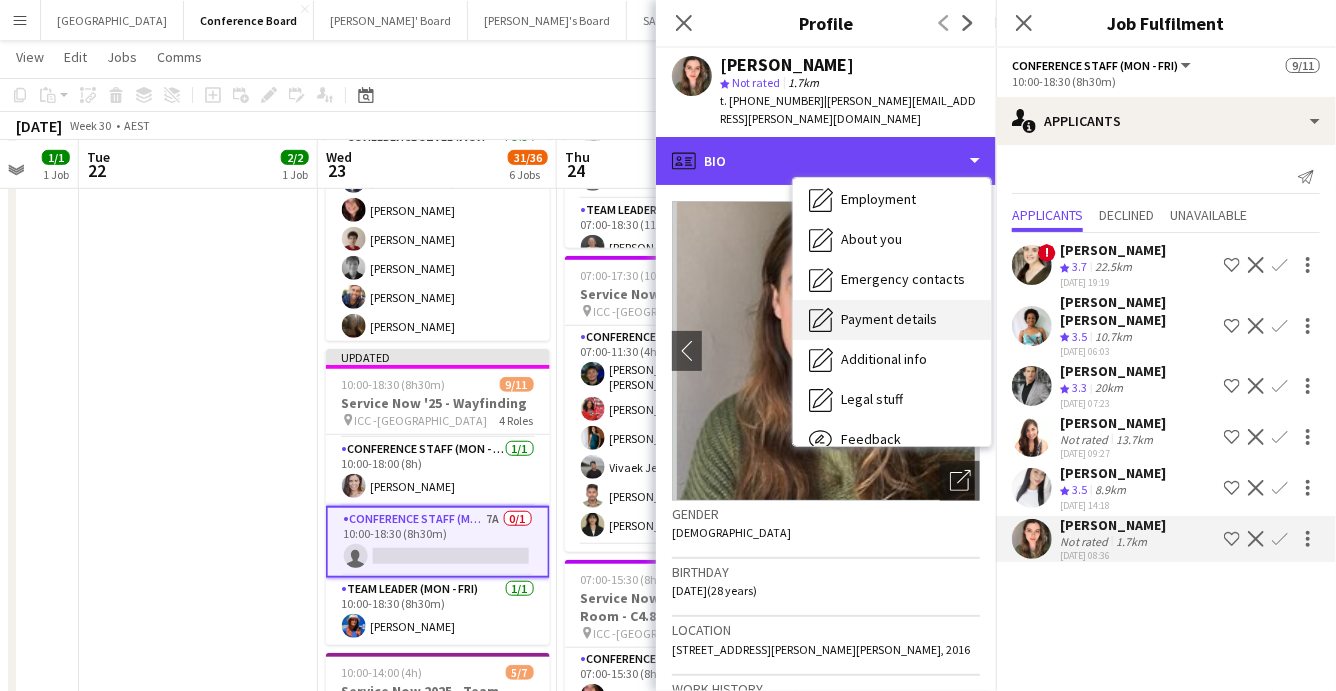 scroll, scrollTop: 147, scrollLeft: 0, axis: vertical 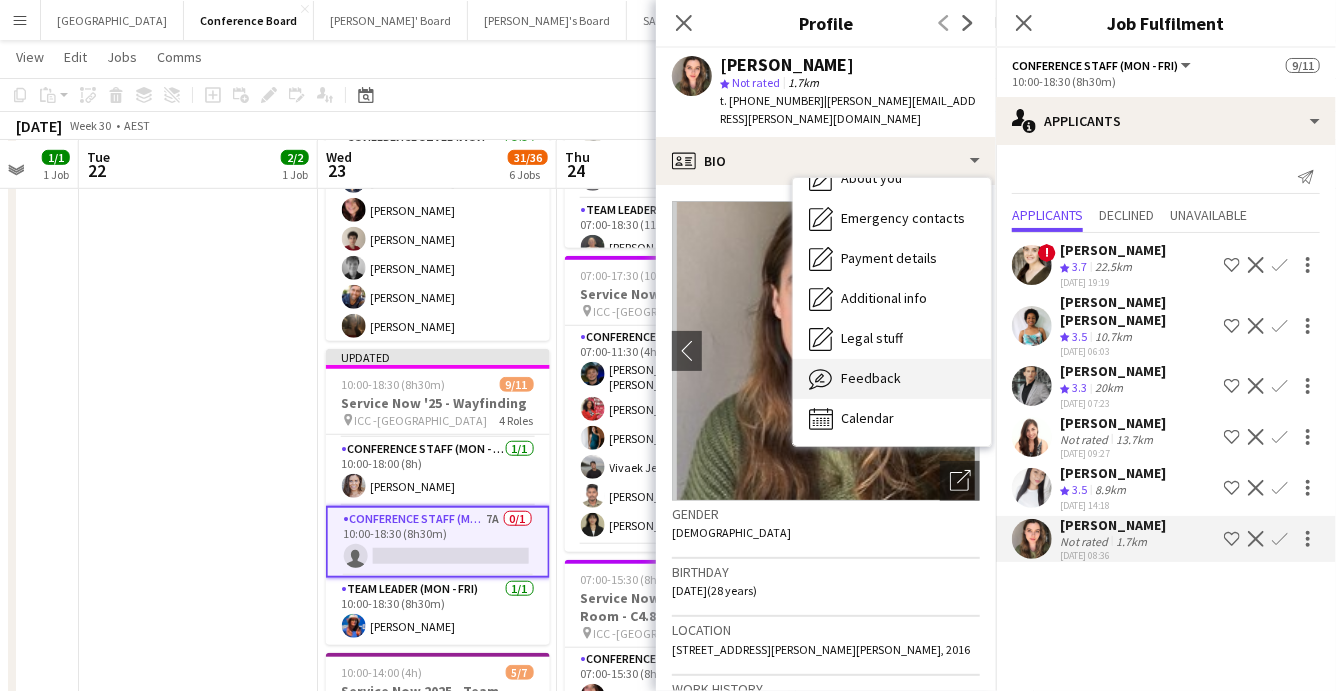 click on "Feedback" at bounding box center [871, 378] 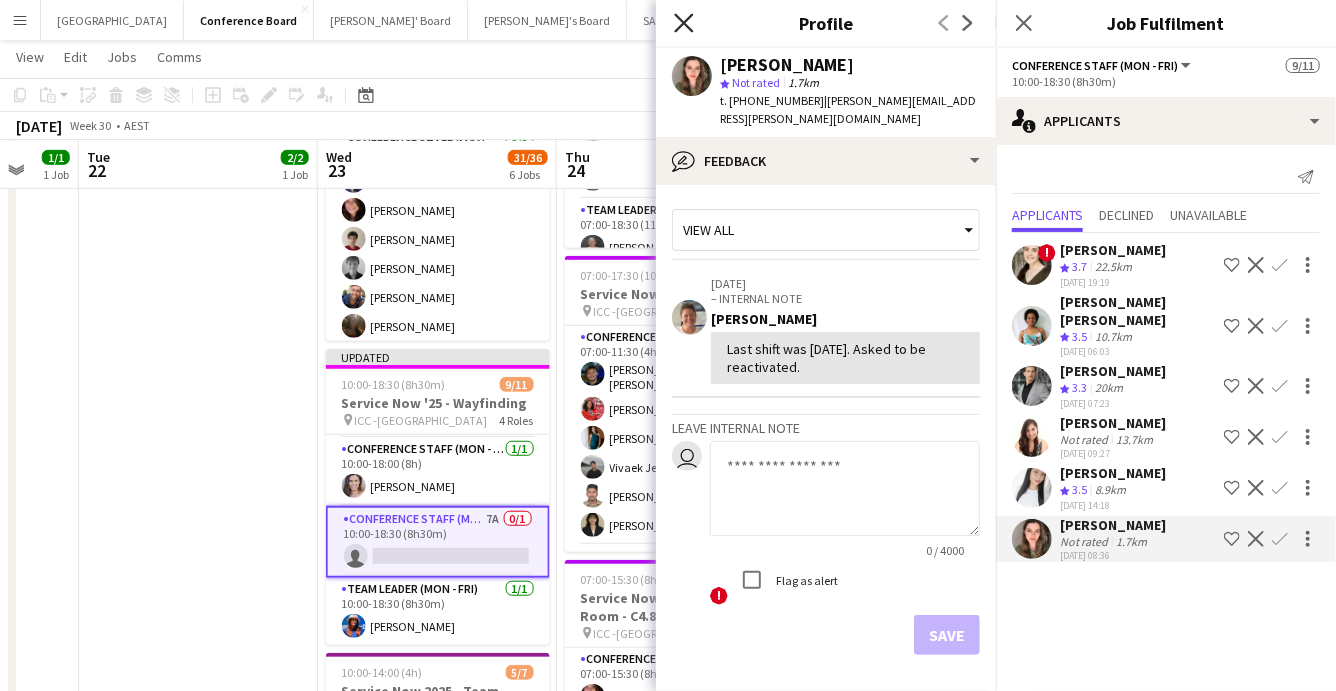 click on "Close pop-in" 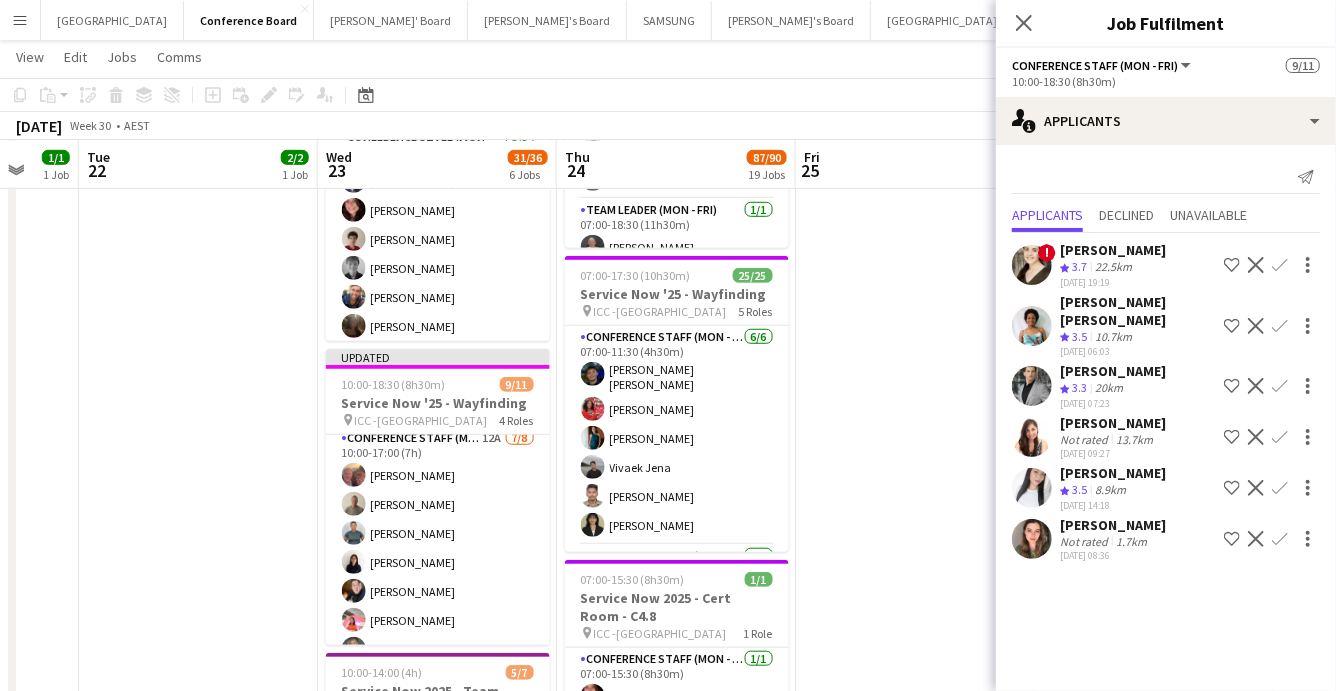scroll, scrollTop: 0, scrollLeft: 0, axis: both 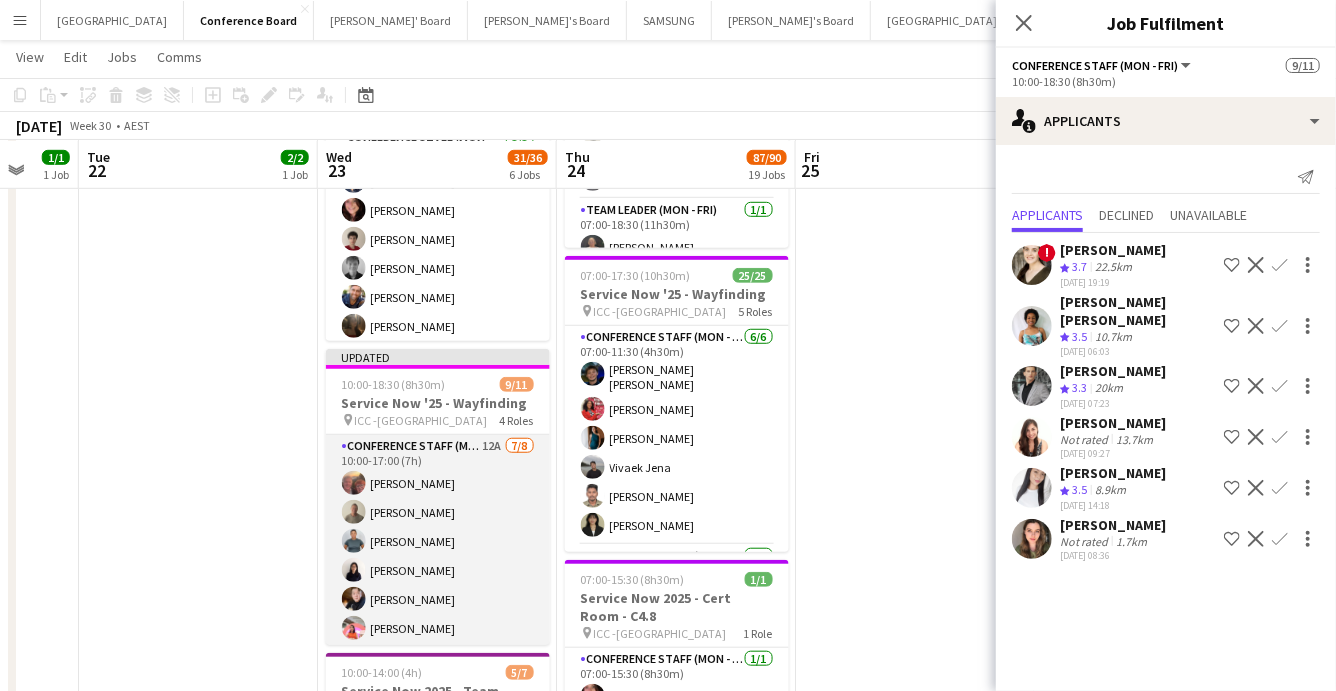 click on "Conference Staff (Mon - Fri)   12A   [DATE]   10:00-17:00 (7h)
[PERSON_NAME] [PERSON_NAME] [PERSON_NAME] [PERSON_NAME] [PERSON_NAME] [PERSON_NAME] [PERSON_NAME]
single-neutral-actions" at bounding box center [438, 570] 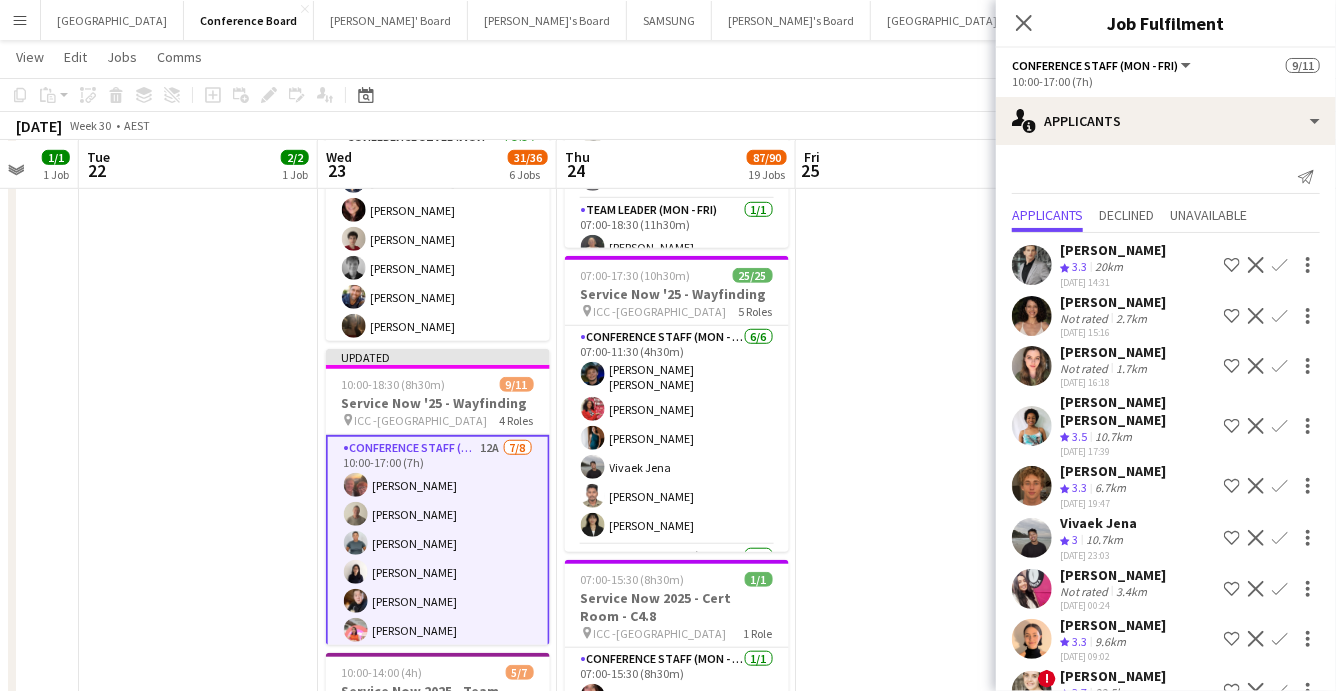 click on "Confirm" at bounding box center (1280, 426) 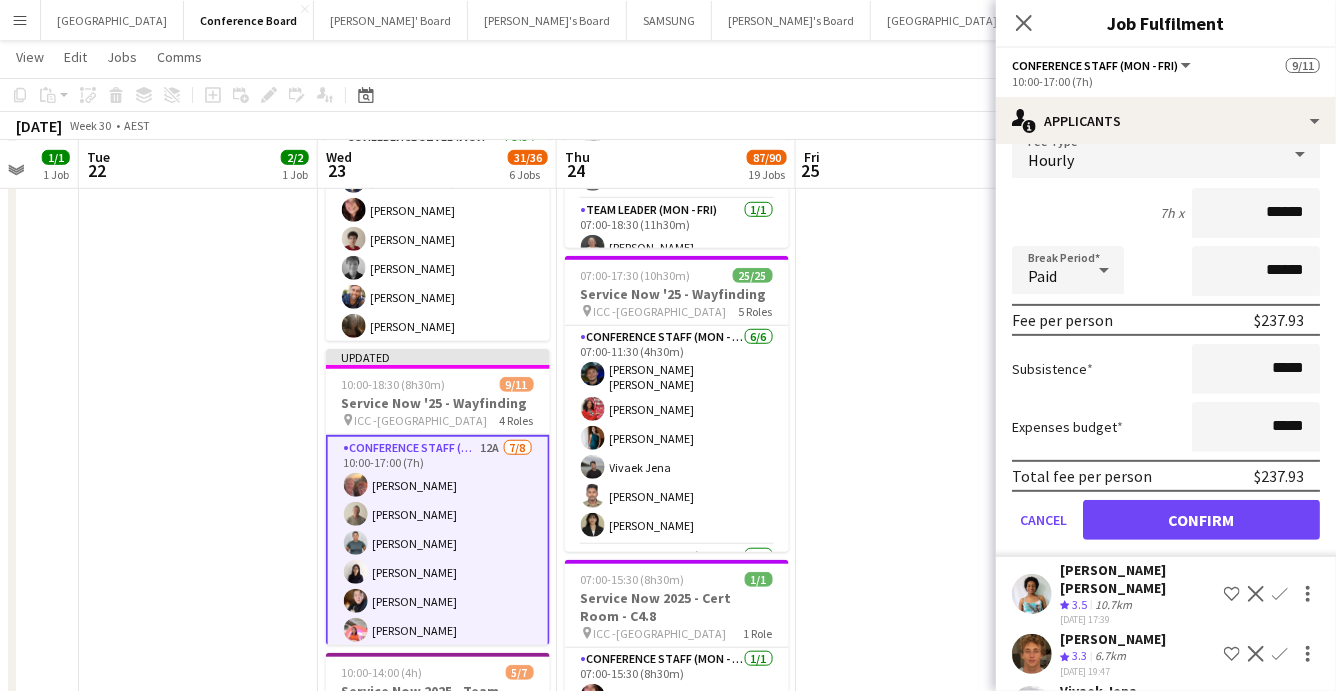 scroll, scrollTop: 302, scrollLeft: 0, axis: vertical 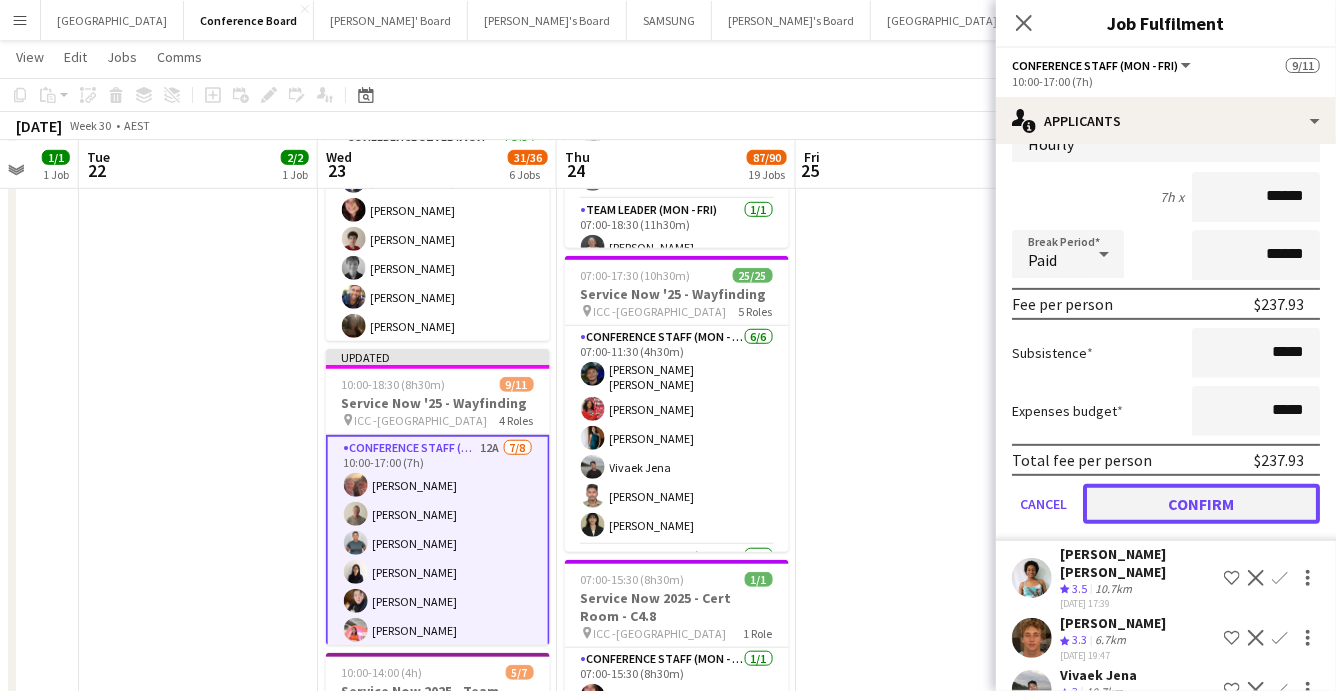 click on "Confirm" 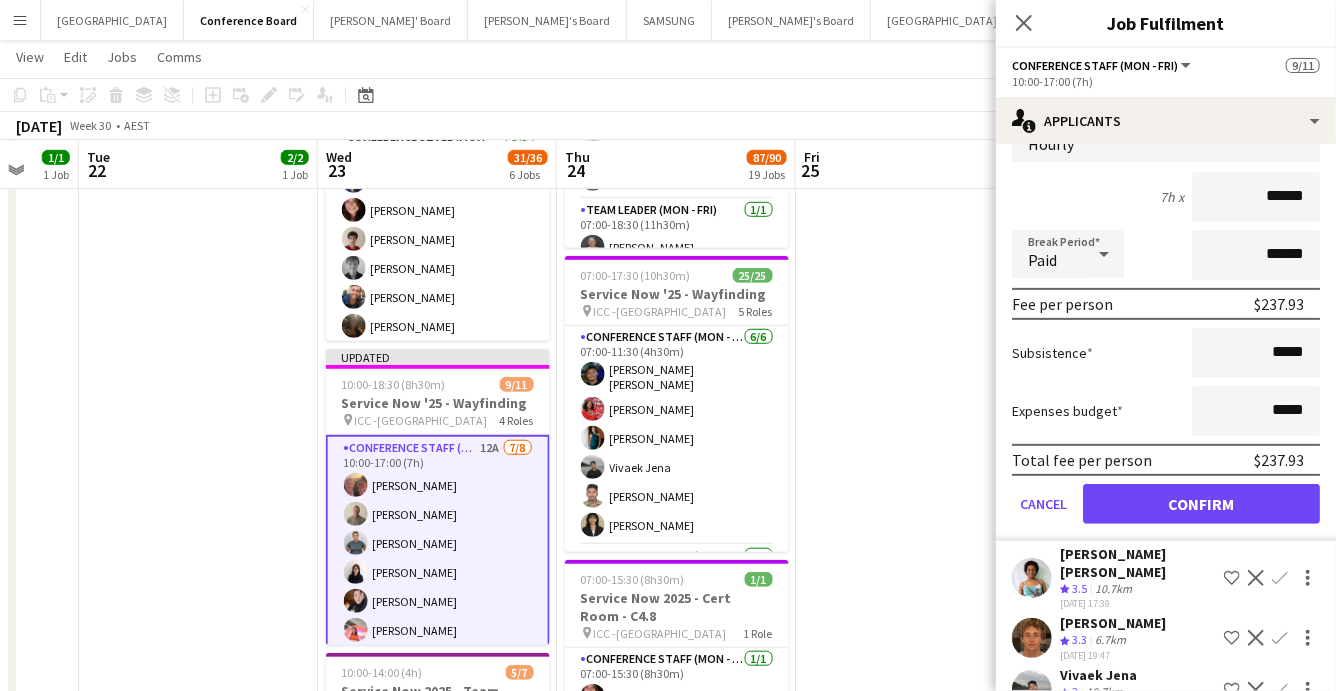 scroll, scrollTop: 0, scrollLeft: 0, axis: both 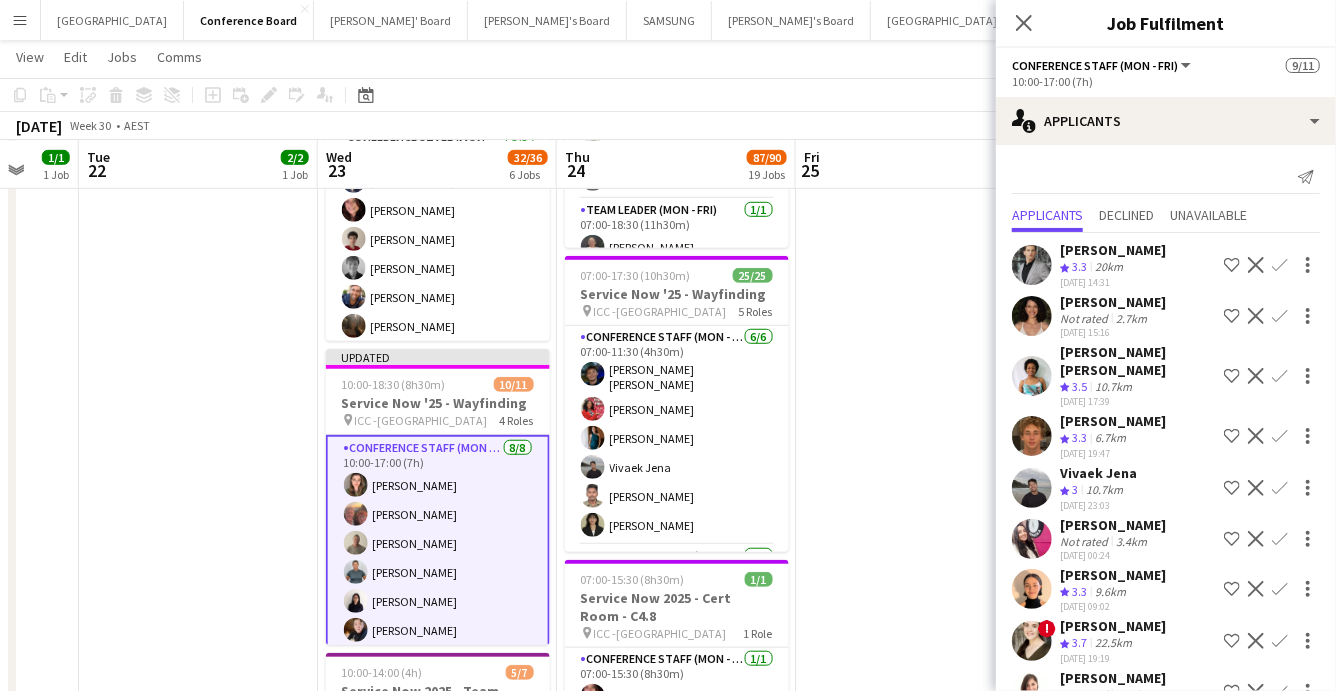 click at bounding box center (915, 2063) 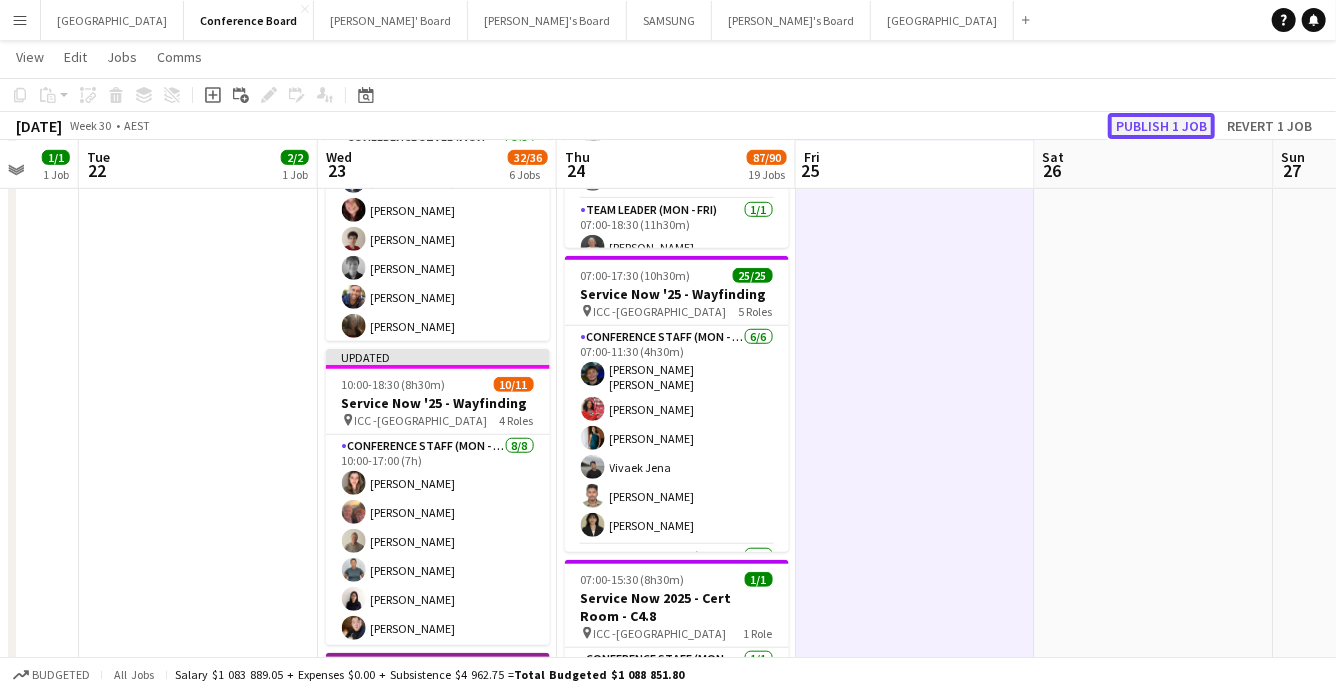 click on "Publish 1 job" 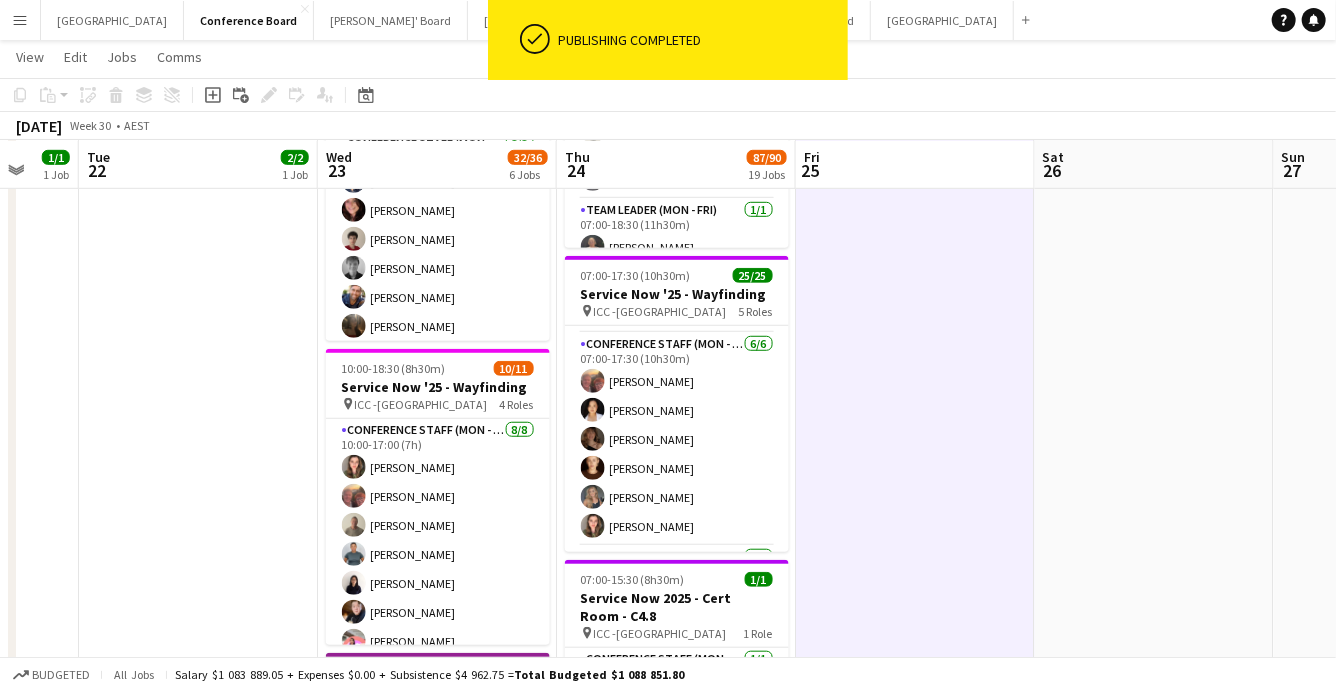 scroll, scrollTop: 699, scrollLeft: 0, axis: vertical 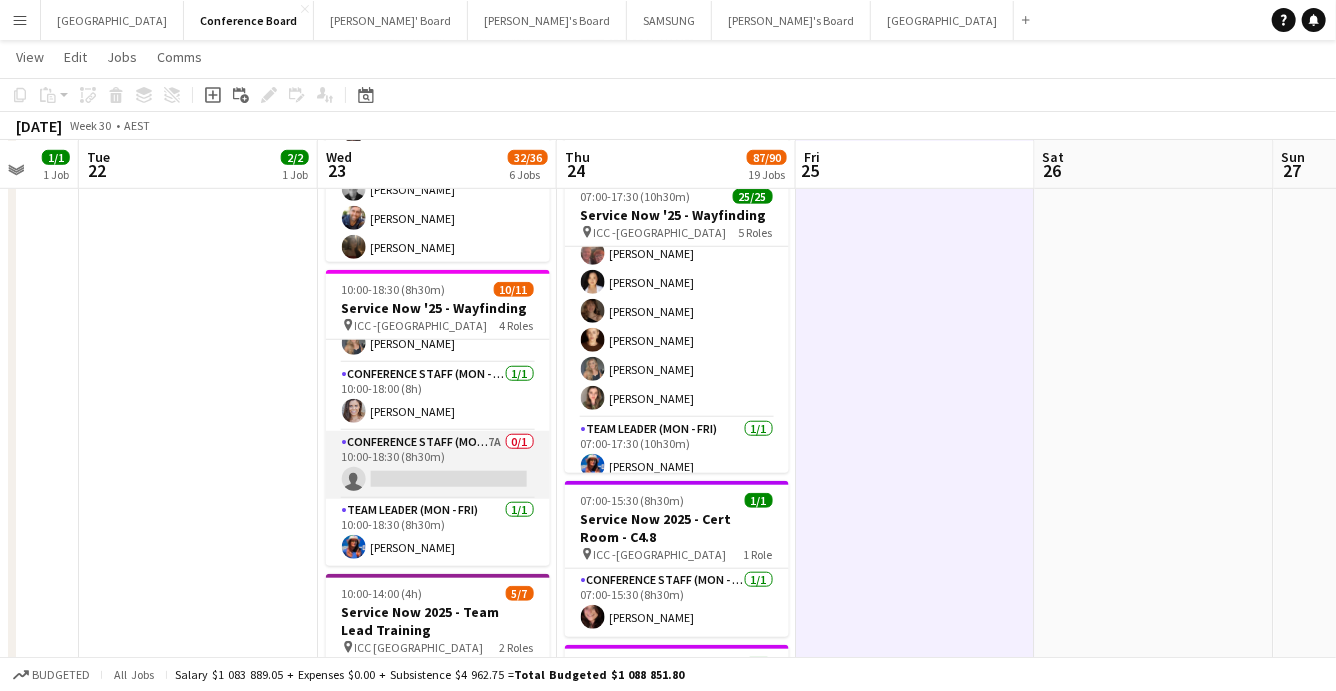 click on "Conference Staff (Mon - Fri)   7A   0/1   10:00-18:30 (8h30m)
single-neutral-actions" at bounding box center (438, 465) 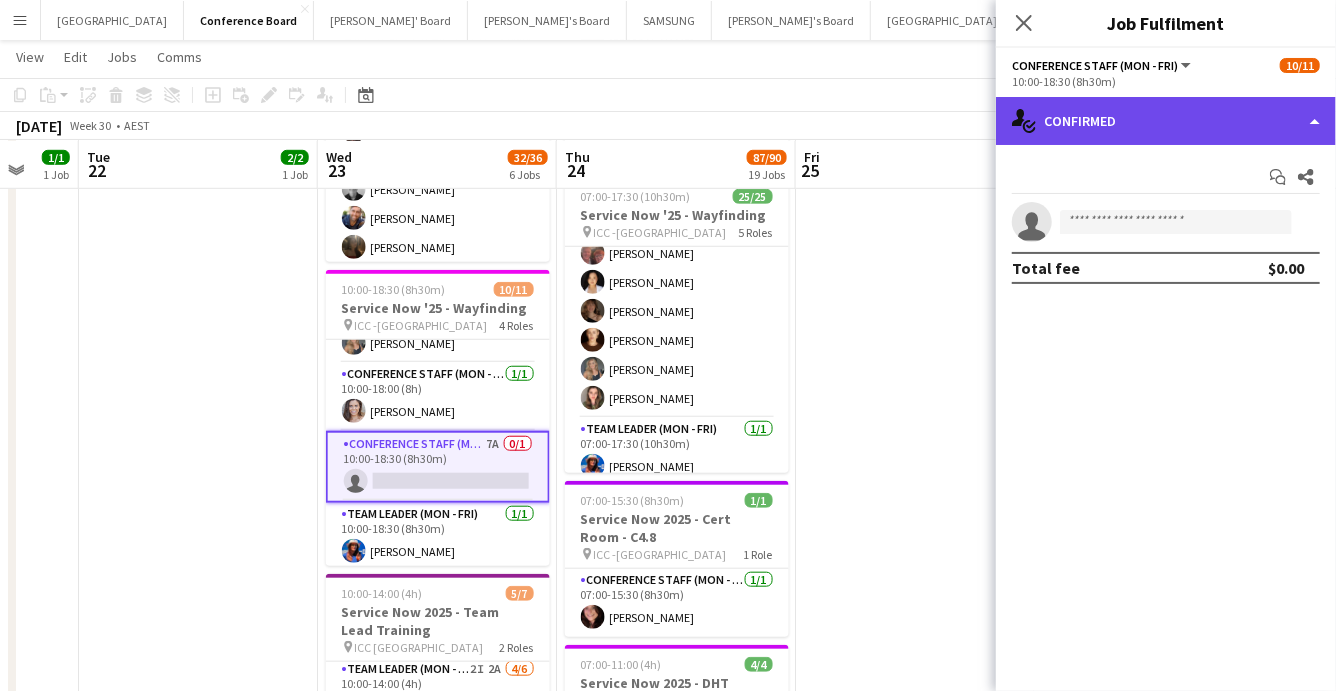 click on "single-neutral-actions-check-2
Confirmed" 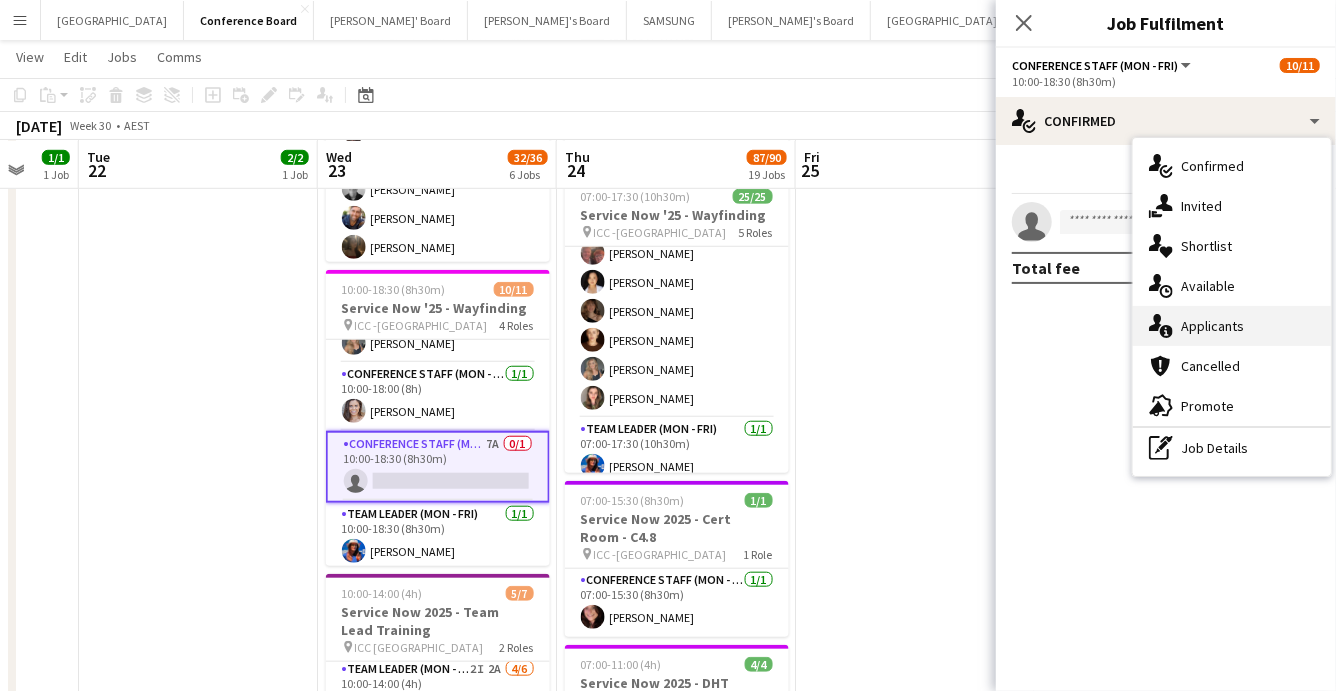 click on "single-neutral-actions-information
Applicants" at bounding box center [1232, 326] 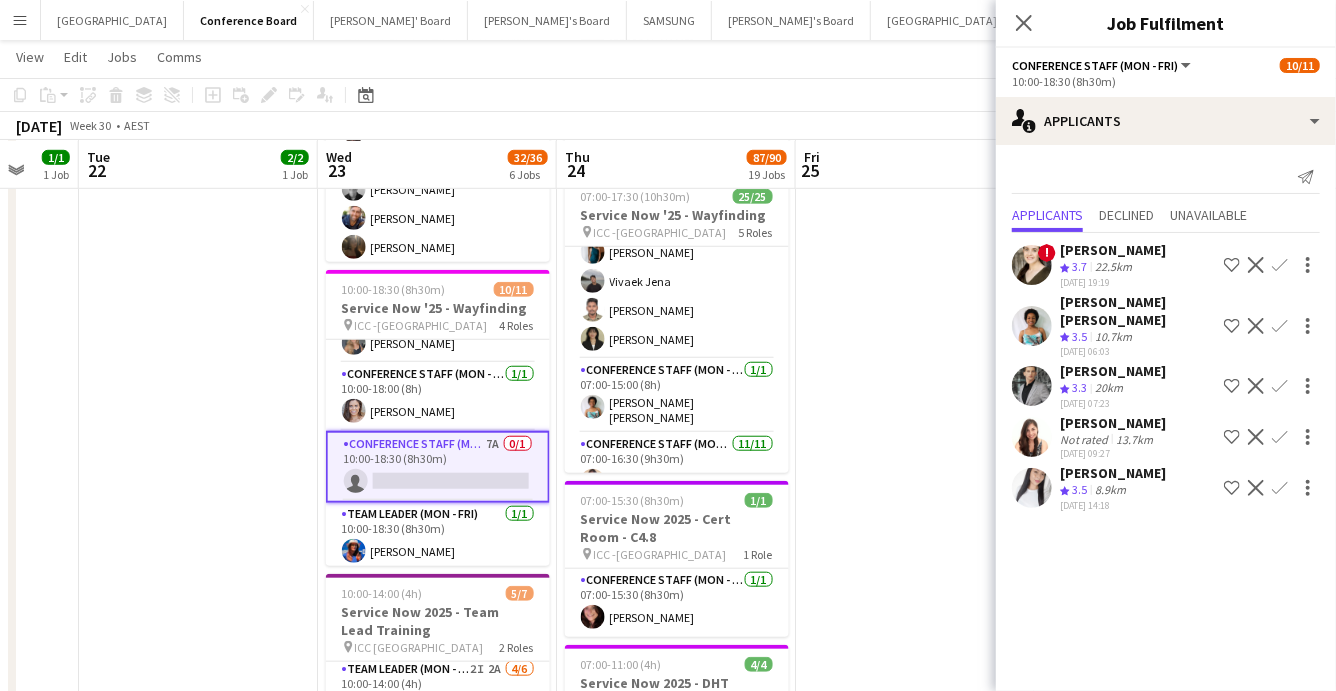 scroll, scrollTop: 108, scrollLeft: 0, axis: vertical 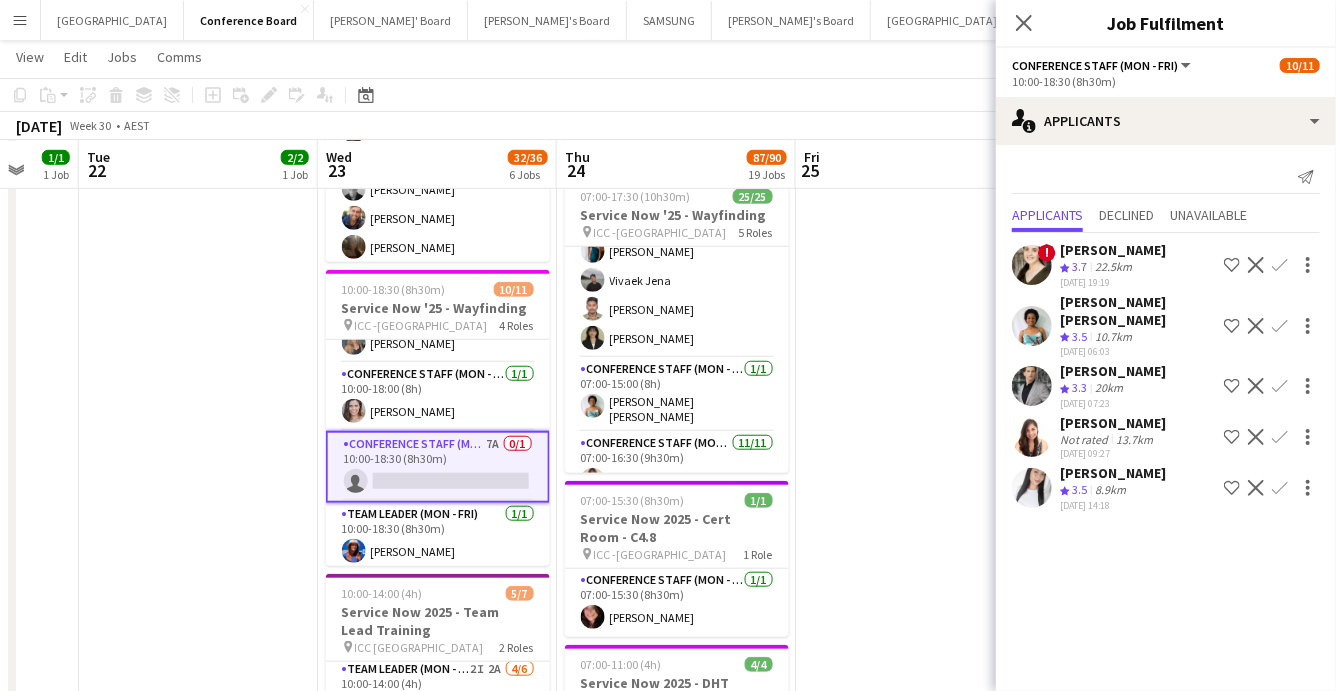 click at bounding box center (1032, 386) 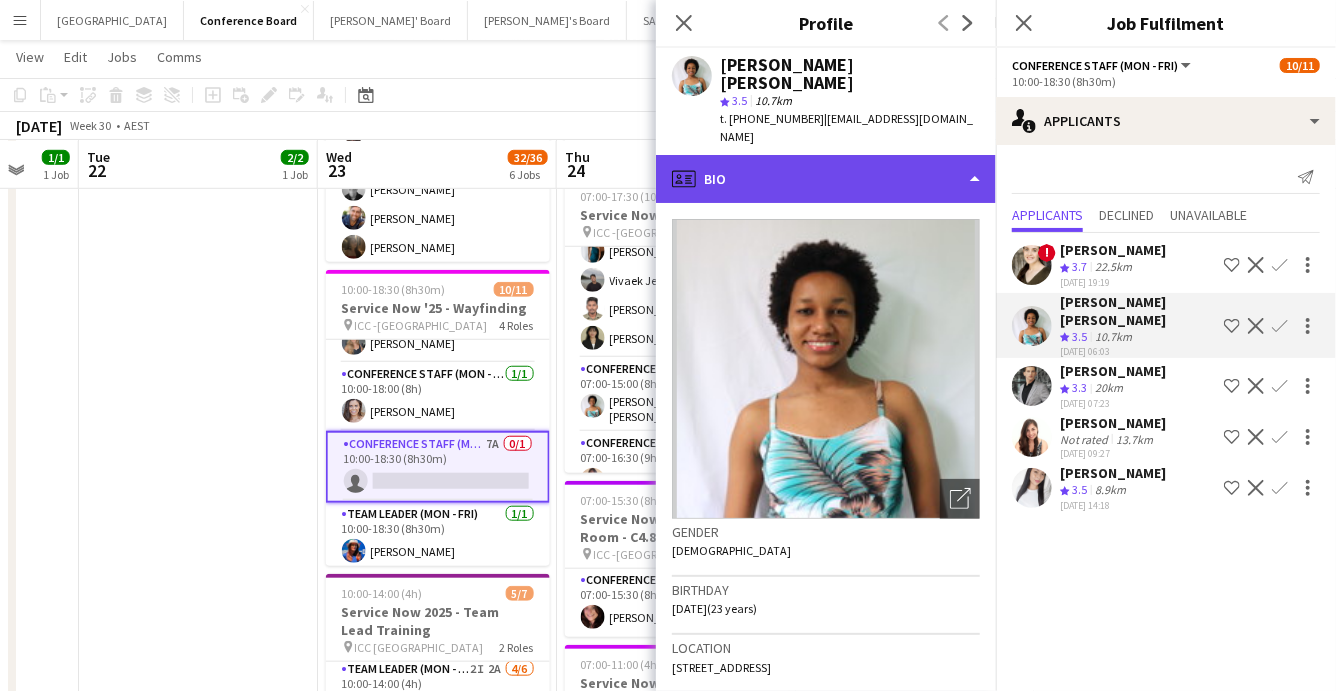 click on "profile
Bio" 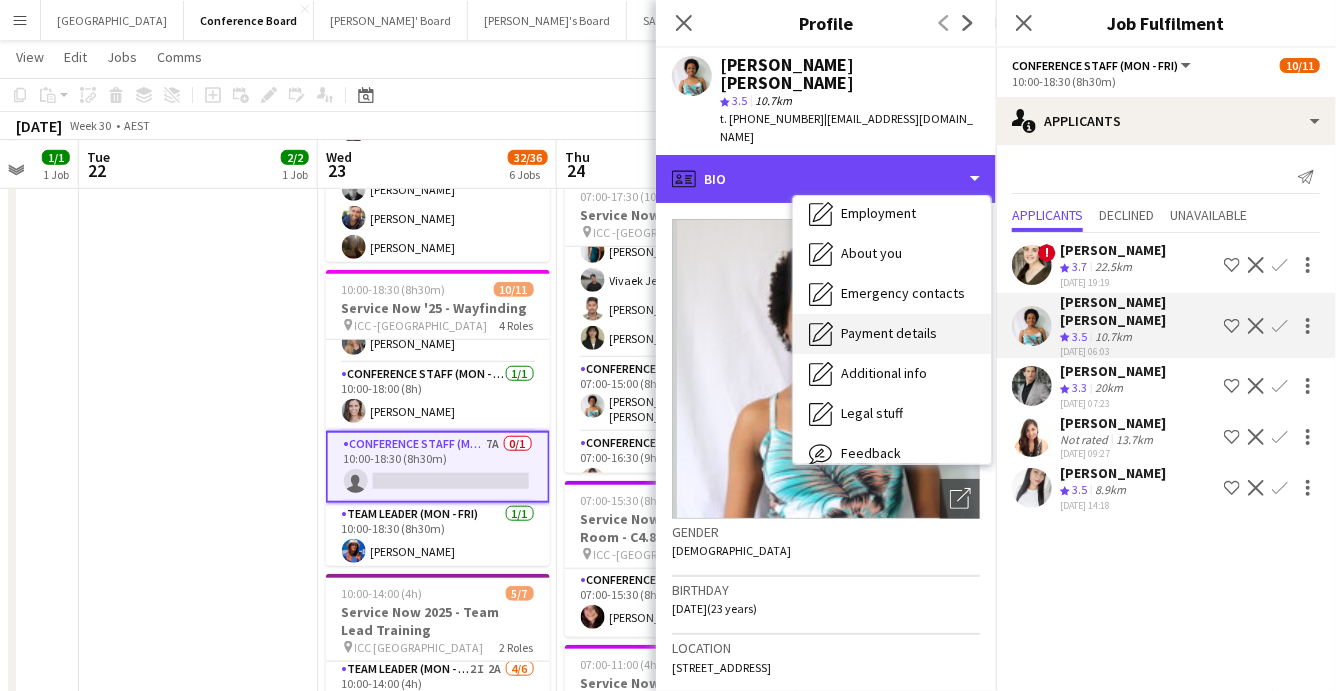 scroll, scrollTop: 147, scrollLeft: 0, axis: vertical 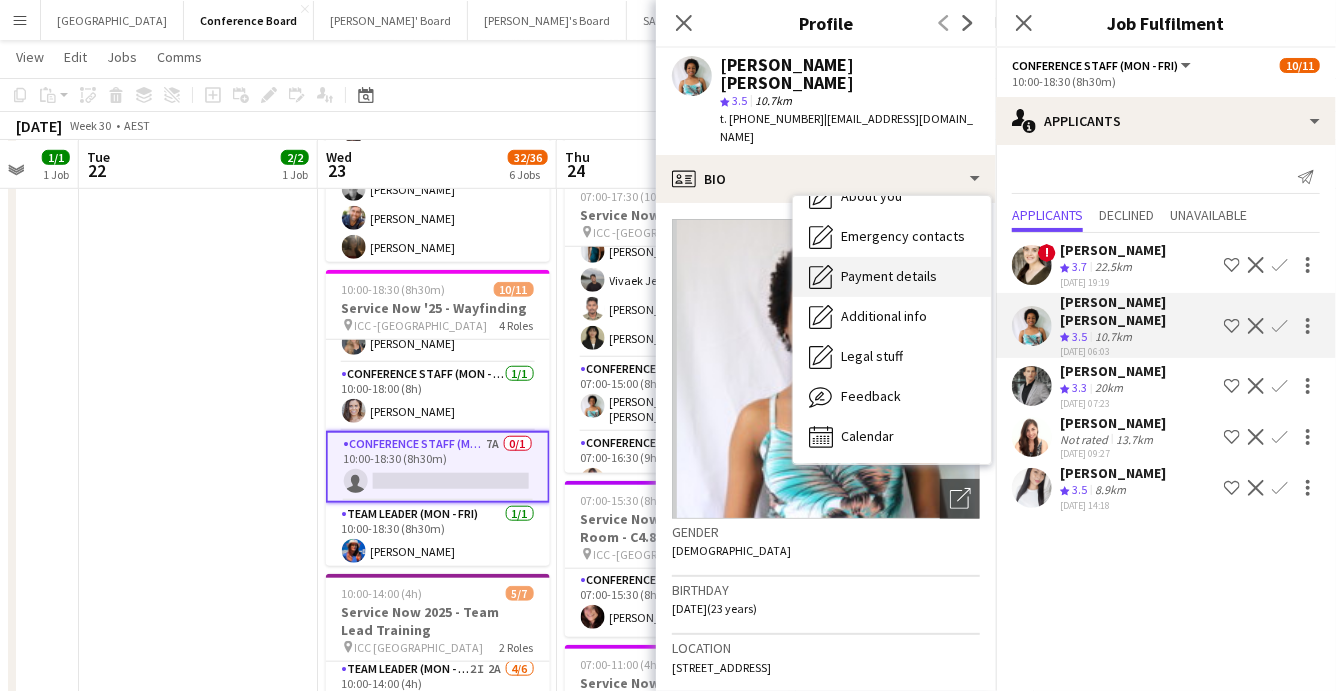 click on "Feedback
Feedback" at bounding box center [892, 397] 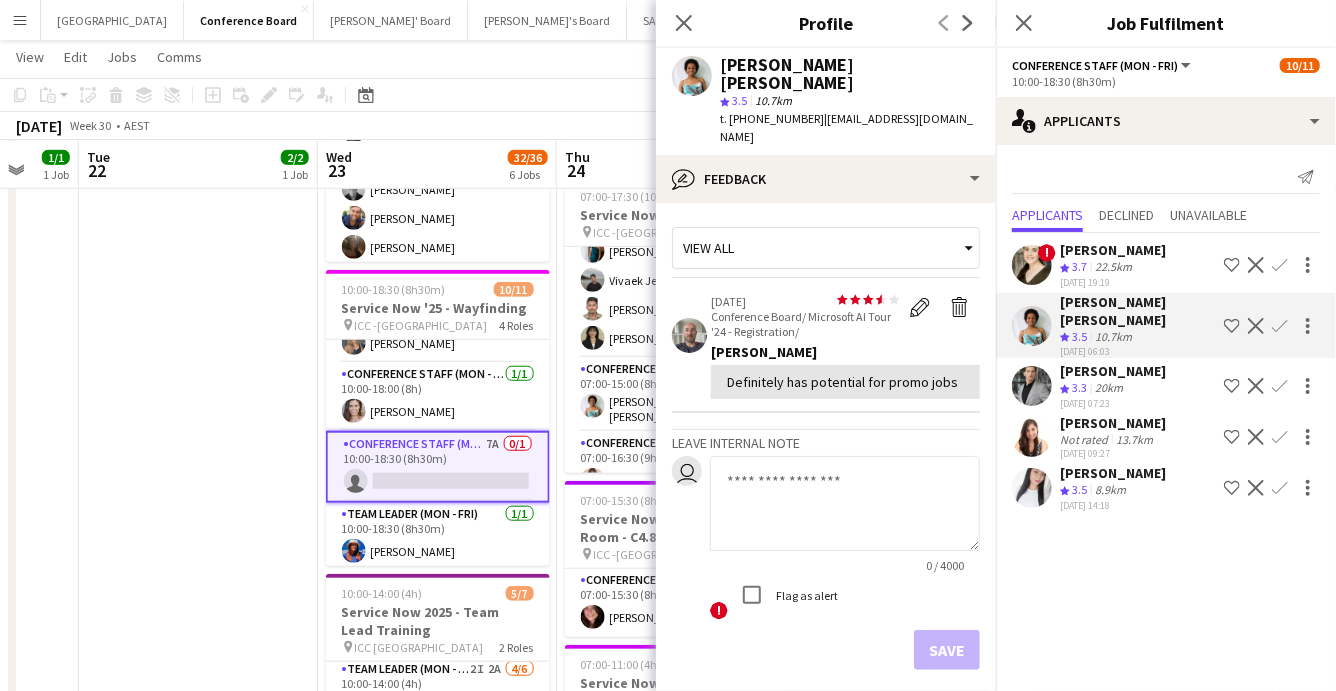 click on "Confirm" 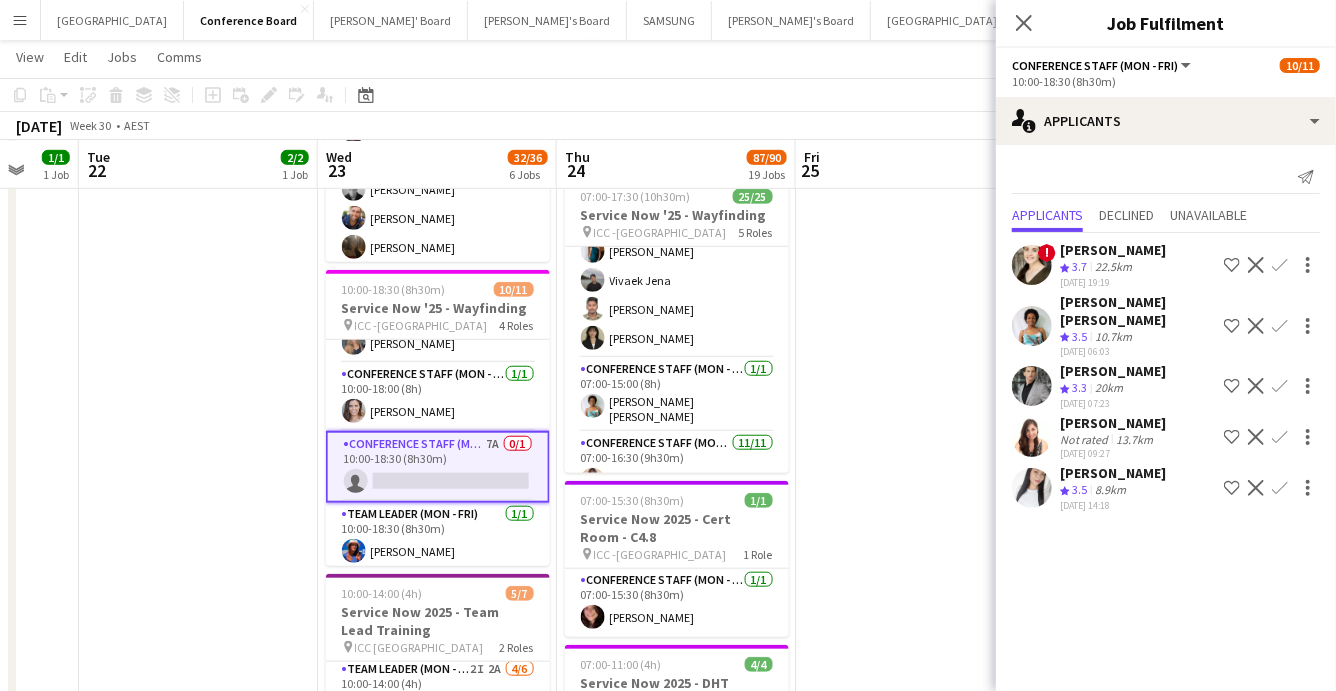 click on "Confirm" at bounding box center [1280, 386] 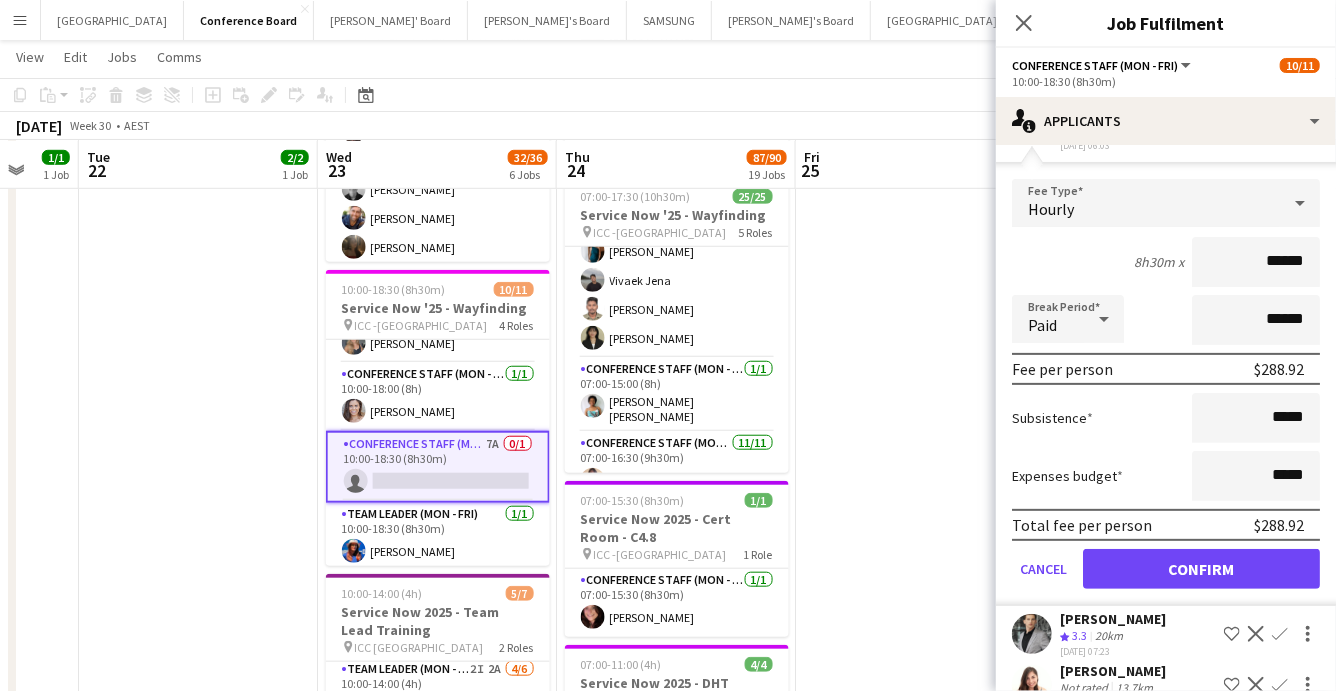 scroll, scrollTop: 291, scrollLeft: 0, axis: vertical 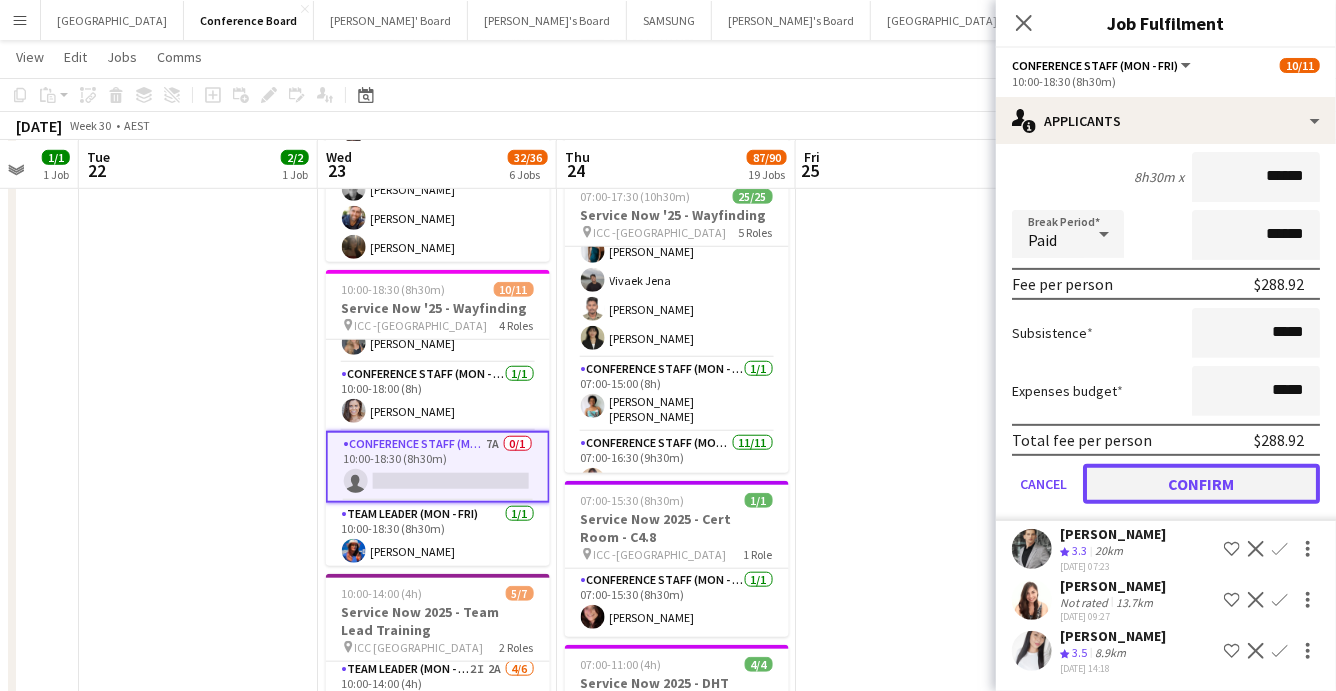 click on "Confirm" 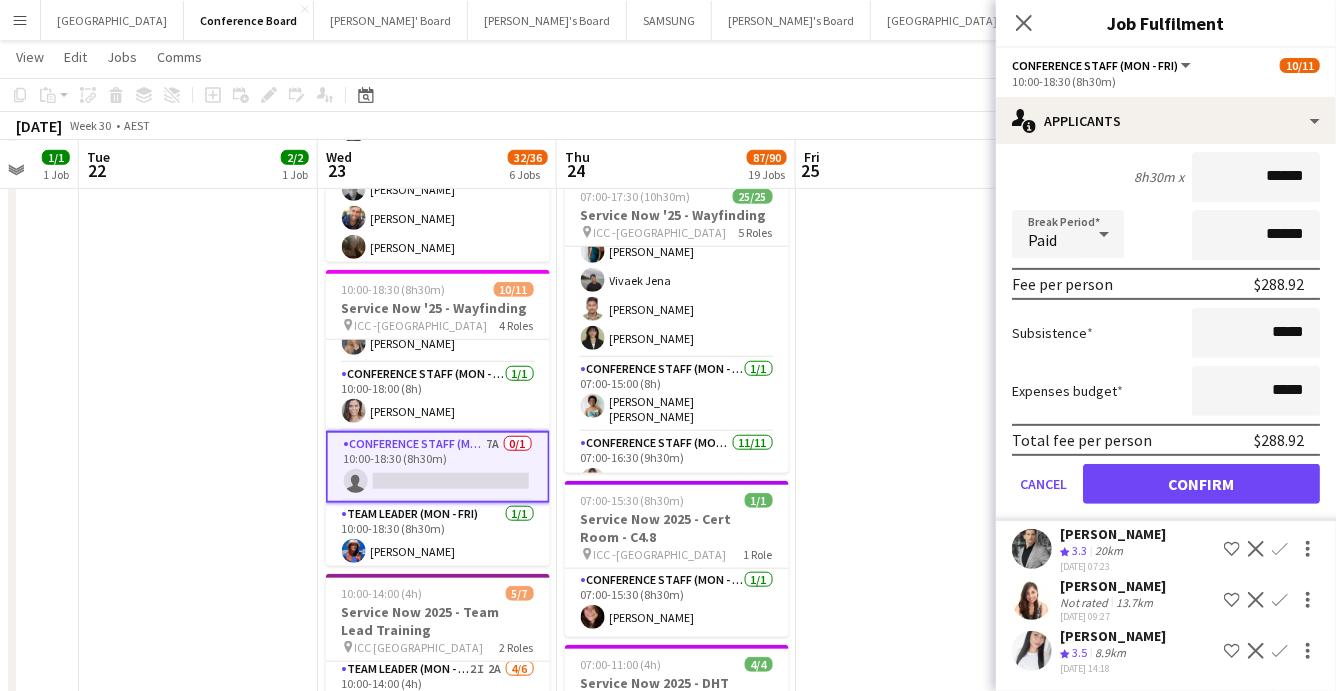scroll, scrollTop: 0, scrollLeft: 0, axis: both 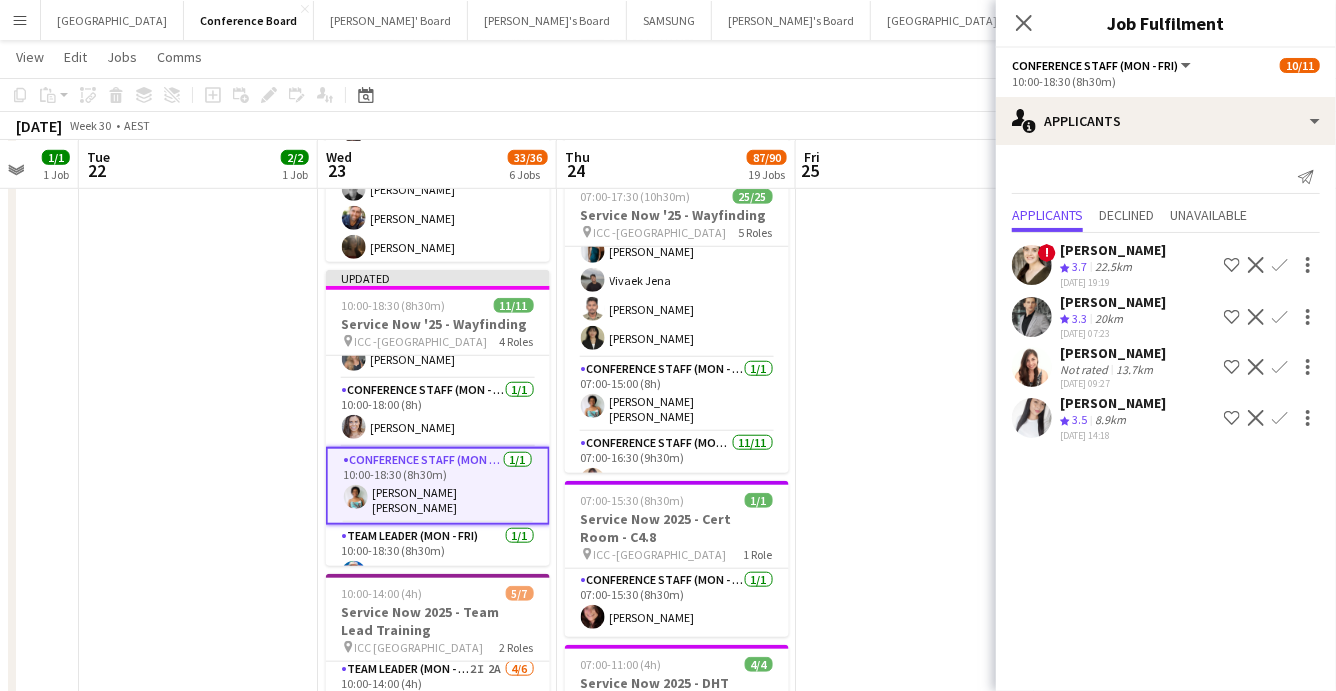 click at bounding box center [915, 1984] 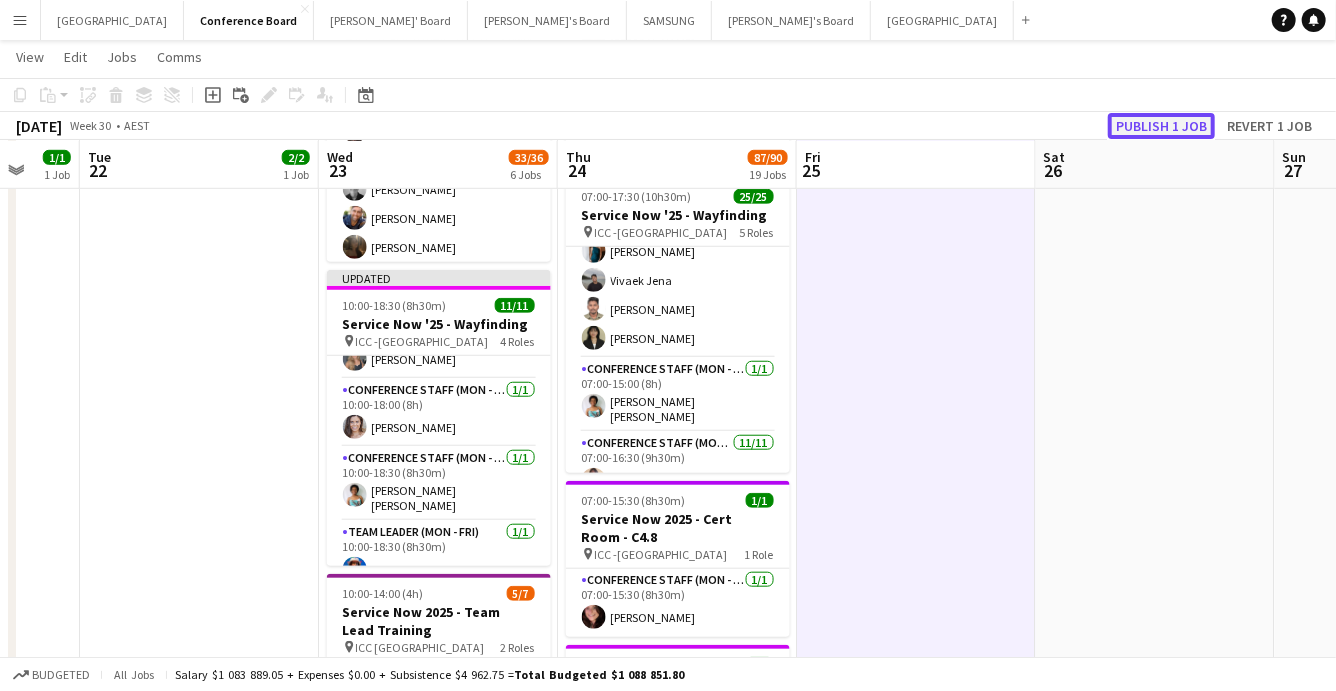click on "Publish 1 job" 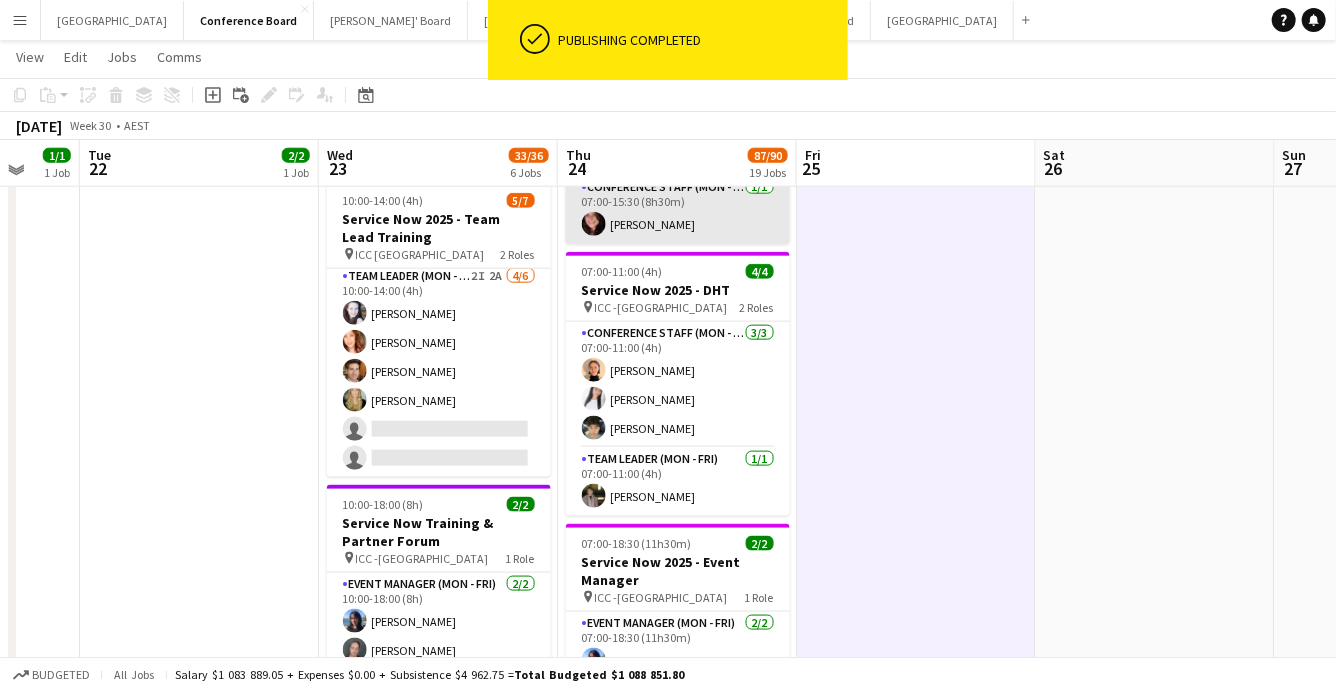 scroll, scrollTop: 1058, scrollLeft: 0, axis: vertical 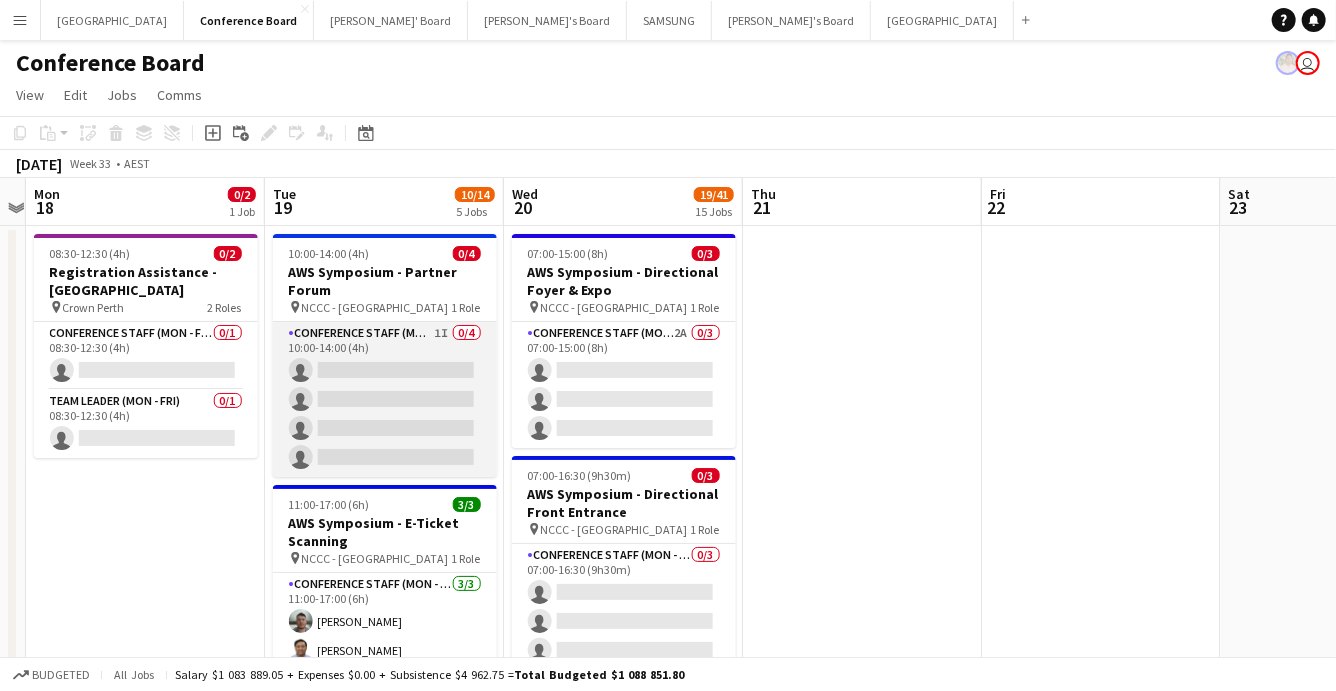 click on "Conference Staff (Mon - Fri)   1I   0/4   10:00-14:00 (4h)
single-neutral-actions
single-neutral-actions
single-neutral-actions
single-neutral-actions" at bounding box center [385, 399] 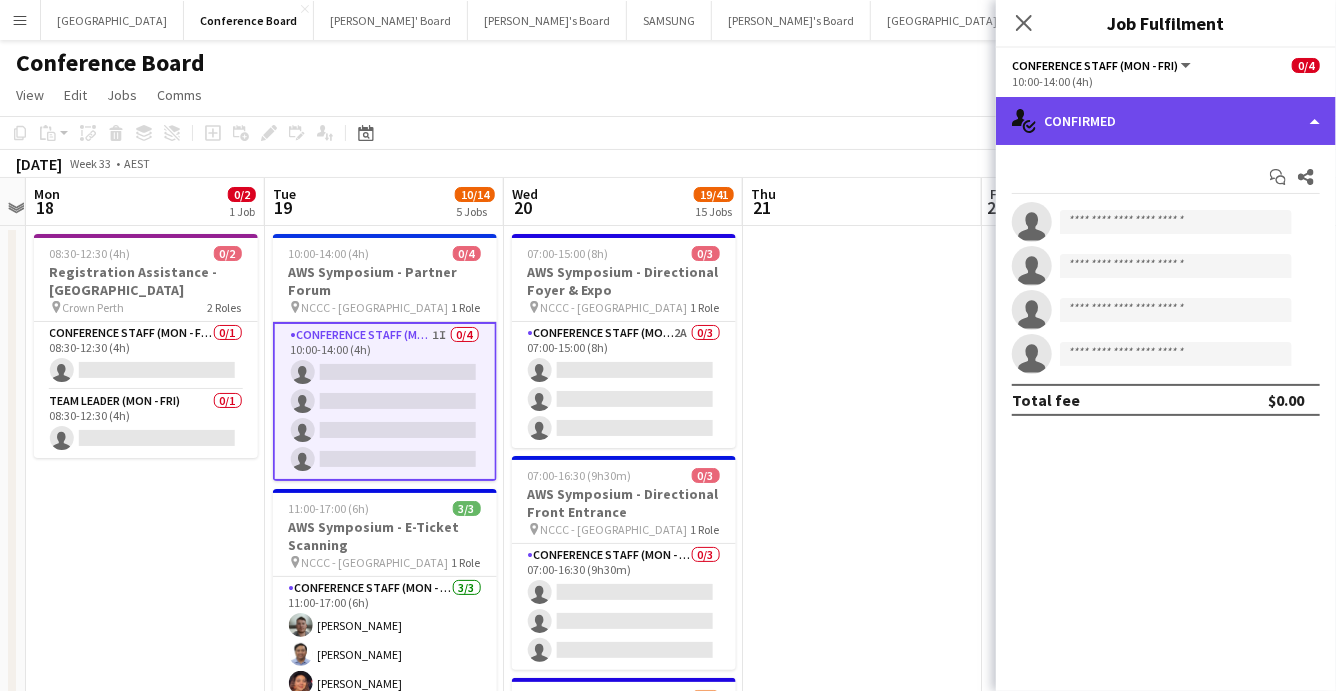 click on "single-neutral-actions-check-2
Confirmed" 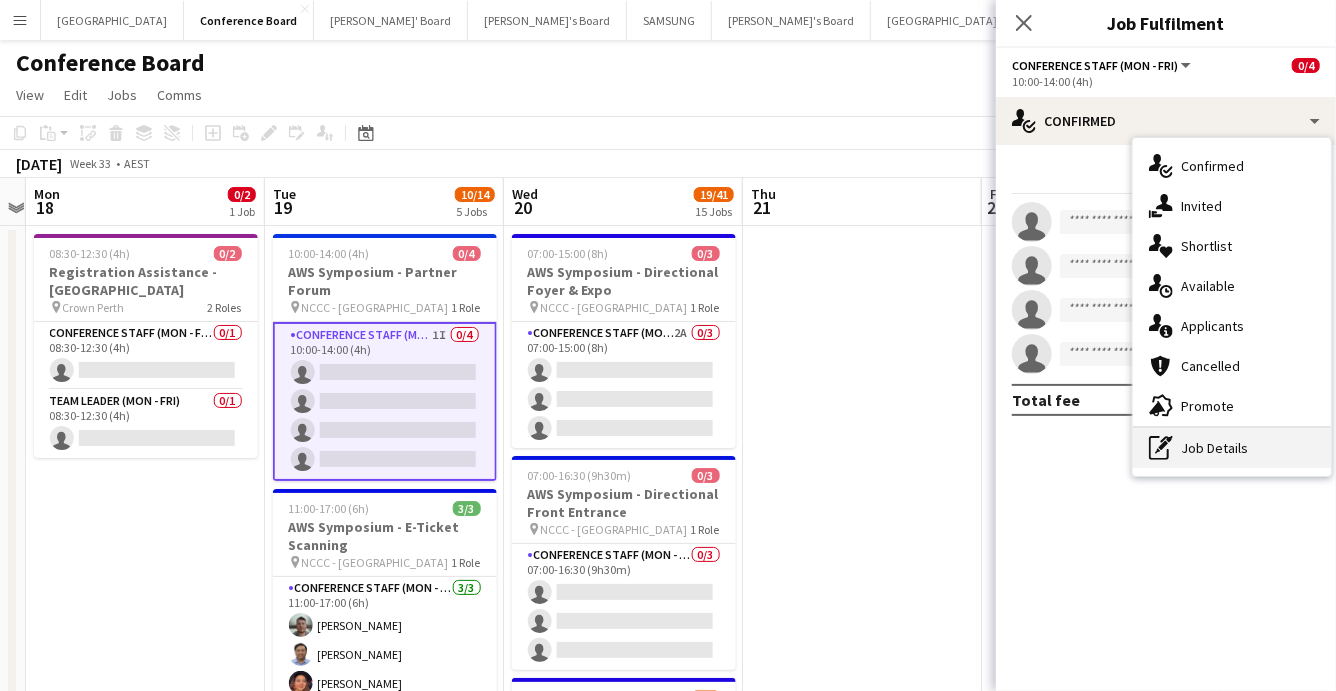 click on "pen-write
Job Details" at bounding box center (1232, 448) 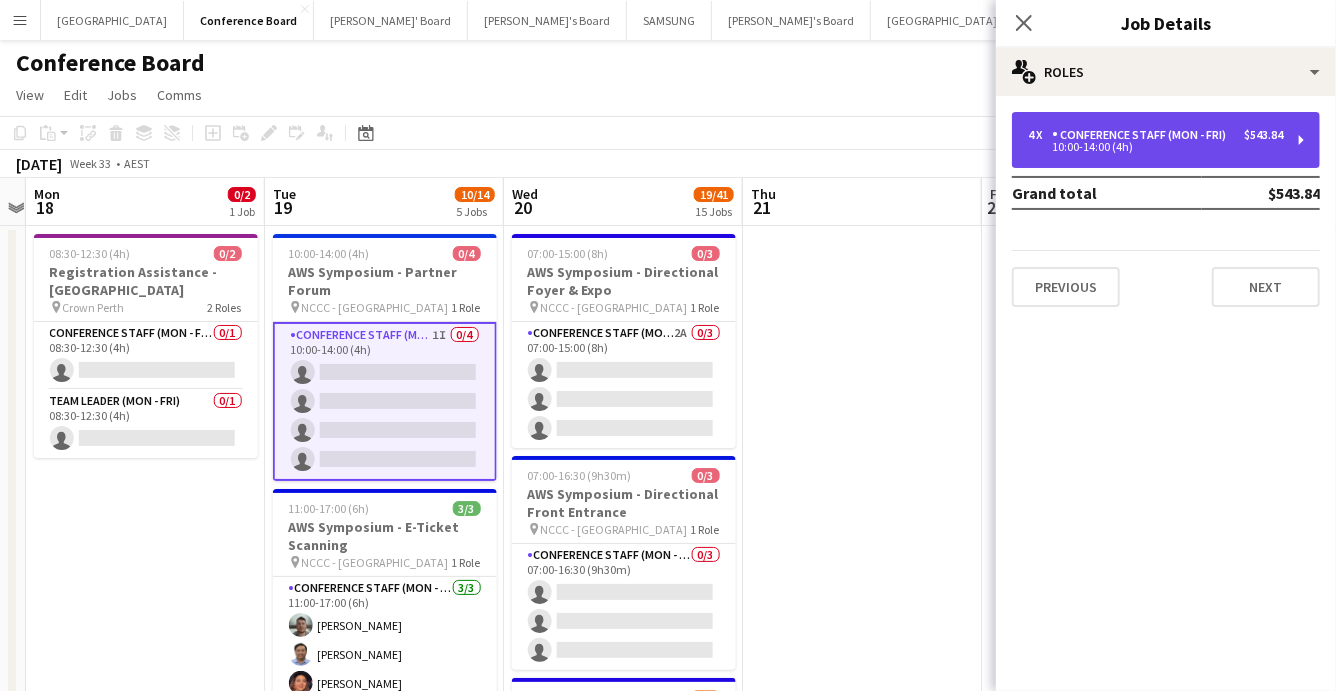 click on "Conference Staff (Mon - Fri)" at bounding box center (1143, 135) 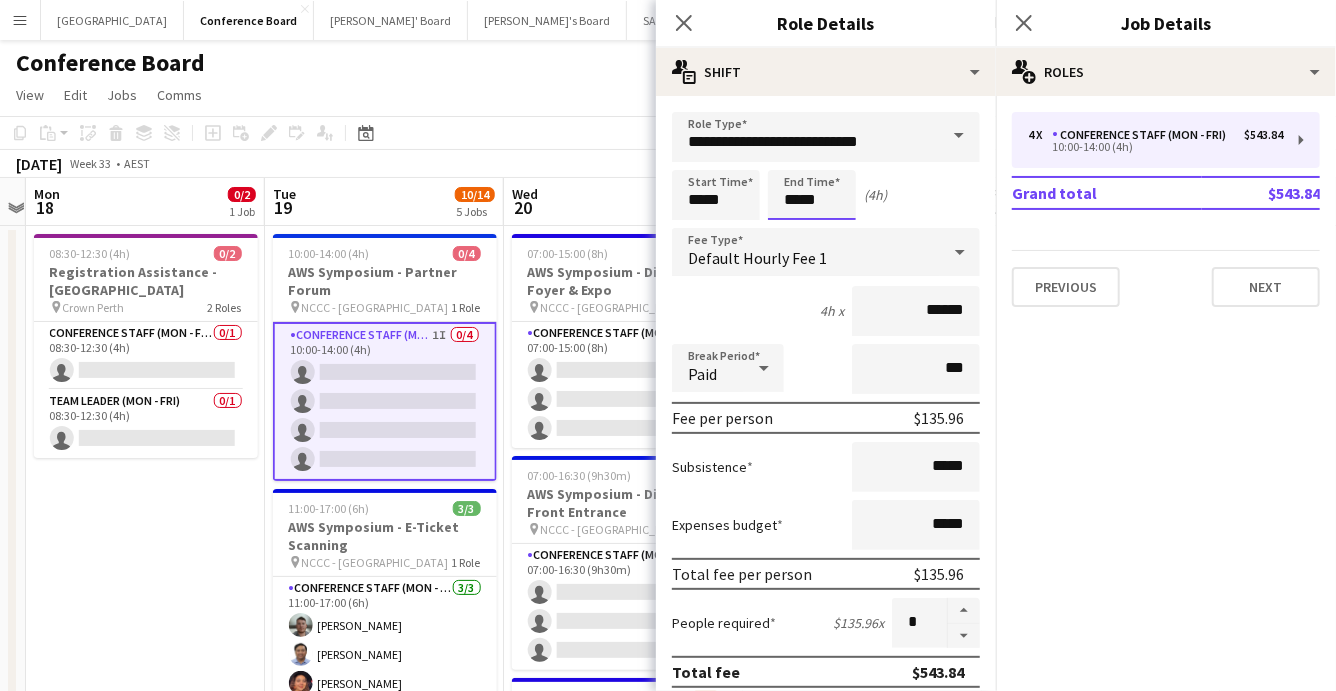 click on "*****" at bounding box center [812, 195] 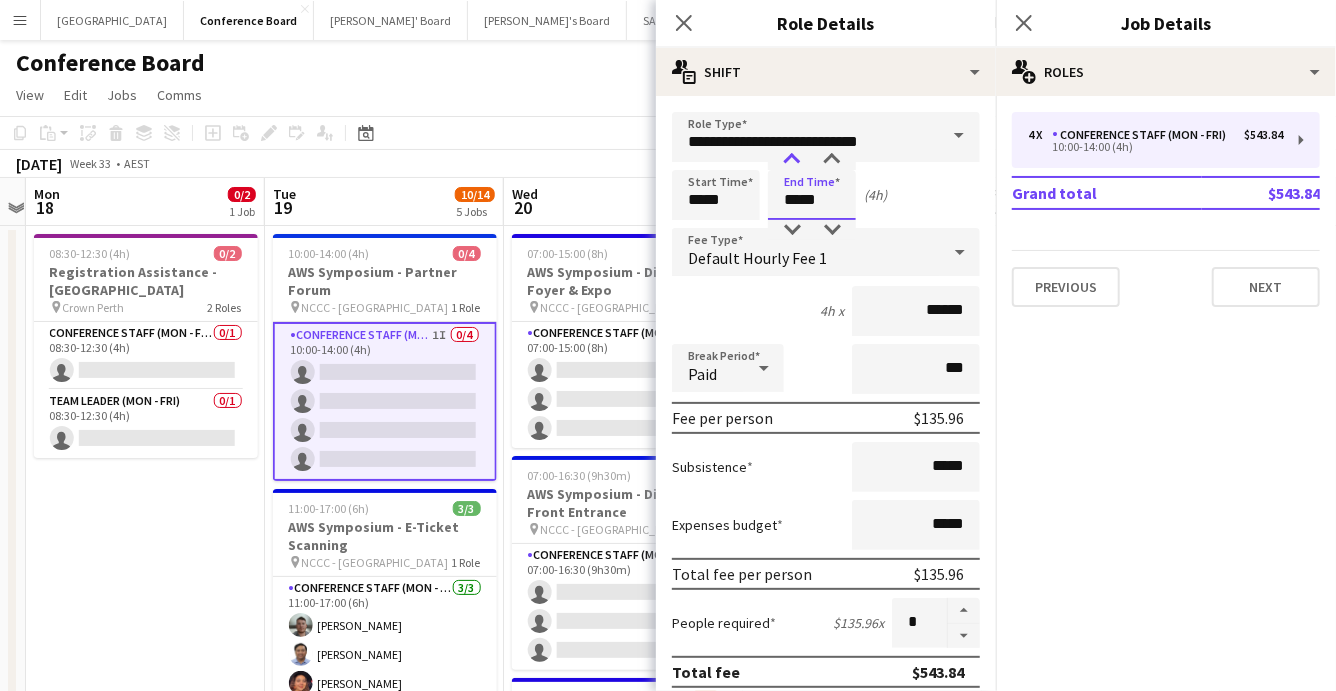 click at bounding box center (792, 160) 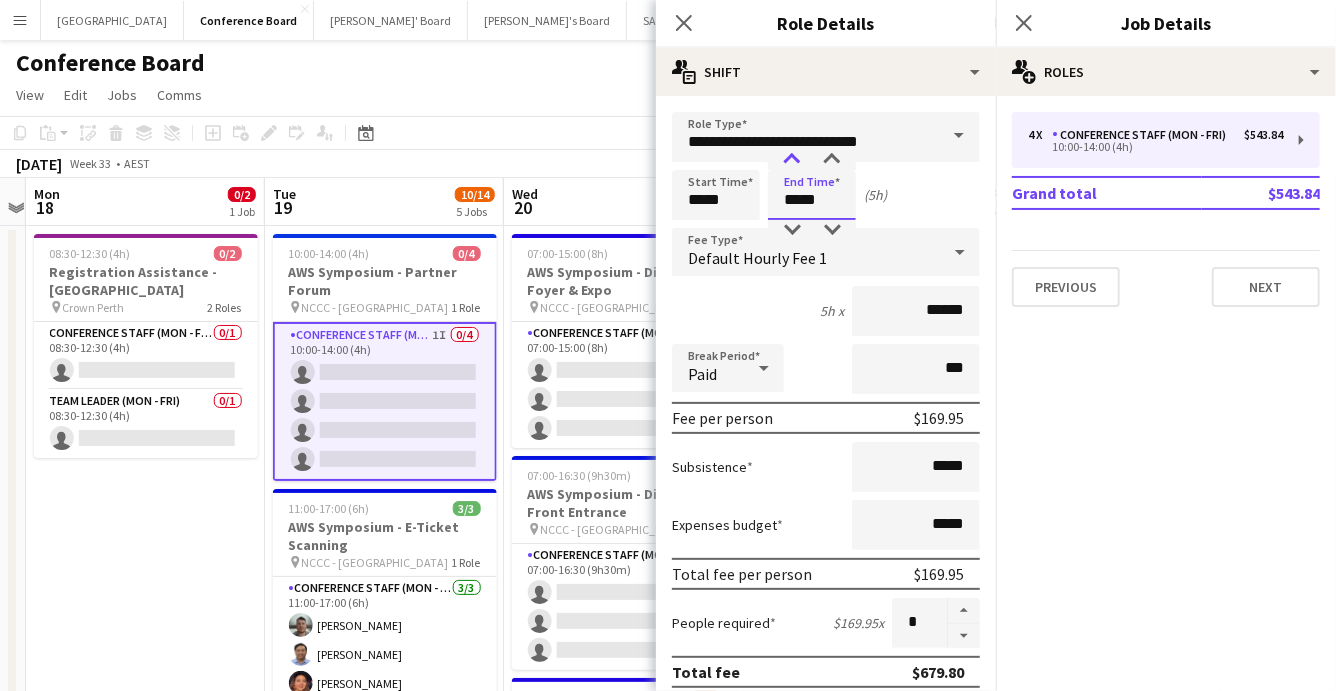 type on "*****" 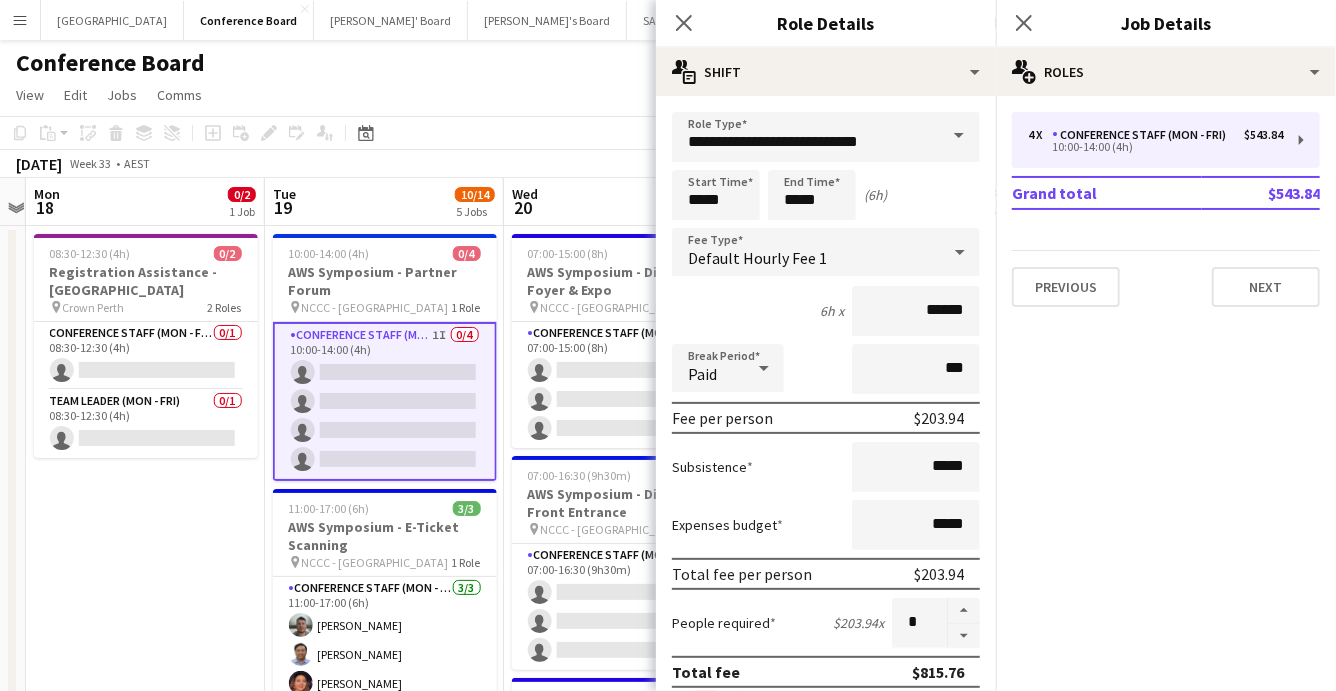 click on "[DATE]   Week 33
•   AEST" 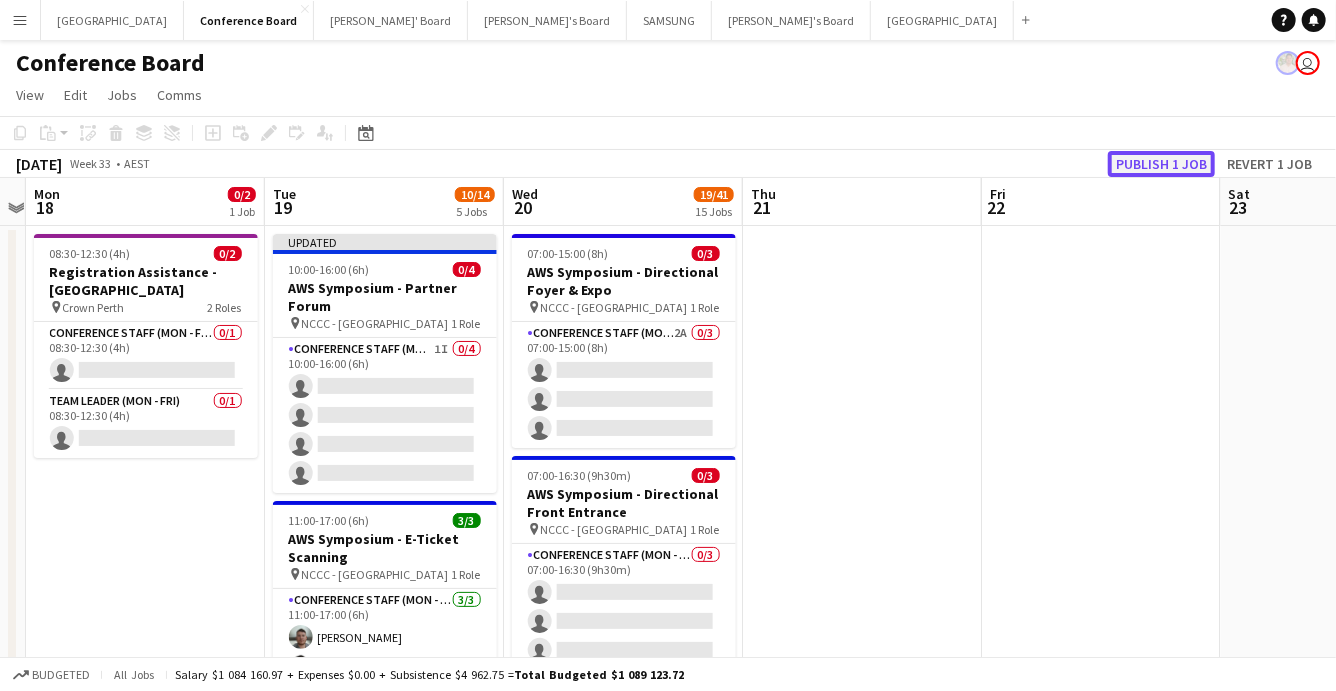 click on "Publish 1 job" 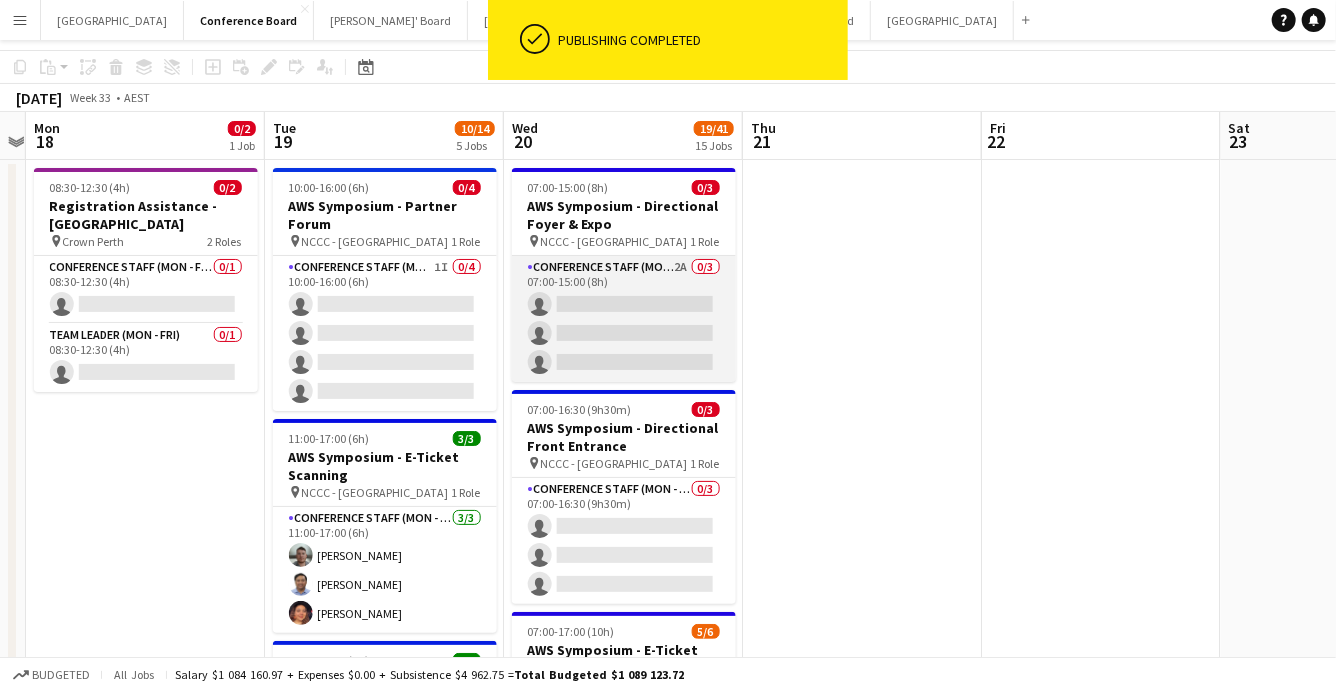 scroll, scrollTop: 0, scrollLeft: 0, axis: both 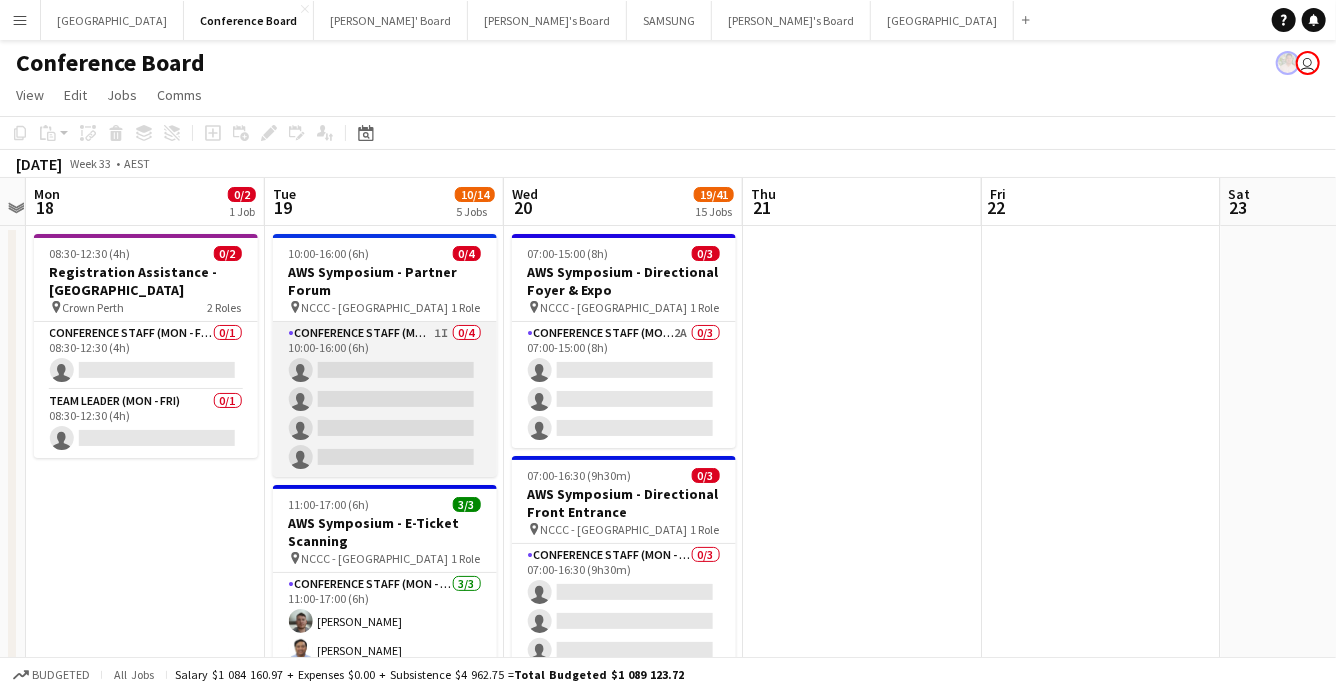click on "Conference Staff (Mon - Fri)   1I   0/4   10:00-16:00 (6h)
single-neutral-actions
single-neutral-actions
single-neutral-actions
single-neutral-actions" at bounding box center [385, 399] 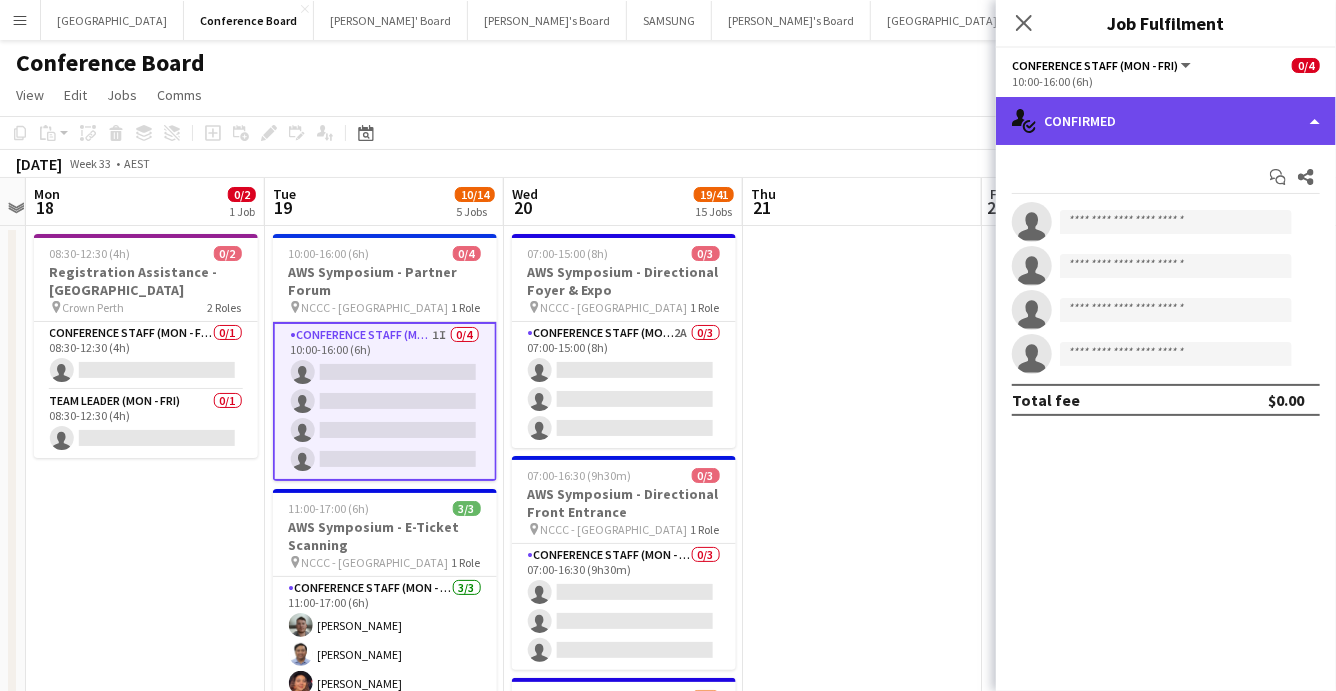 click on "single-neutral-actions-check-2
Confirmed" 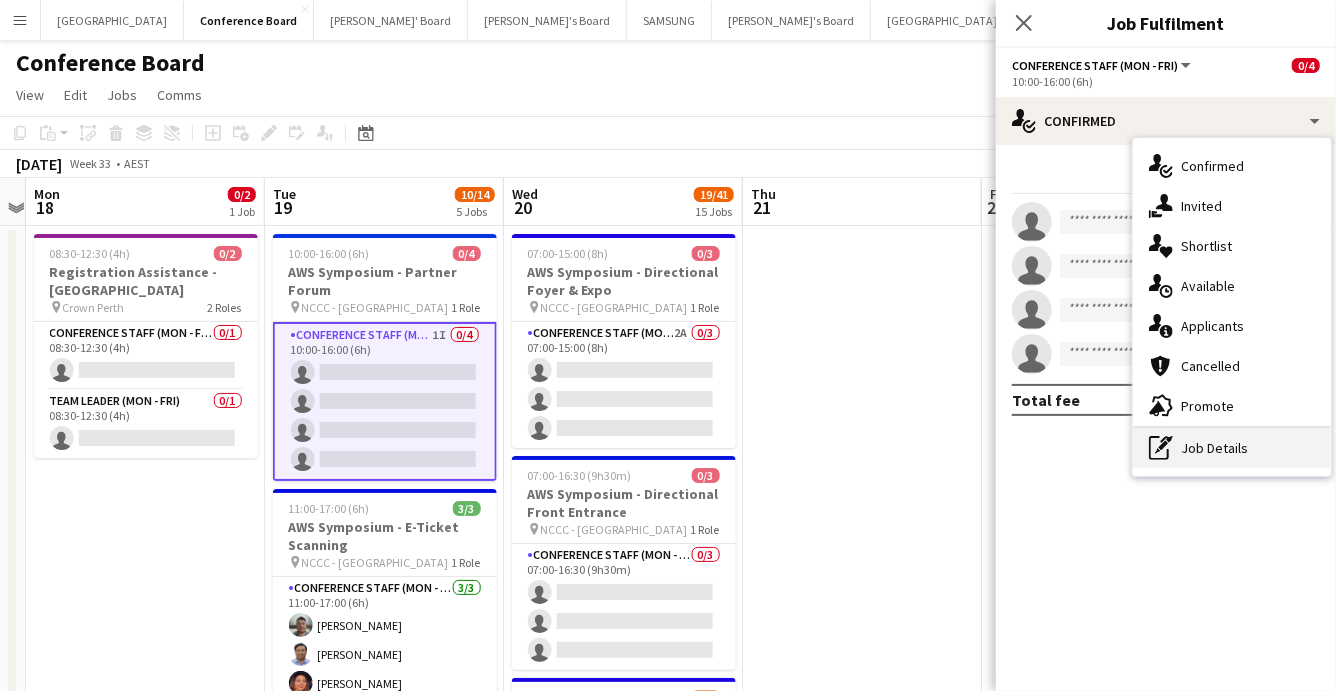 click on "pen-write
Job Details" at bounding box center [1232, 448] 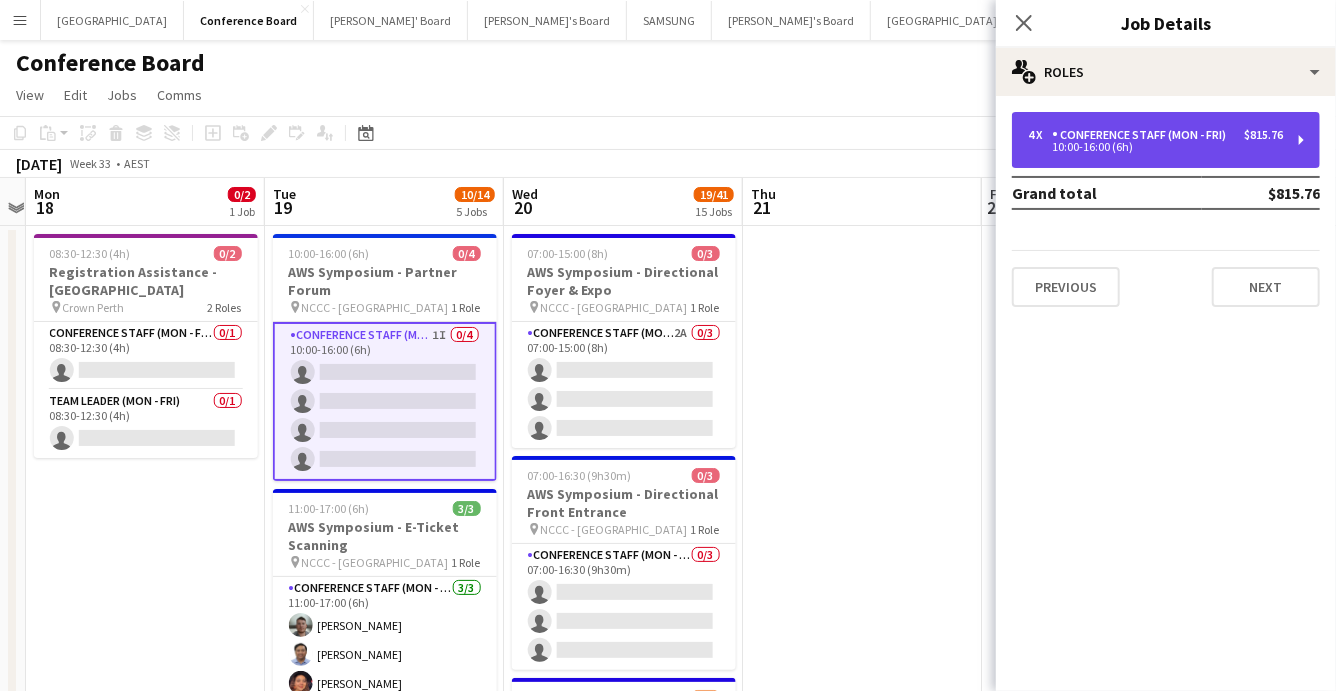 click on "4 x   Conference Staff (Mon - Fri)   $815.76   10:00-16:00 (6h)" at bounding box center [1166, 140] 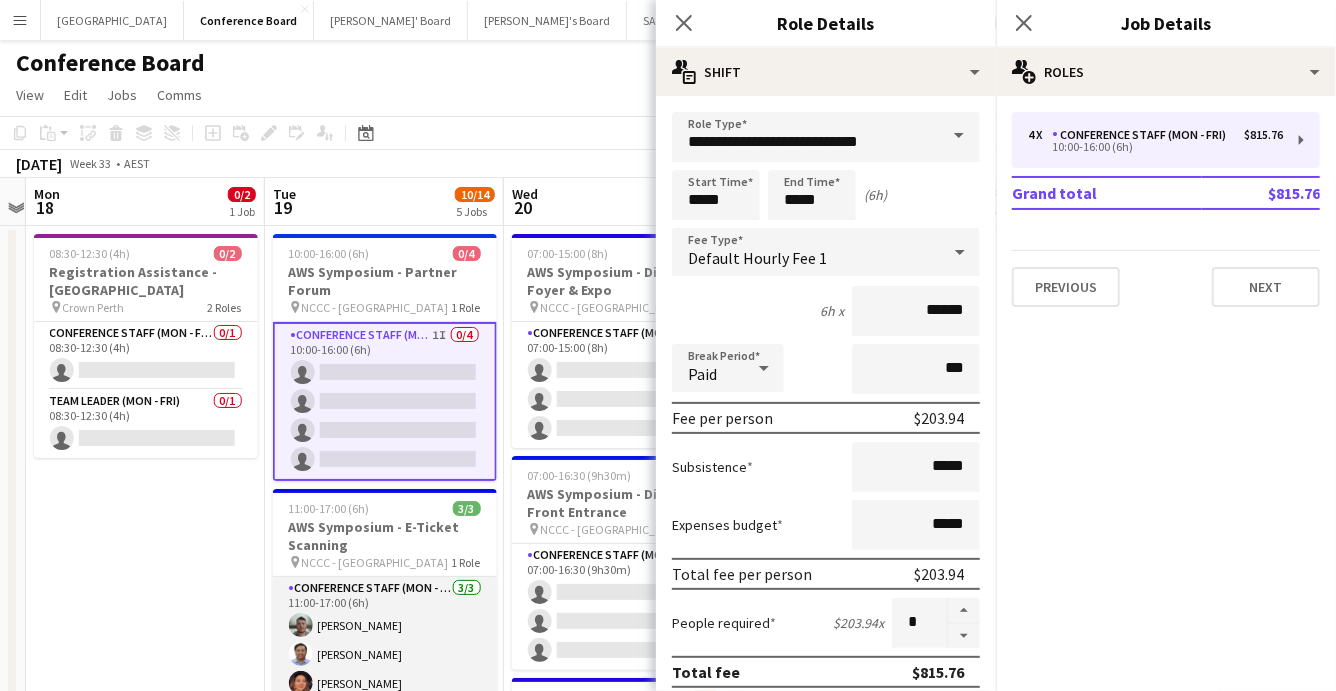 click on "Conference Staff (Mon - Fri)   [DATE]   11:00-17:00 (6h)
[PERSON_NAME] [PERSON_NAME] [PERSON_NAME]" at bounding box center [385, 640] 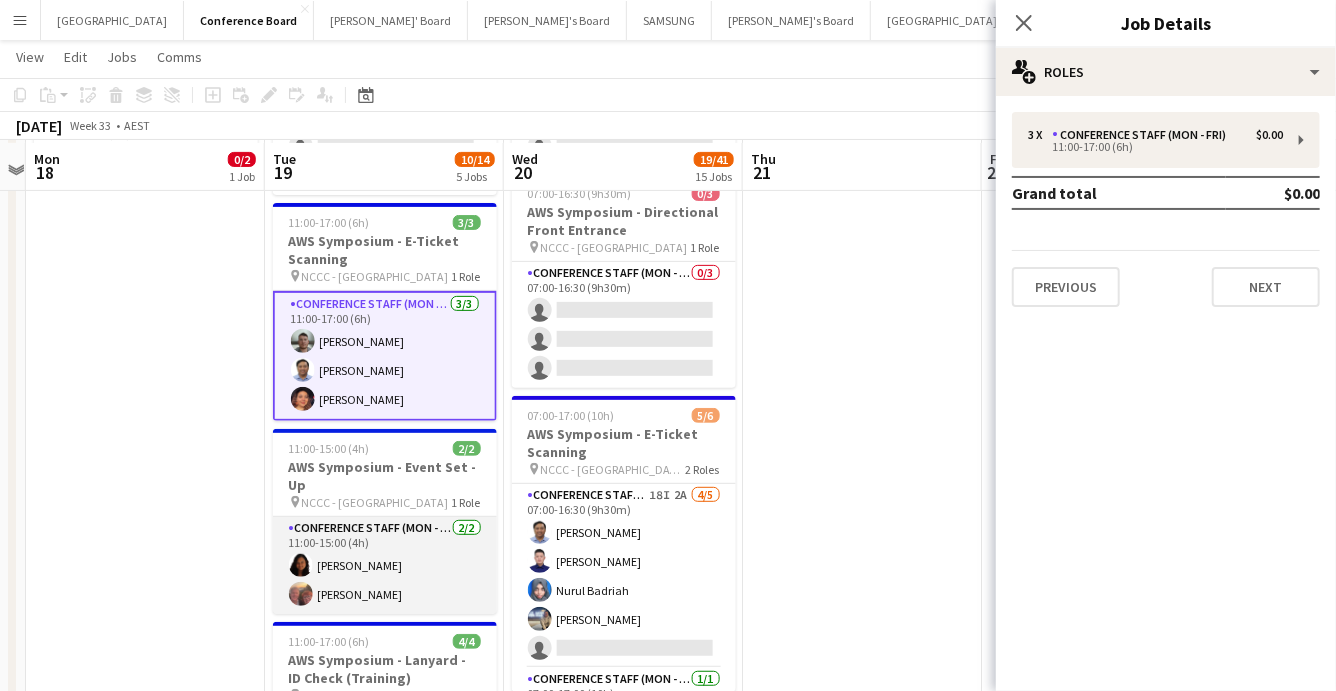scroll, scrollTop: 282, scrollLeft: 0, axis: vertical 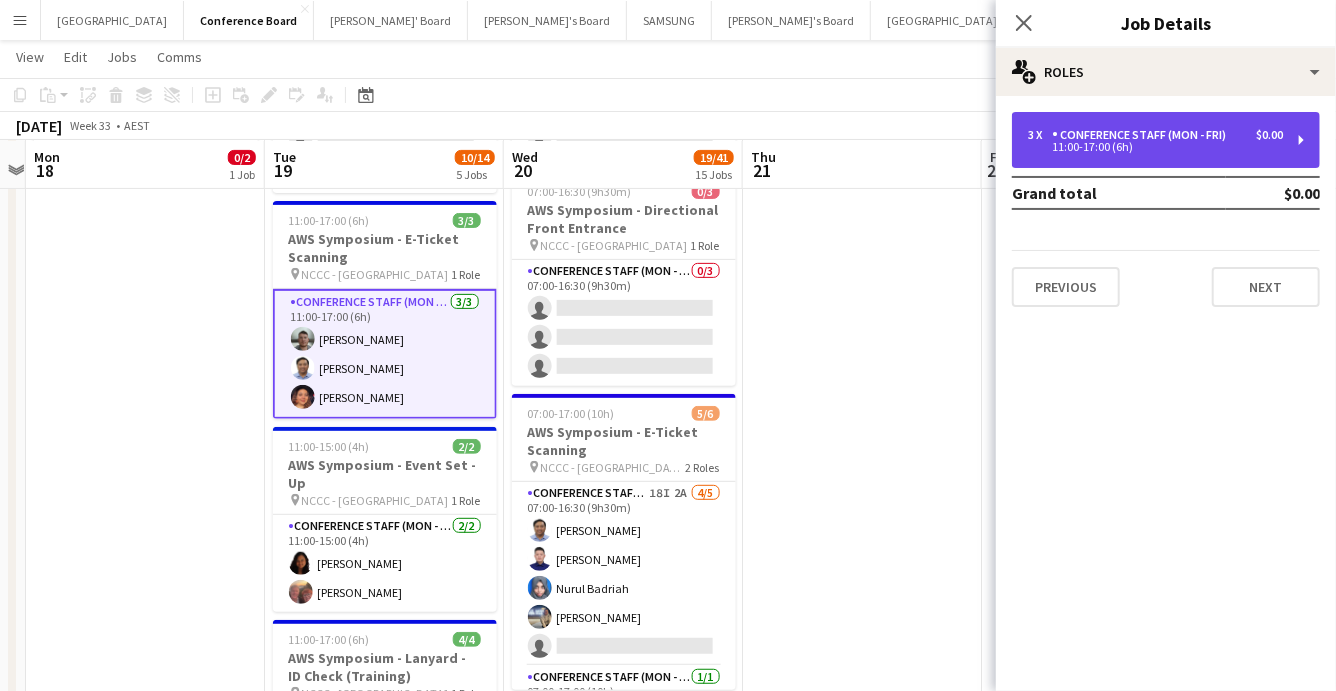 click on "11:00-17:00 (6h)" at bounding box center [1155, 147] 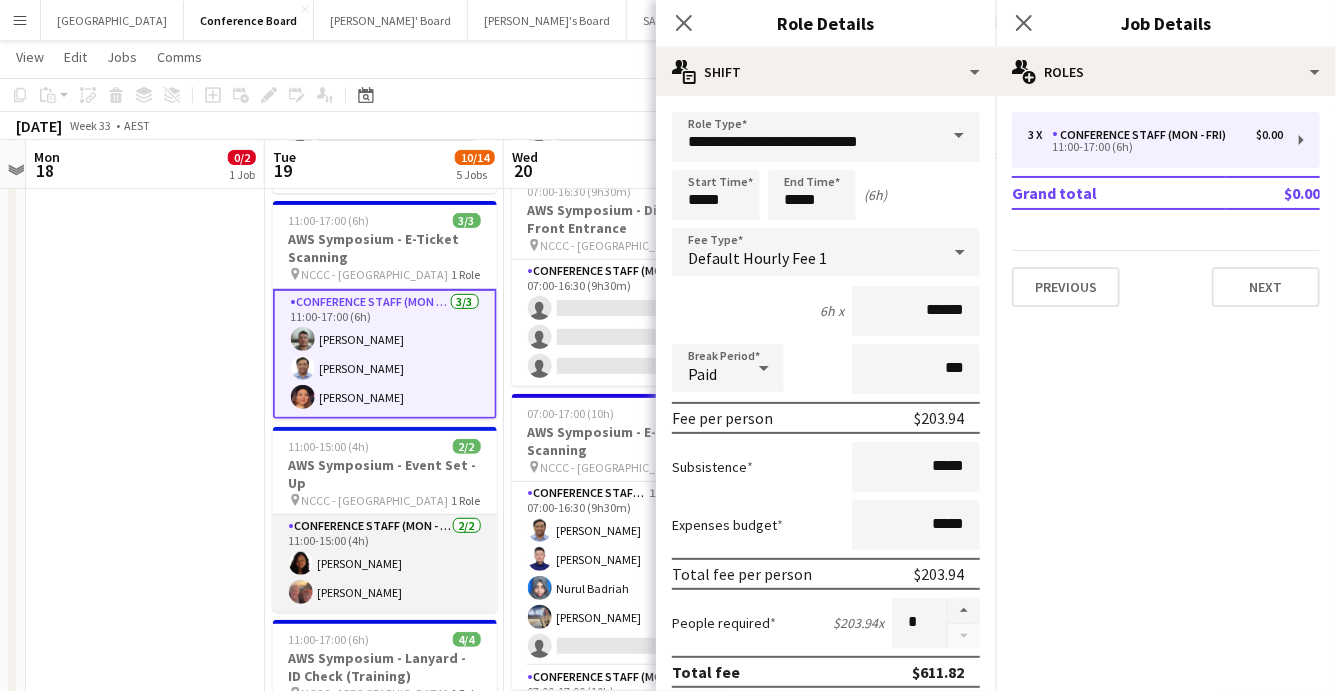 click on "Conference Staff (Mon - Fri)   [DATE]   11:00-15:00 (4h)
[PERSON_NAME] [PERSON_NAME]" at bounding box center [385, 563] 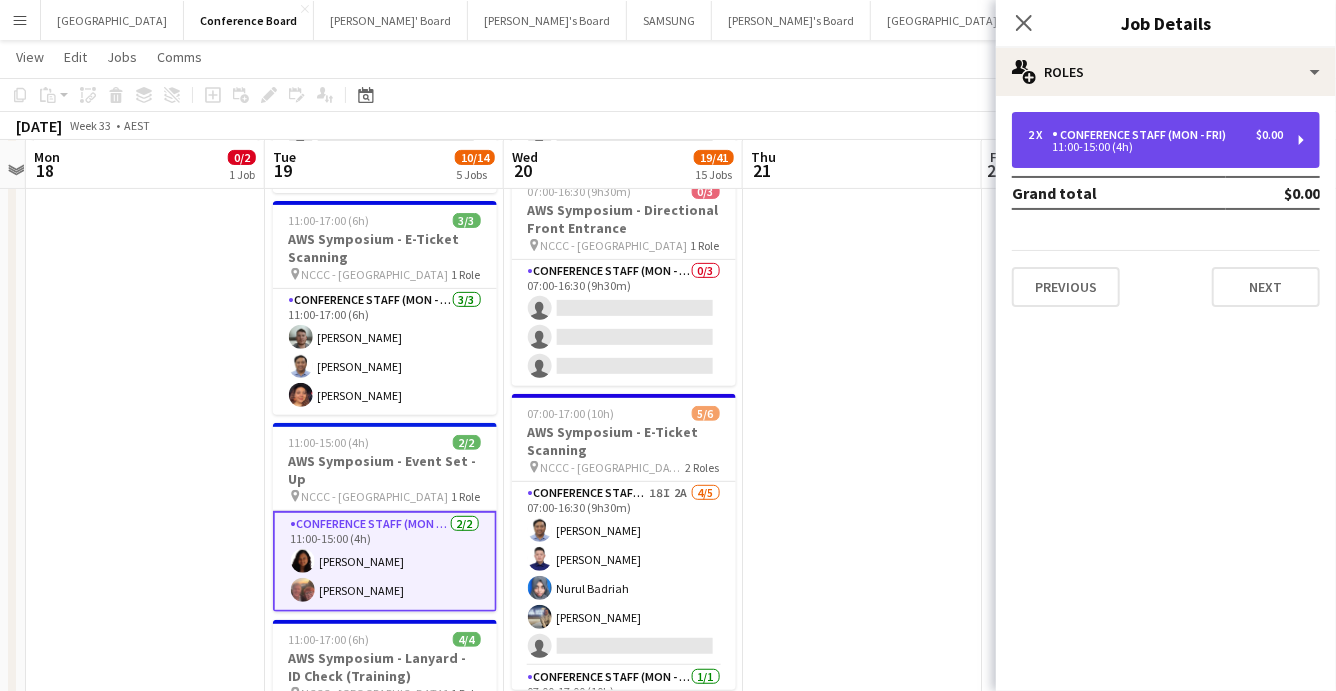 click on "11:00-15:00 (4h)" at bounding box center (1155, 147) 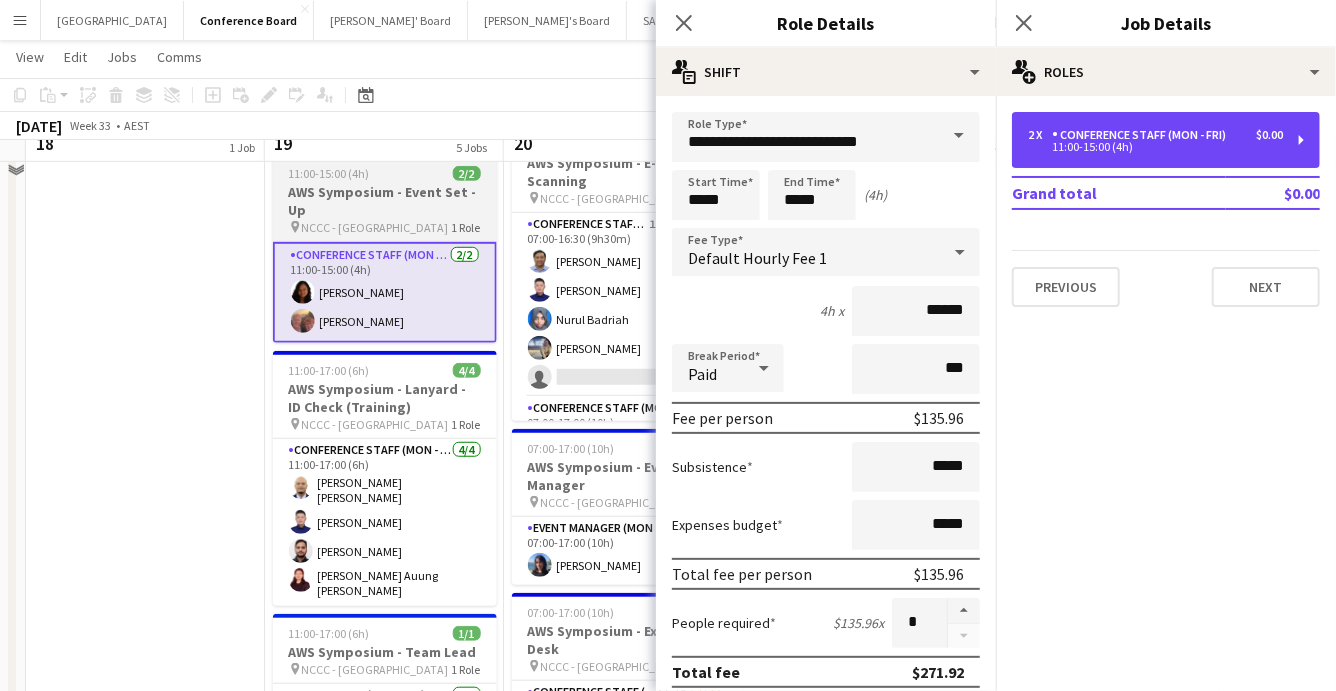 scroll, scrollTop: 564, scrollLeft: 0, axis: vertical 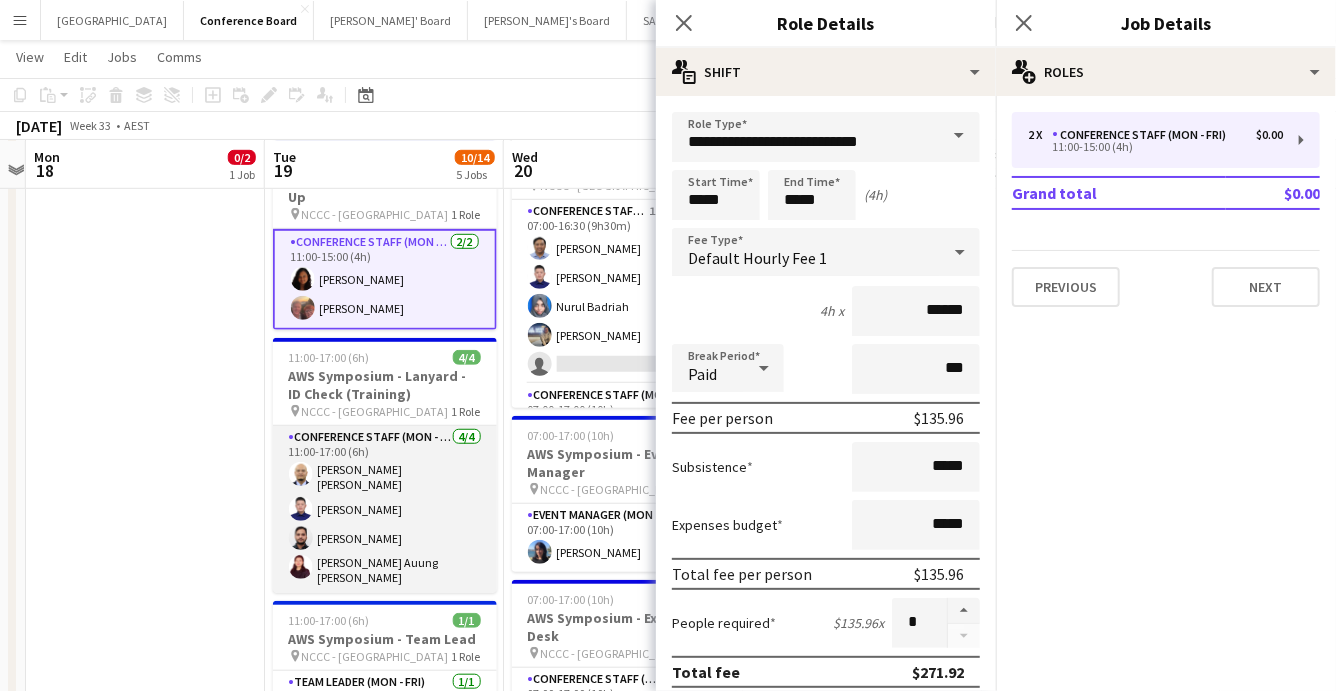 click on "Conference Staff (Mon - Fri)   [DATE]   11:00-17:00 (6h)
[PERSON_NAME] Paolo [PERSON_NAME] [PERSON_NAME] [PERSON_NAME] Auung [PERSON_NAME]" at bounding box center (385, 509) 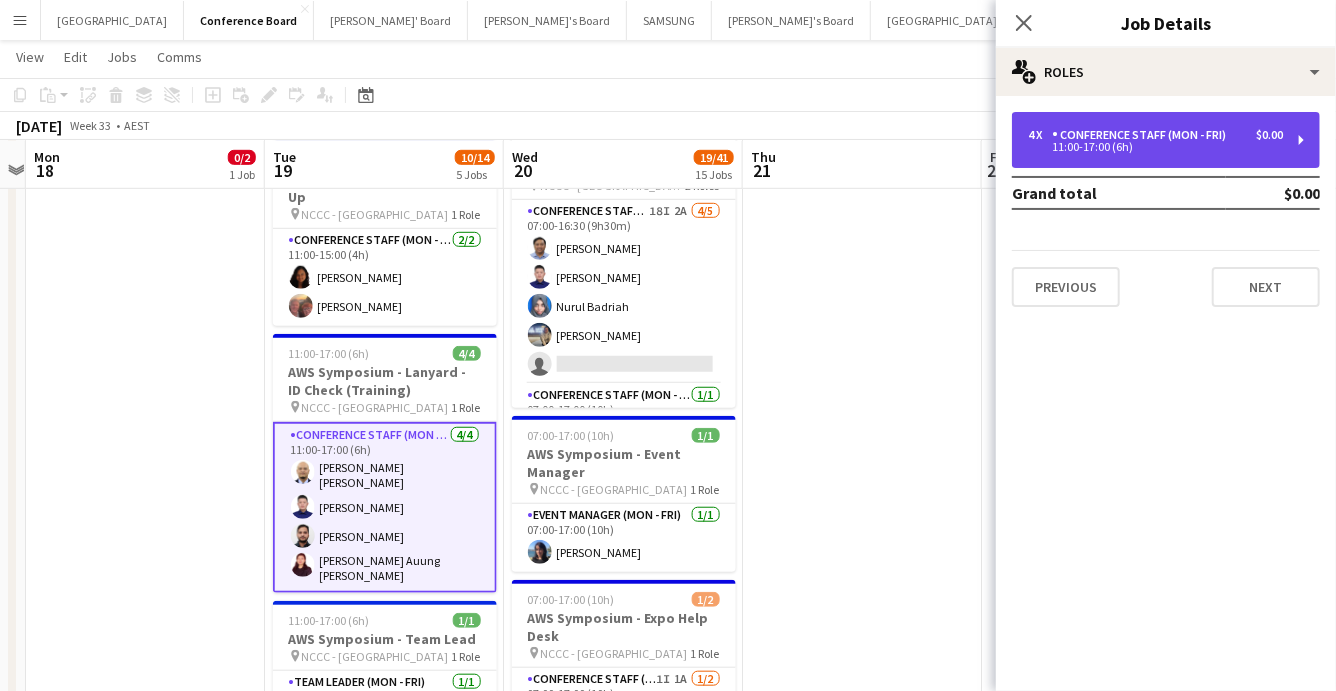click on "11:00-17:00 (6h)" at bounding box center (1155, 147) 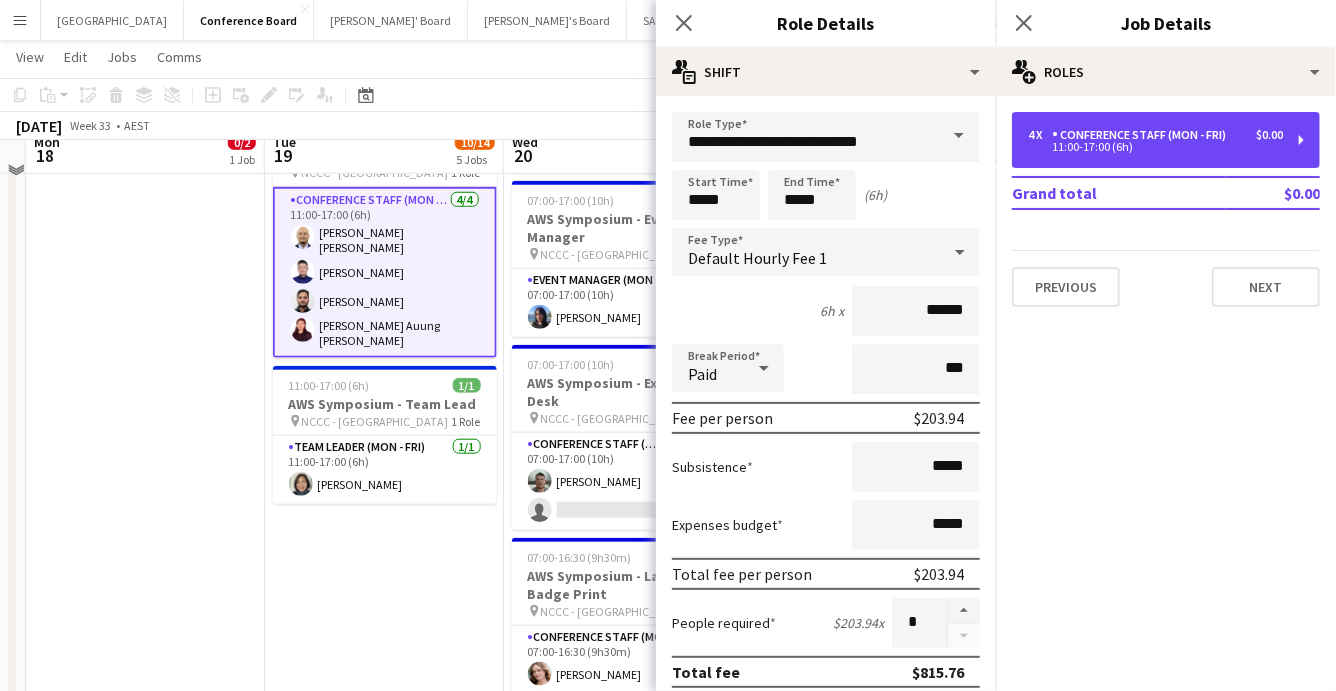 scroll, scrollTop: 800, scrollLeft: 0, axis: vertical 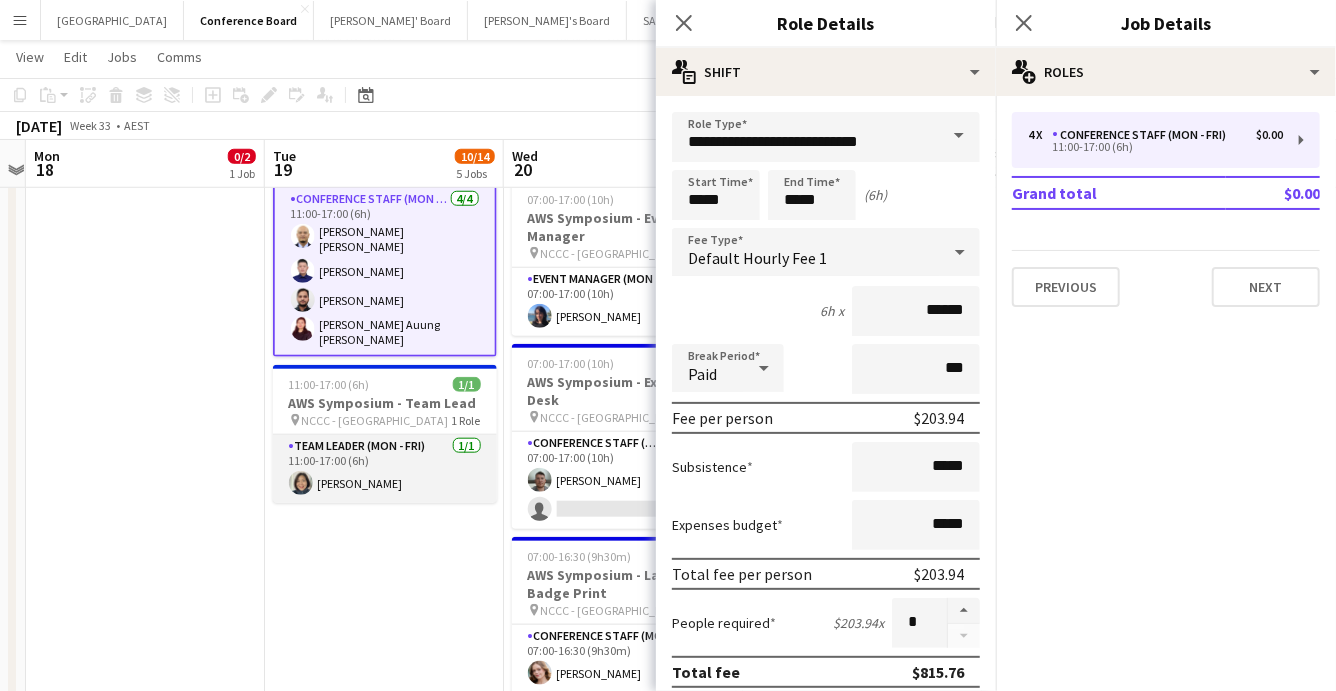 click on "Team Leader (Mon - Fri)   [DATE]   11:00-17:00 (6h)
[PERSON_NAME]" at bounding box center [385, 469] 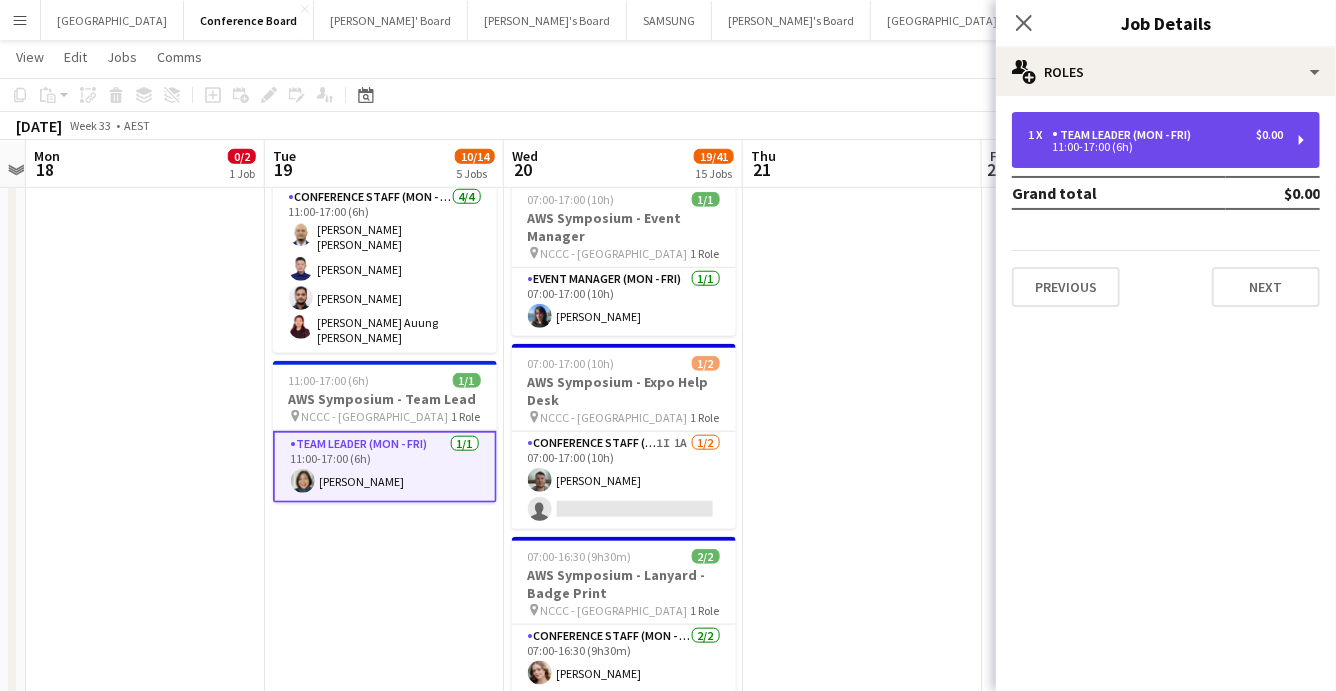 click on "11:00-17:00 (6h)" at bounding box center [1155, 147] 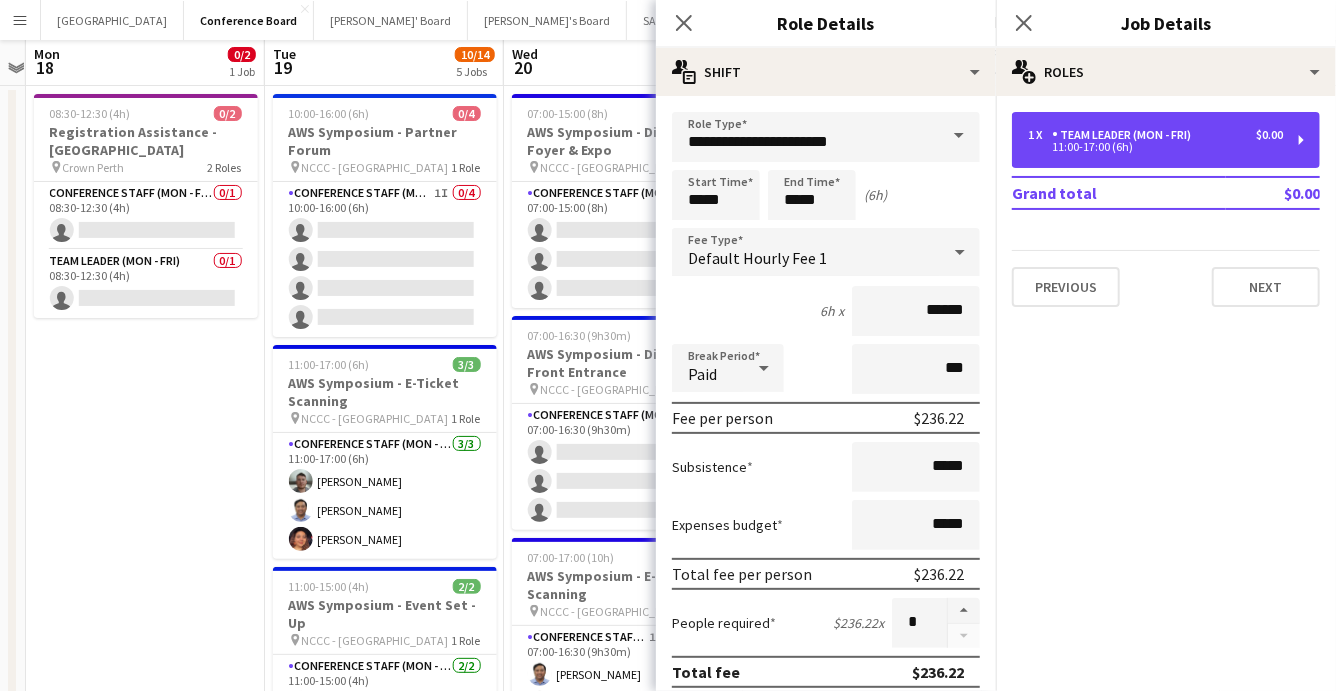 scroll, scrollTop: 0, scrollLeft: 0, axis: both 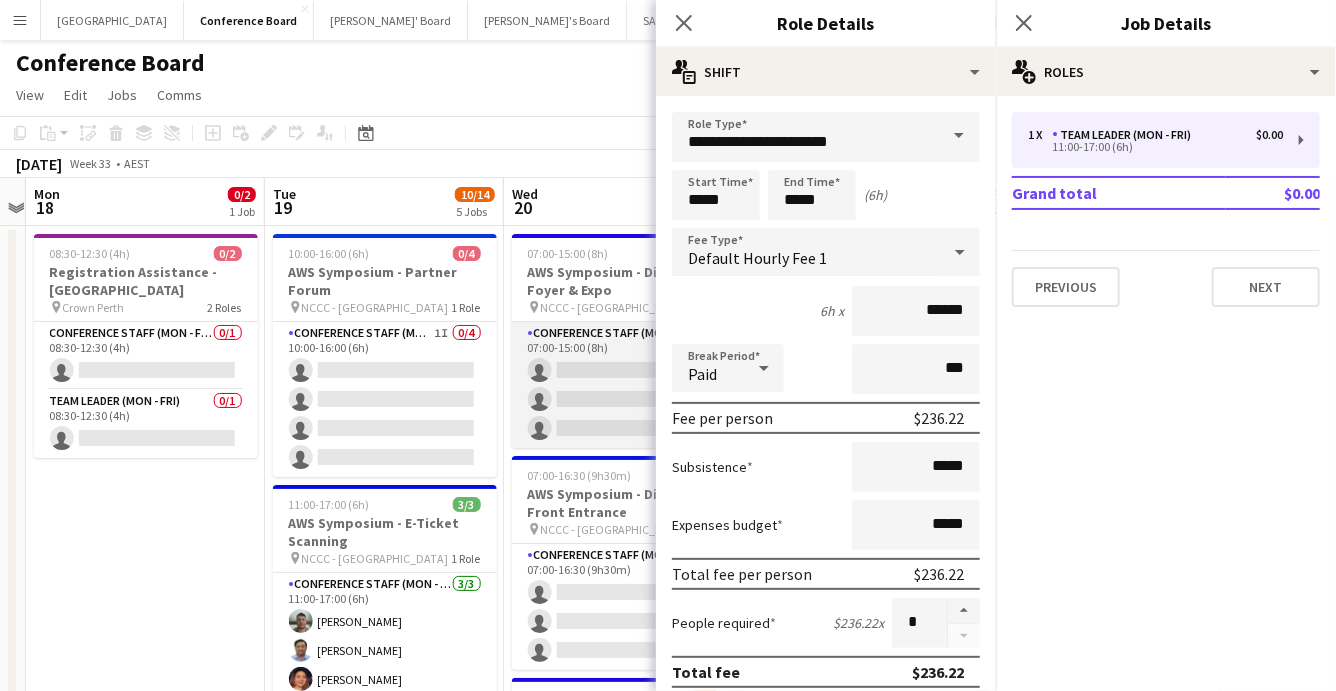 click on "Conference Staff (Mon - Fri)   2A   0/3   07:00-15:00 (8h)
single-neutral-actions
single-neutral-actions
single-neutral-actions" at bounding box center (624, 385) 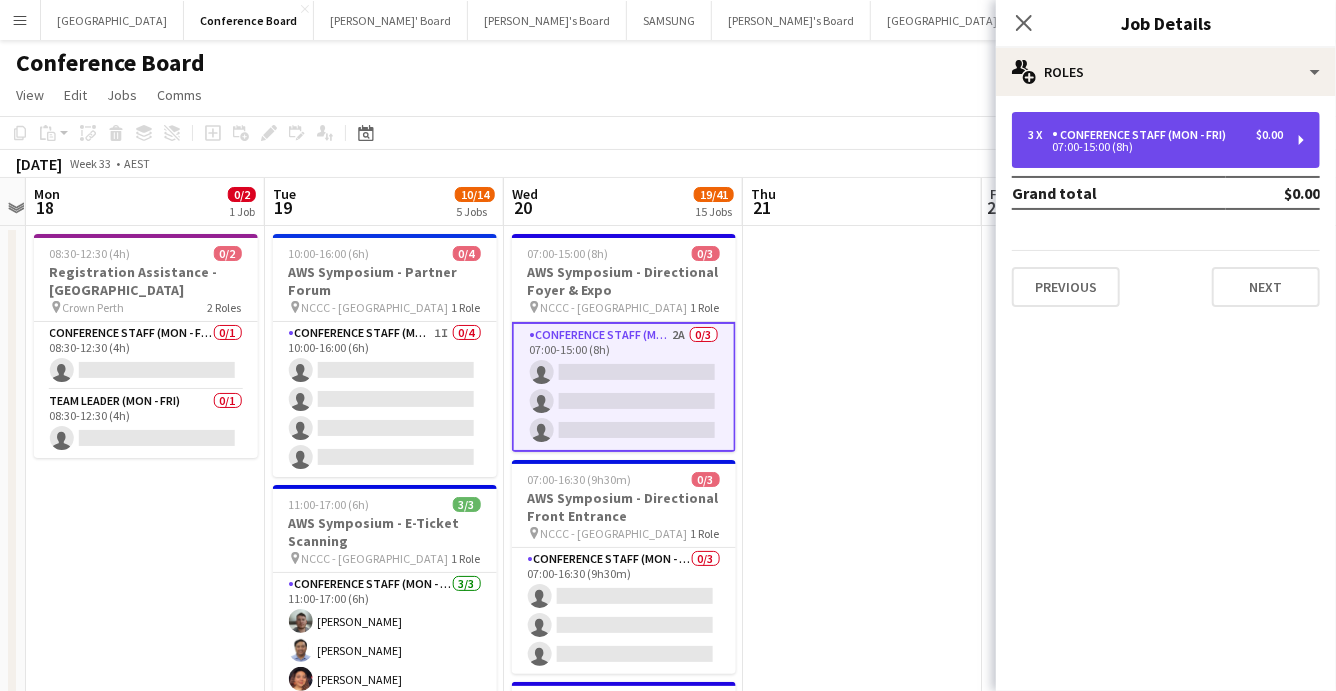 click on "Conference Staff (Mon - Fri)" at bounding box center (1143, 135) 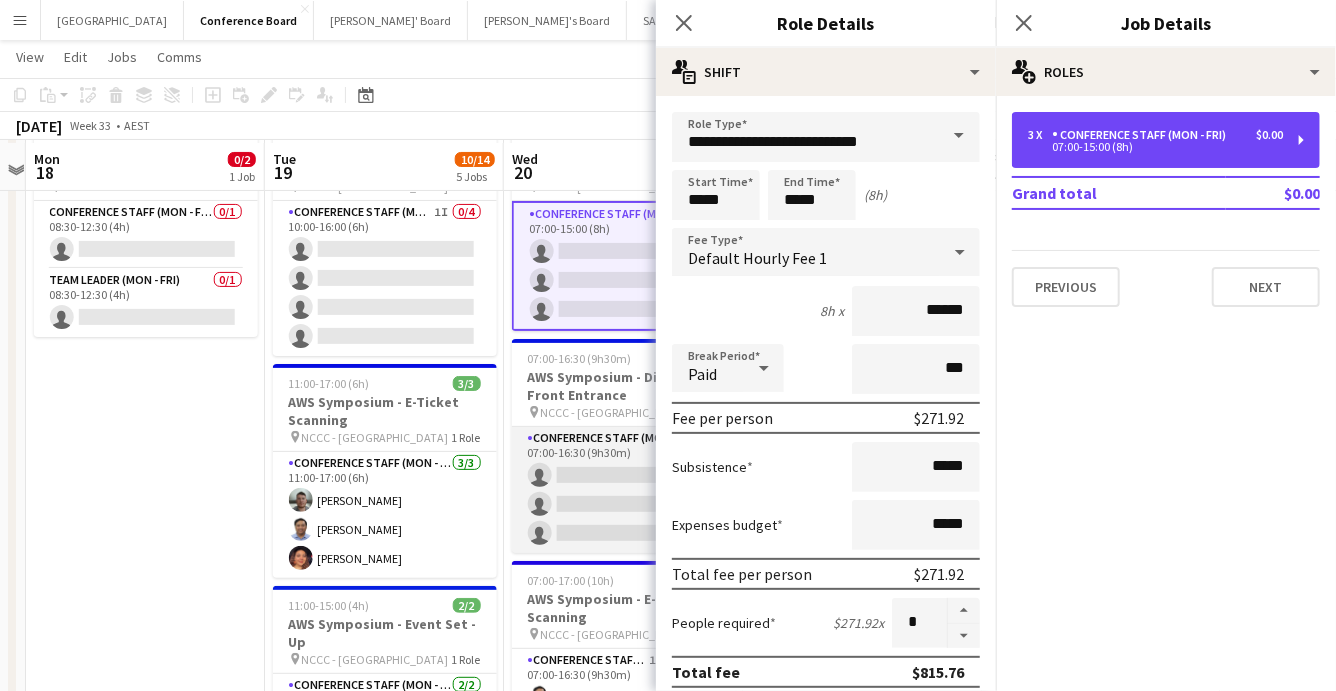 scroll, scrollTop: 121, scrollLeft: 0, axis: vertical 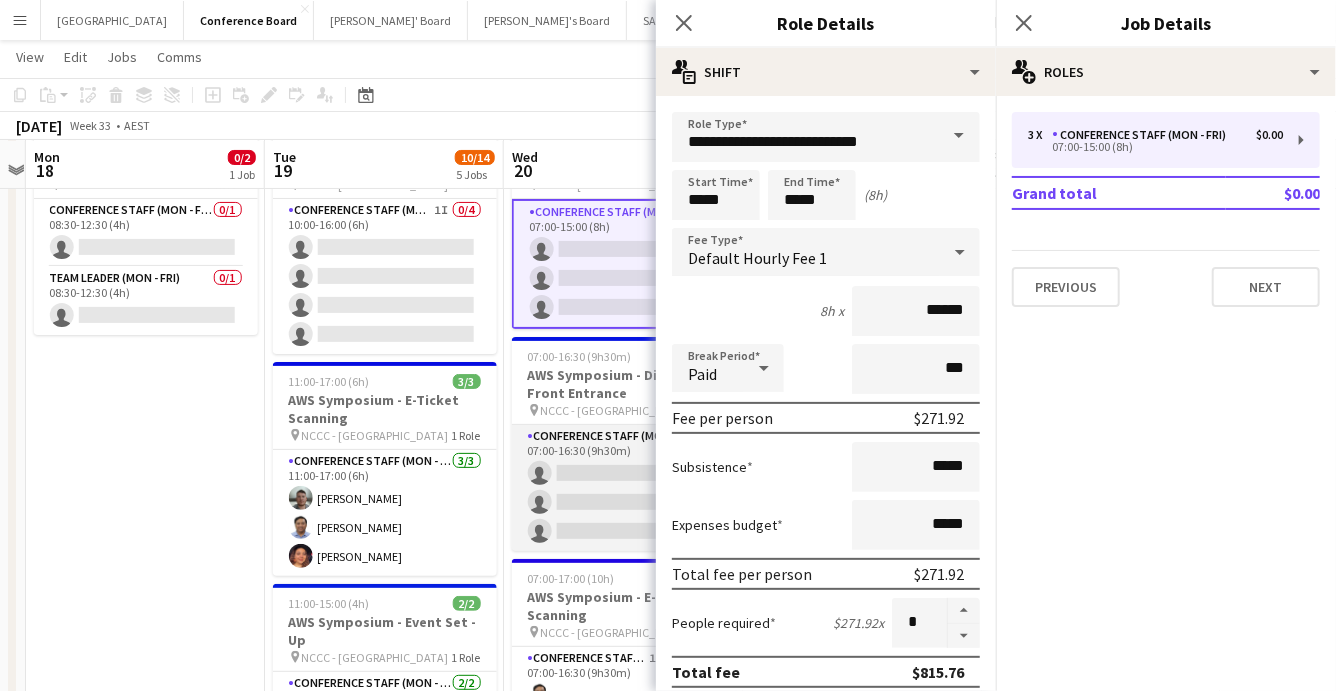 click on "Conference Staff (Mon - Fri)   0/3   07:00-16:30 (9h30m)
single-neutral-actions
single-neutral-actions
single-neutral-actions" at bounding box center (624, 488) 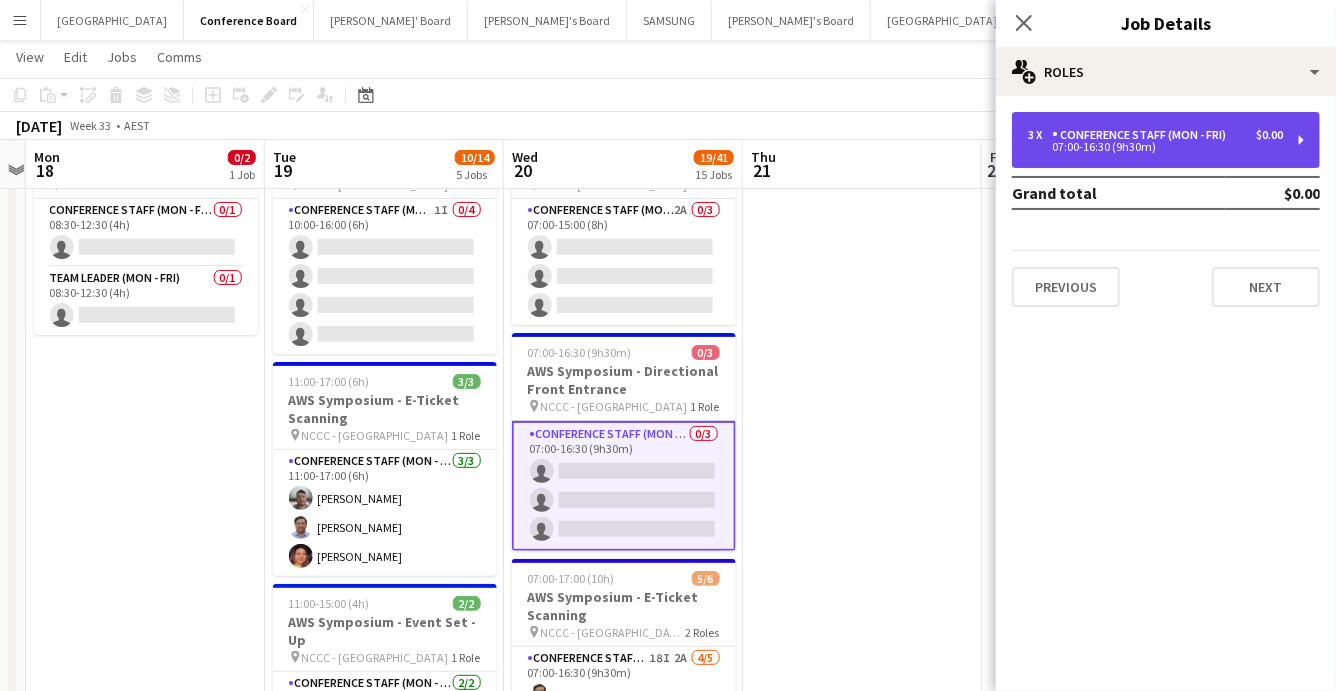click on "07:00-16:30 (9h30m)" at bounding box center (1155, 147) 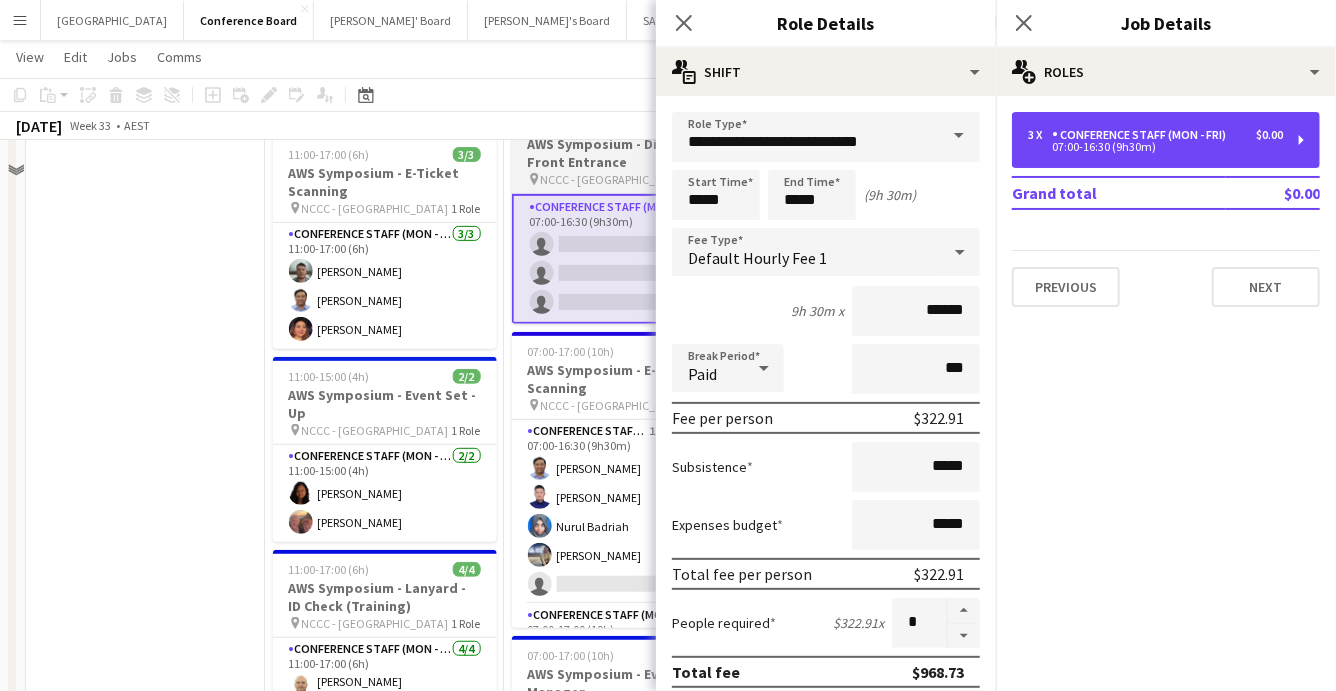 scroll, scrollTop: 378, scrollLeft: 0, axis: vertical 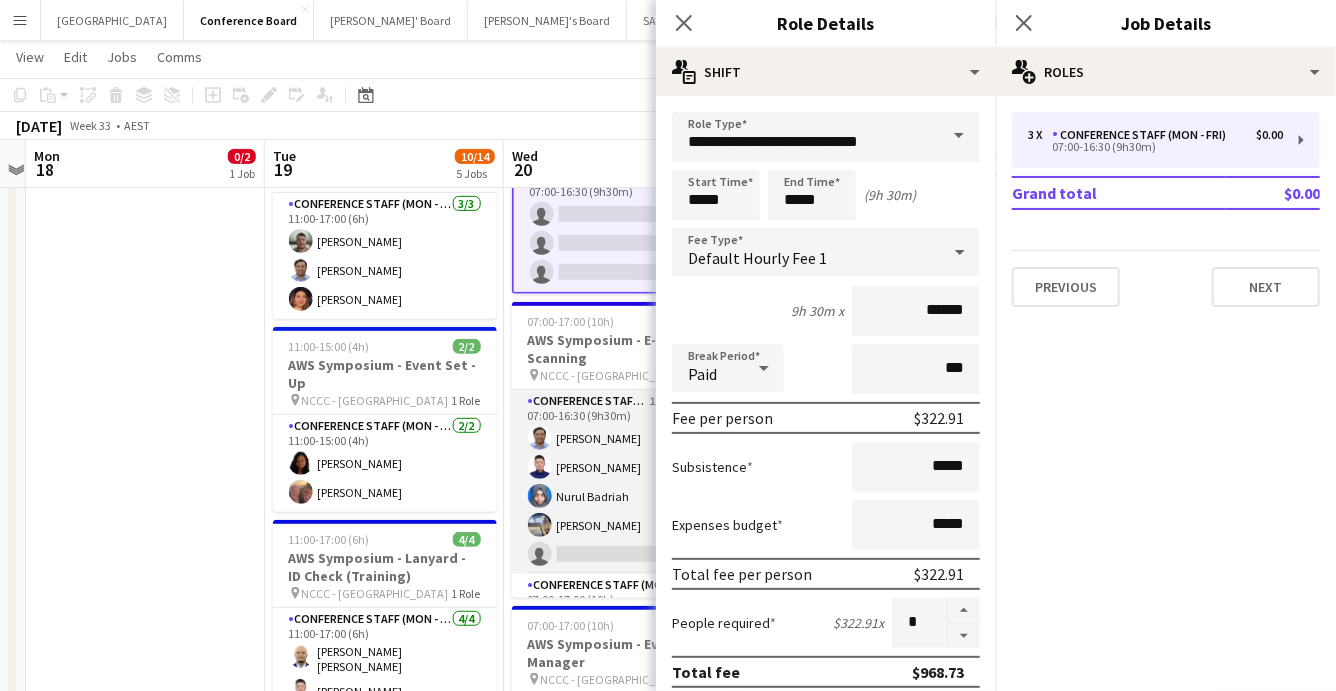 click on "Conference Staff (Mon - Fri)   18I   2A   [DATE]   07:00-16:30 (9h30m)
[PERSON_NAME] [PERSON_NAME] [PERSON_NAME] Badriah [PERSON_NAME]
single-neutral-actions" at bounding box center [624, 482] 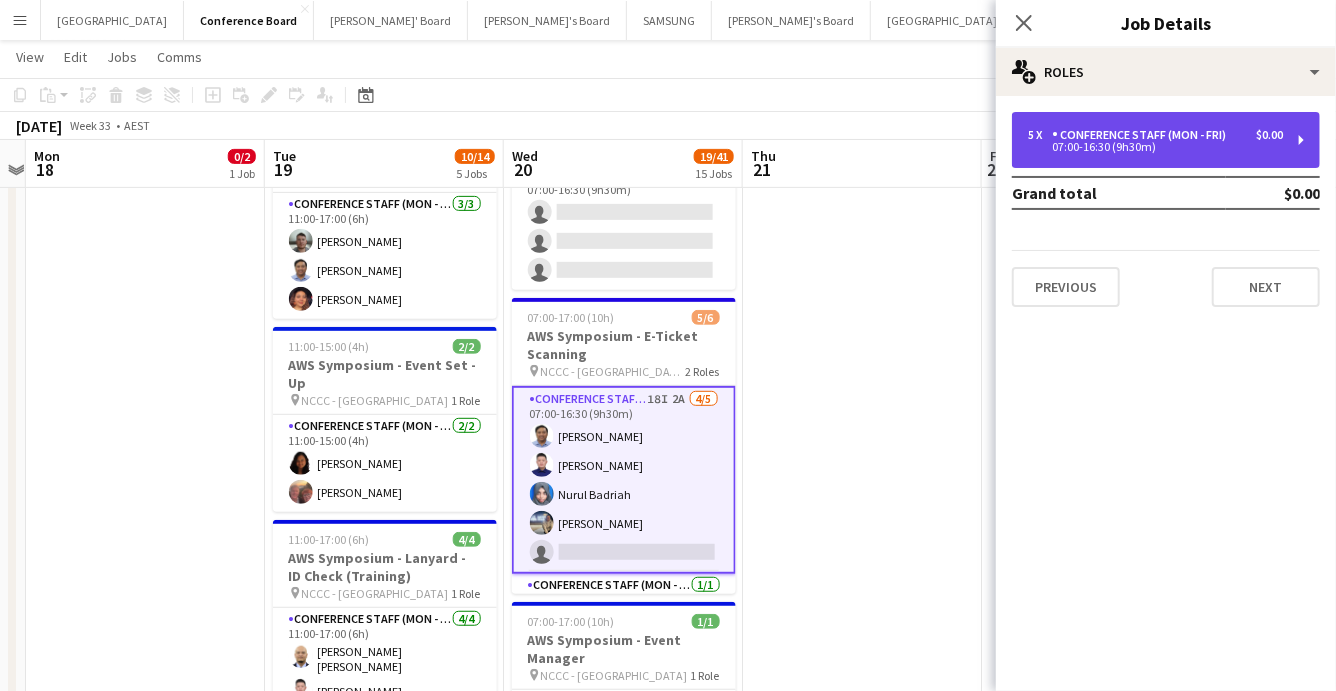 click on "07:00-16:30 (9h30m)" at bounding box center [1155, 147] 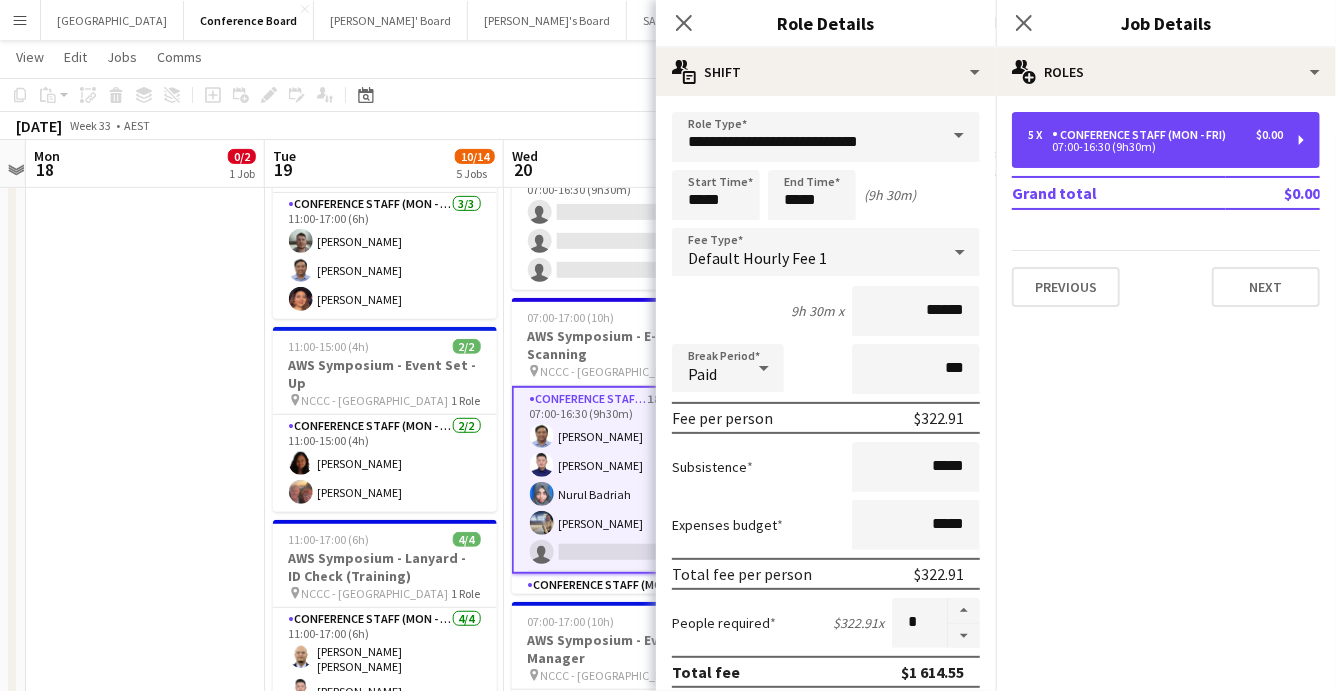 scroll, scrollTop: 47, scrollLeft: 0, axis: vertical 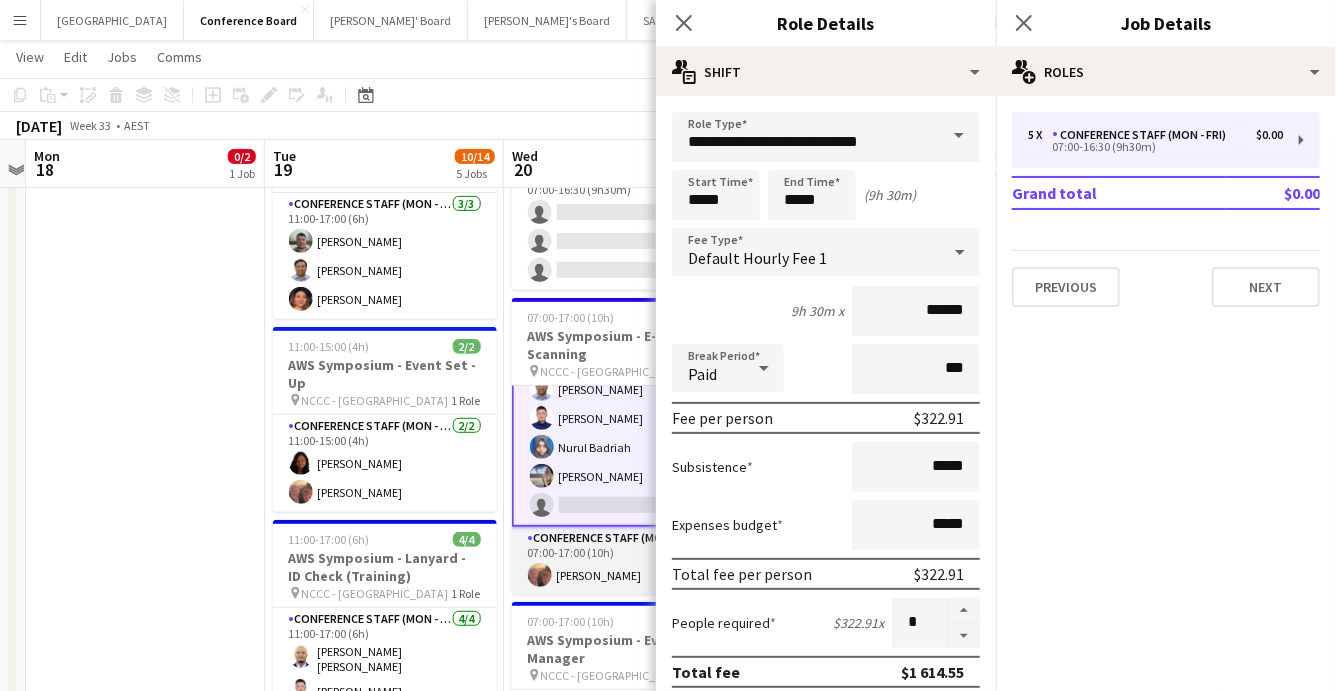 click on "Conference Staff (Mon - Fri)   [DATE]   07:00-17:00 (10h)
[PERSON_NAME]" at bounding box center (624, 561) 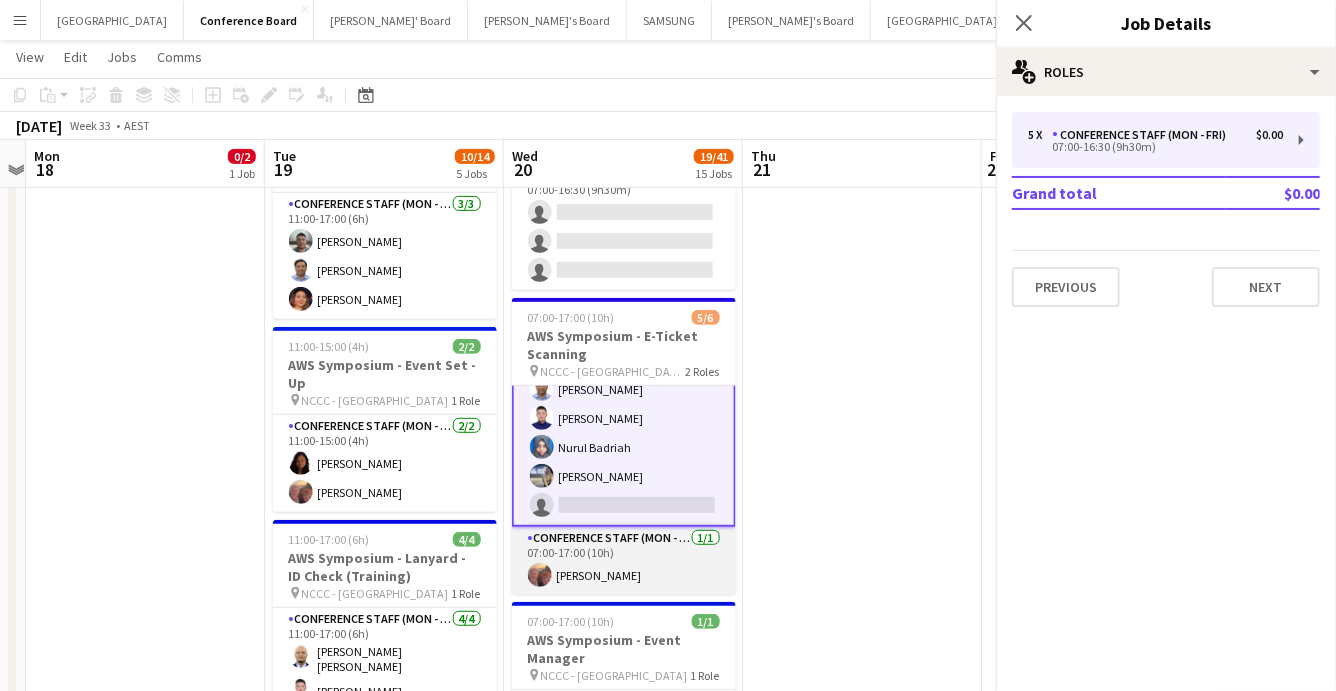 scroll, scrollTop: 45, scrollLeft: 0, axis: vertical 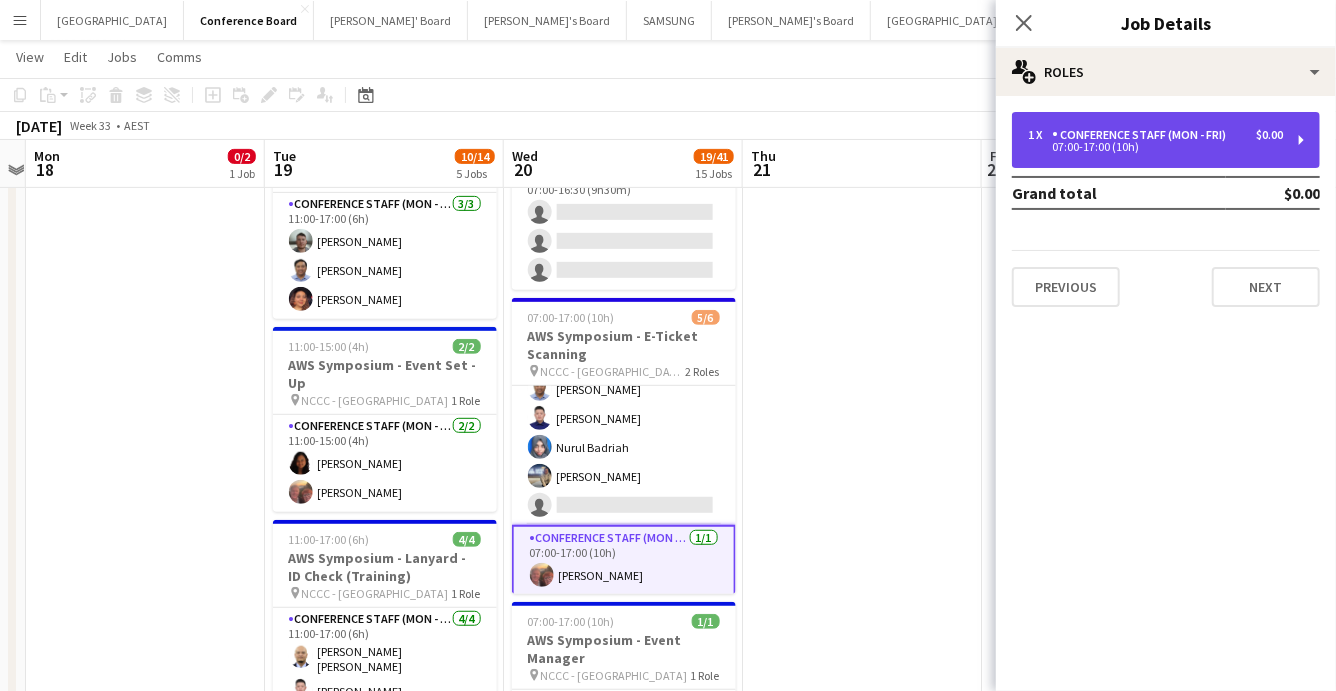 click on "07:00-17:00 (10h)" at bounding box center [1155, 147] 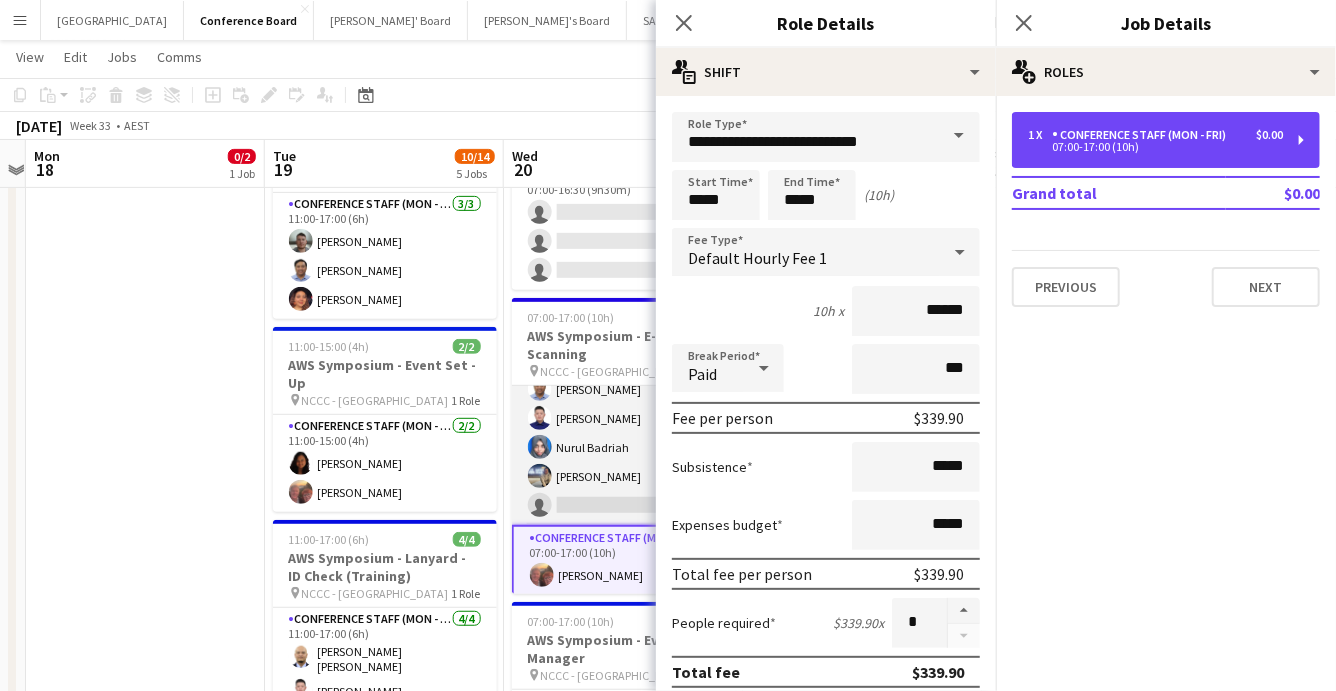 scroll, scrollTop: 47, scrollLeft: 0, axis: vertical 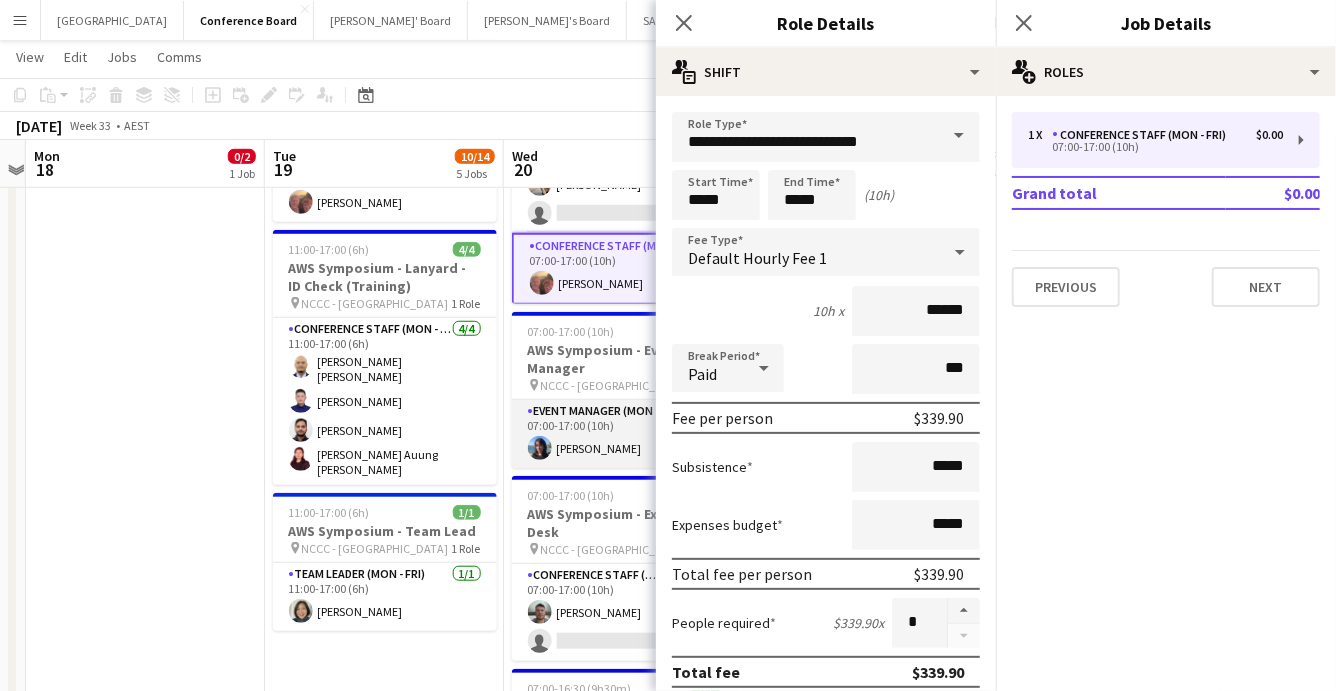 click on "Event Manager (Mon - Fri)   [DATE]   07:00-17:00 (10h)
[PERSON_NAME]" at bounding box center [624, 434] 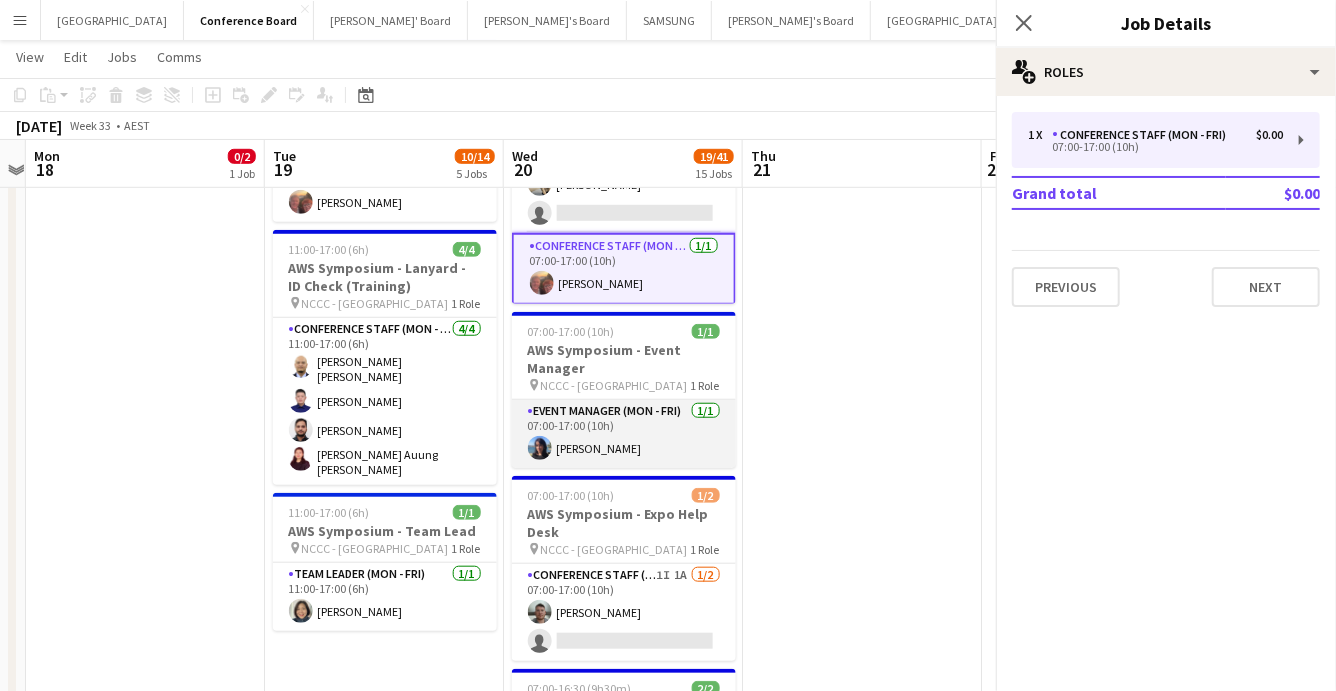 scroll, scrollTop: 43, scrollLeft: 0, axis: vertical 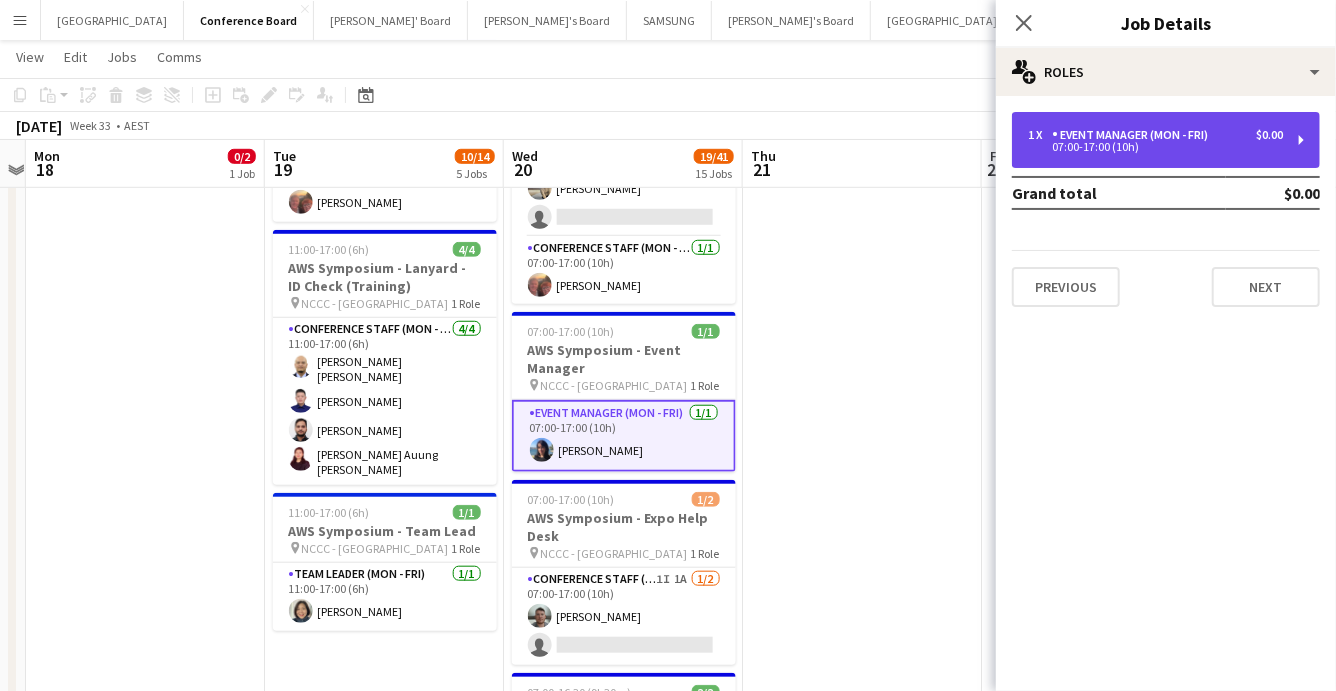 click on "Event Manager (Mon - Fri)" at bounding box center (1134, 135) 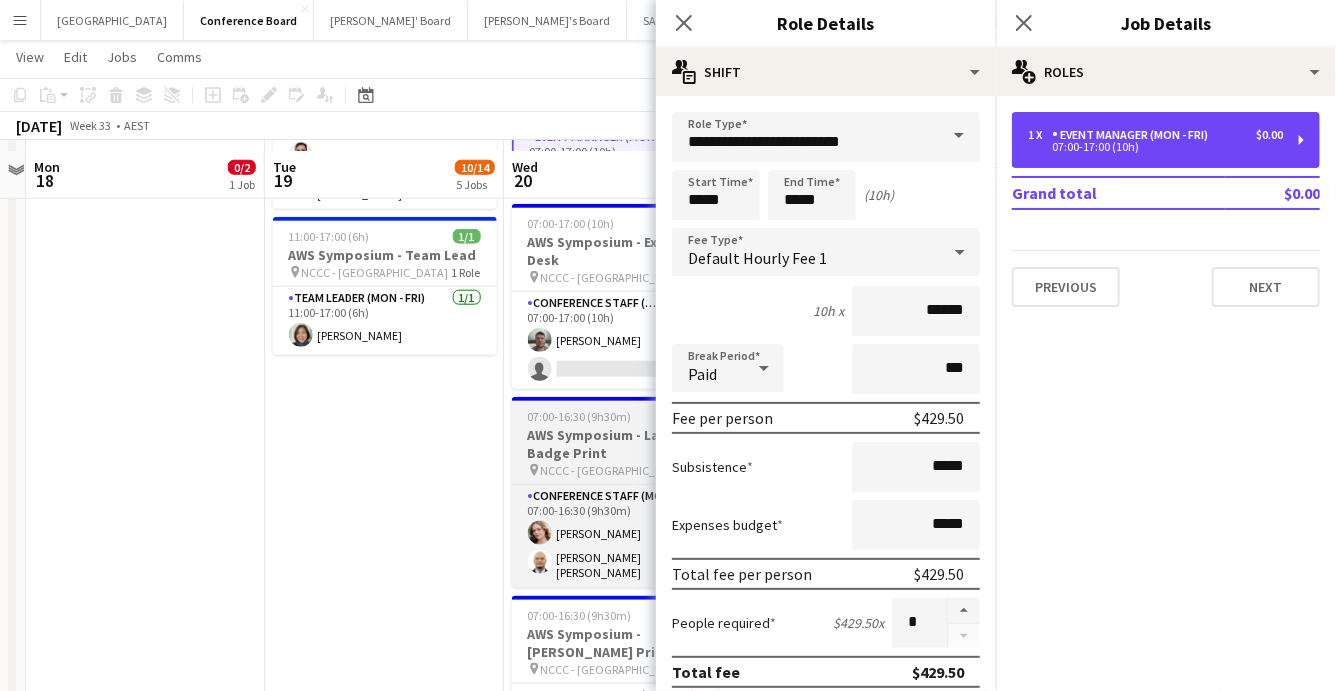 scroll, scrollTop: 955, scrollLeft: 0, axis: vertical 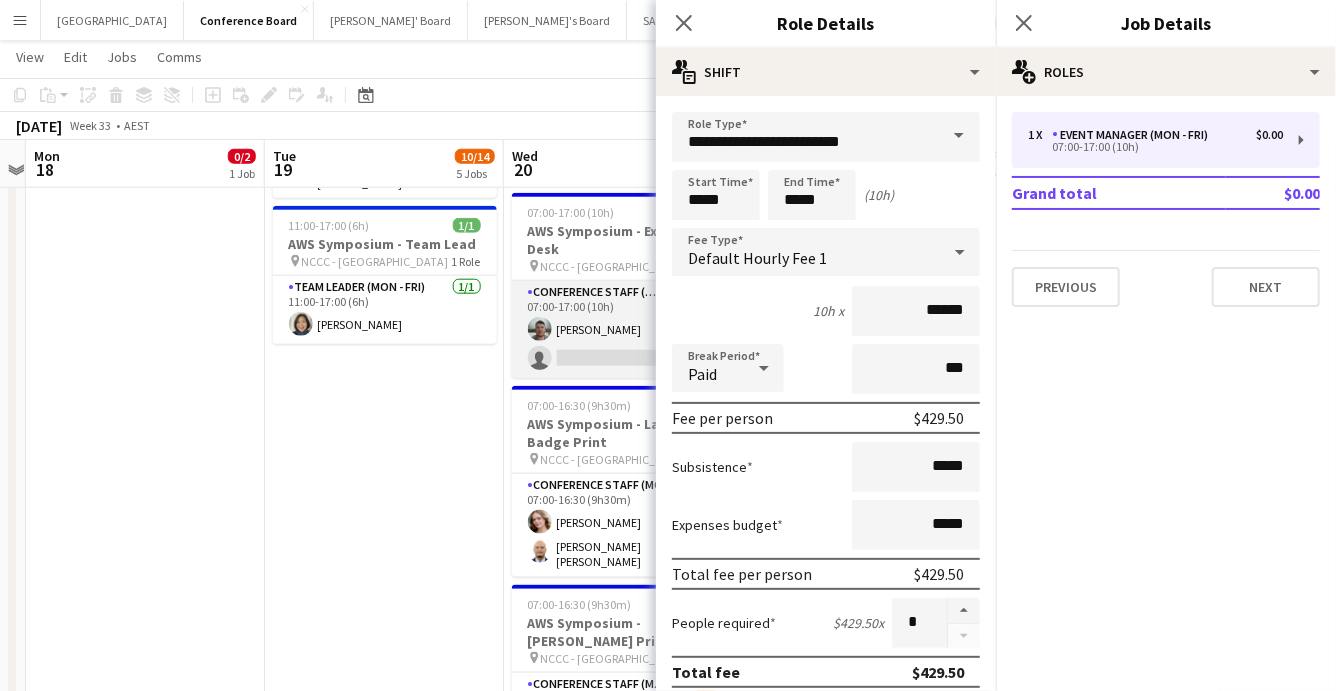 click on "Conference Staff (Mon - Fri)   1I   1A   [DATE]   07:00-17:00 (10h)
[PERSON_NAME]
single-neutral-actions" at bounding box center (624, 329) 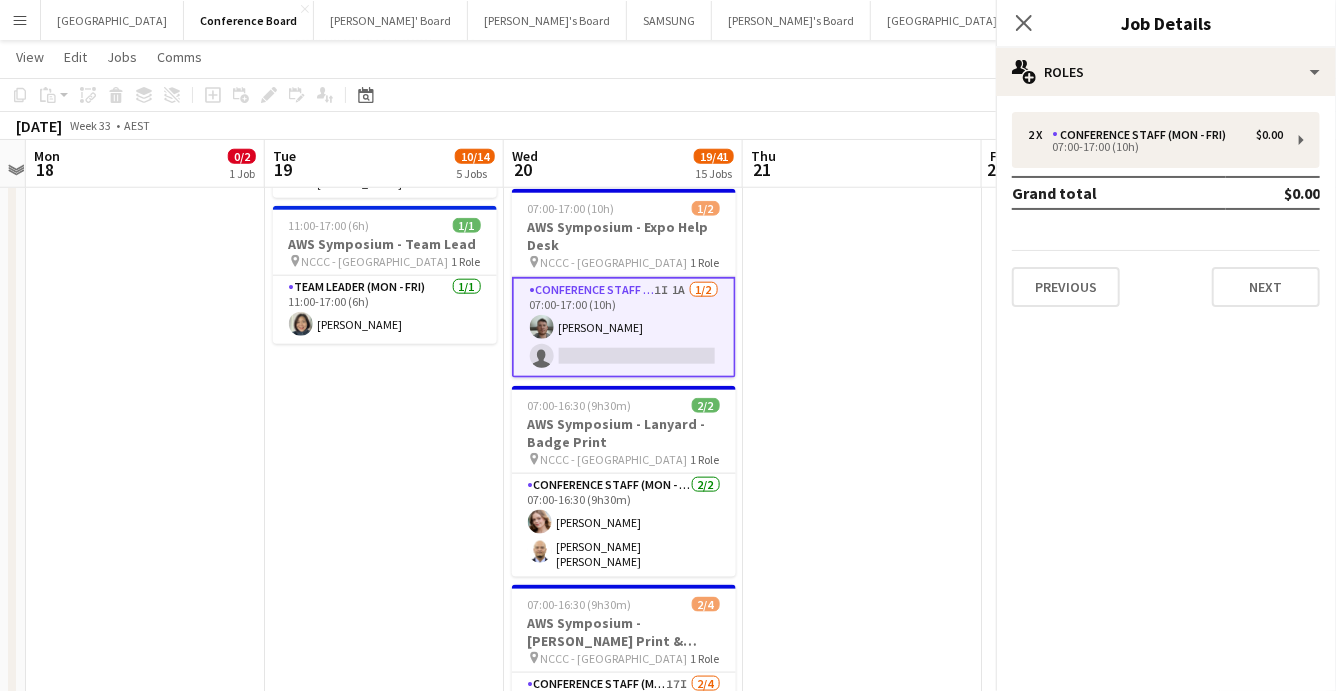 scroll, scrollTop: 0, scrollLeft: 692, axis: horizontal 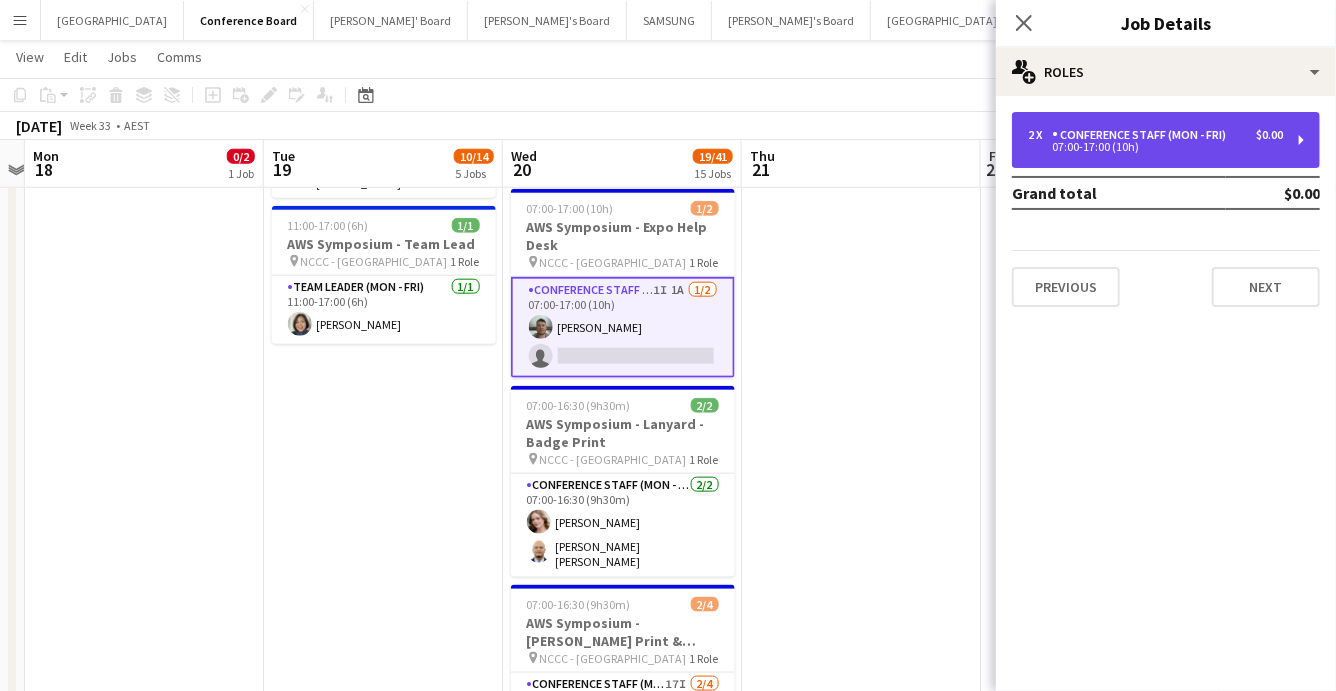 click on "2 x   Conference Staff (Mon - Fri)   $0.00   07:00-17:00 (10h)" at bounding box center [1155, 140] 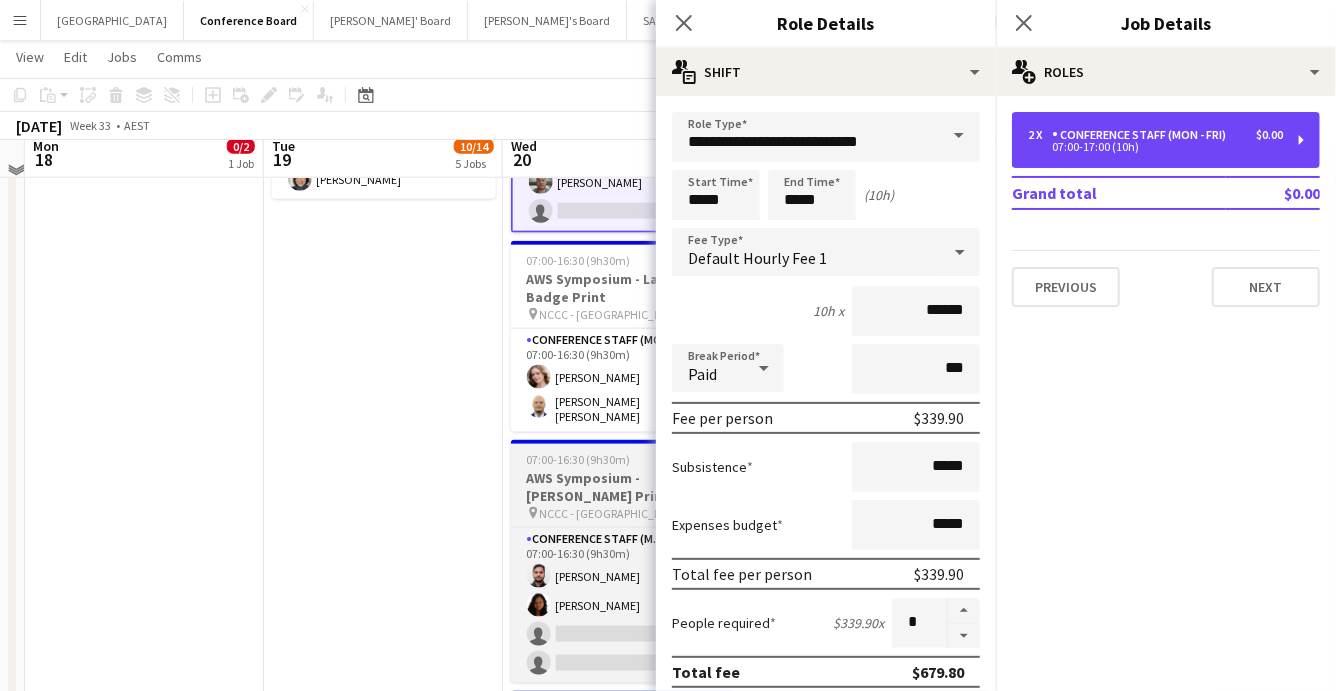 scroll, scrollTop: 1100, scrollLeft: 0, axis: vertical 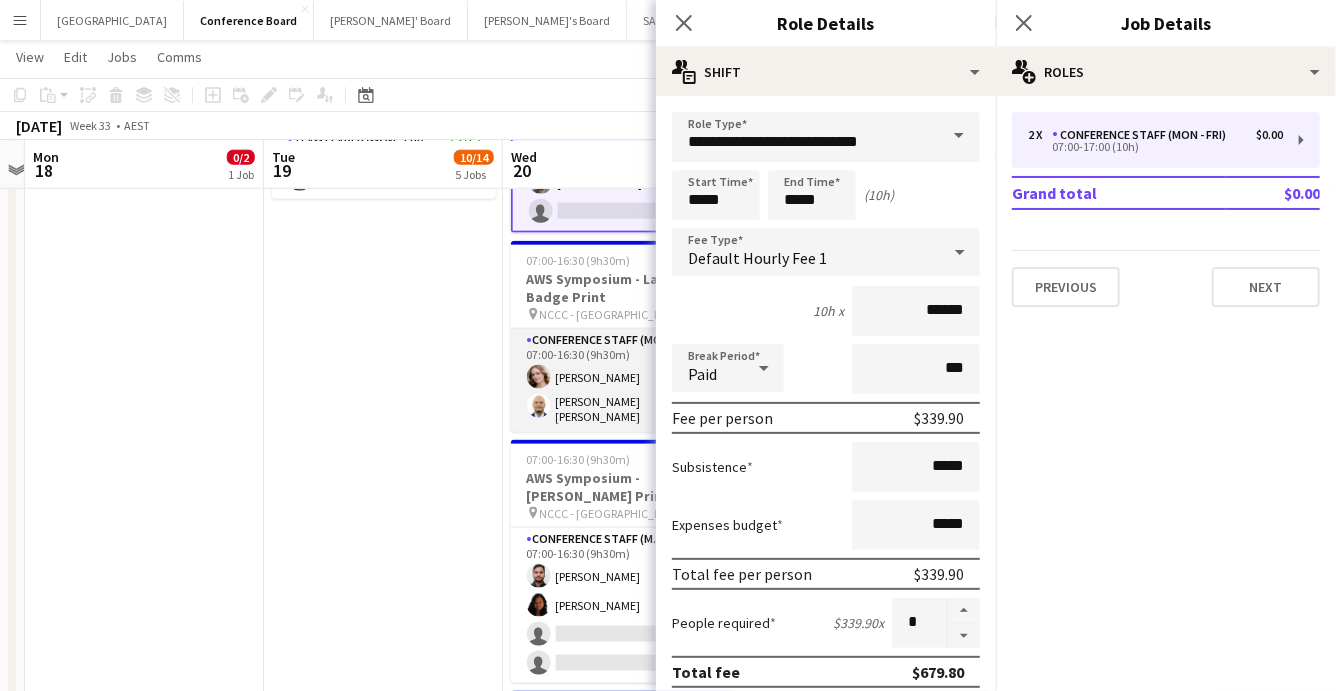 click on "Conference Staff (Mon - Fri)   [DATE]   07:00-16:30 (9h30m)
[PERSON_NAME] [PERSON_NAME]" at bounding box center (623, 380) 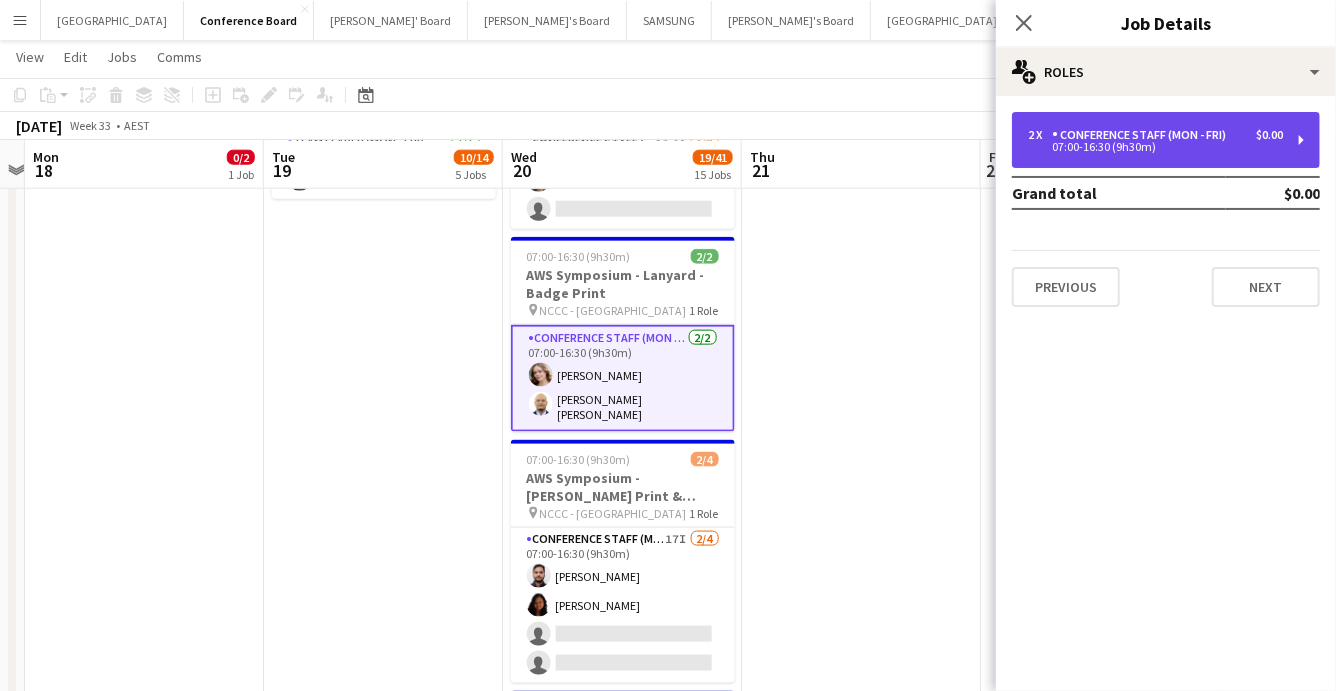 click on "Conference Staff (Mon - Fri)" at bounding box center [1143, 135] 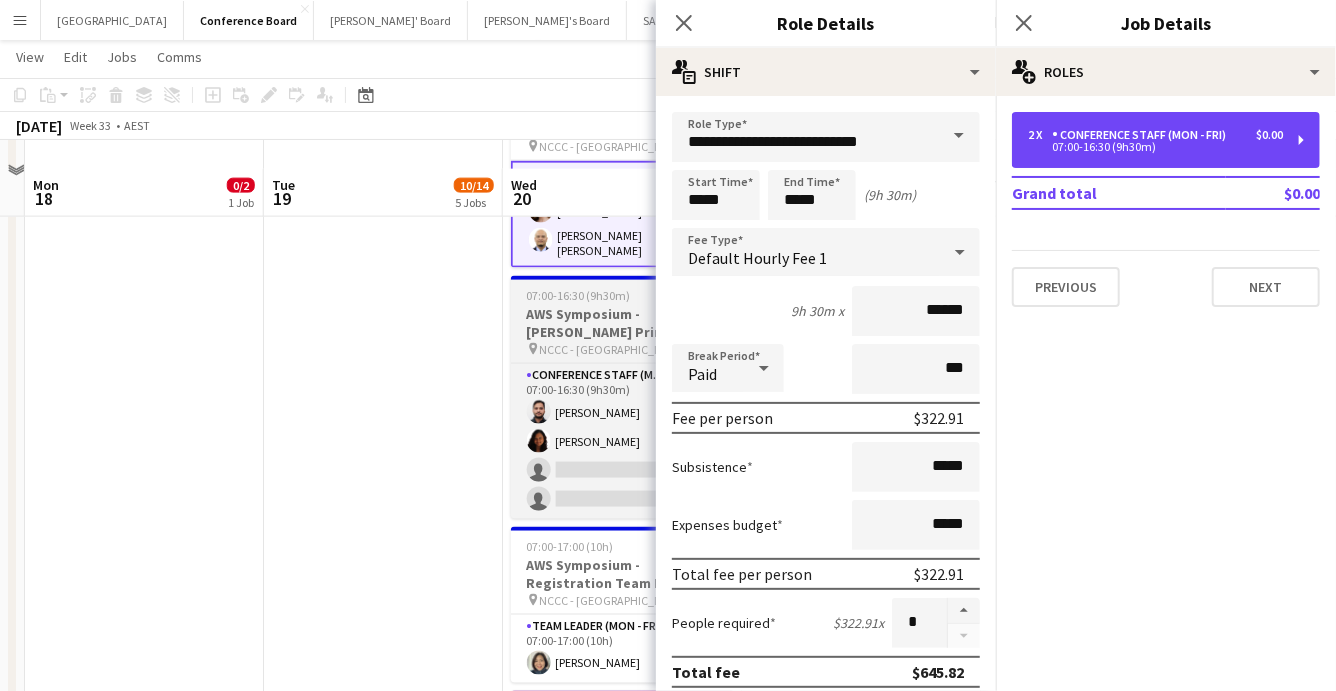 scroll, scrollTop: 1302, scrollLeft: 0, axis: vertical 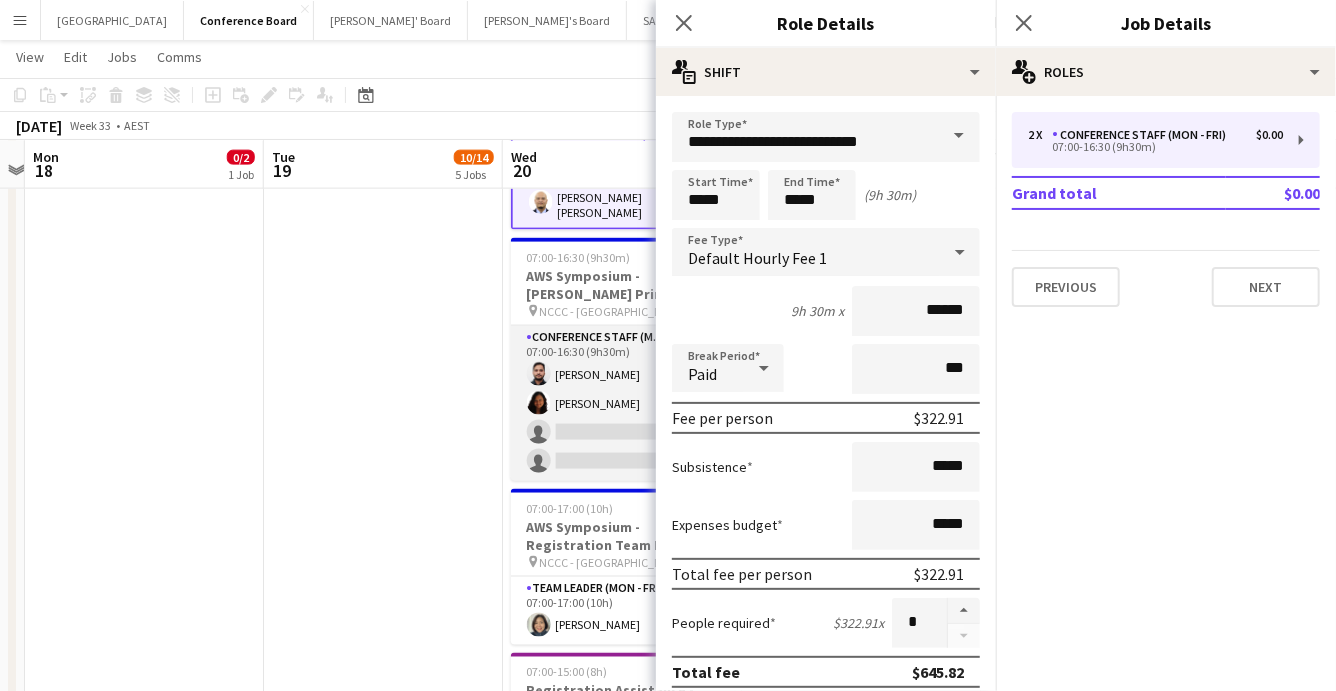 click on "Conference Staff (Mon - Fri)   17I   [DATE]   07:00-16:30 (9h30m)
[PERSON_NAME] [PERSON_NAME]
single-neutral-actions
single-neutral-actions" at bounding box center (623, 403) 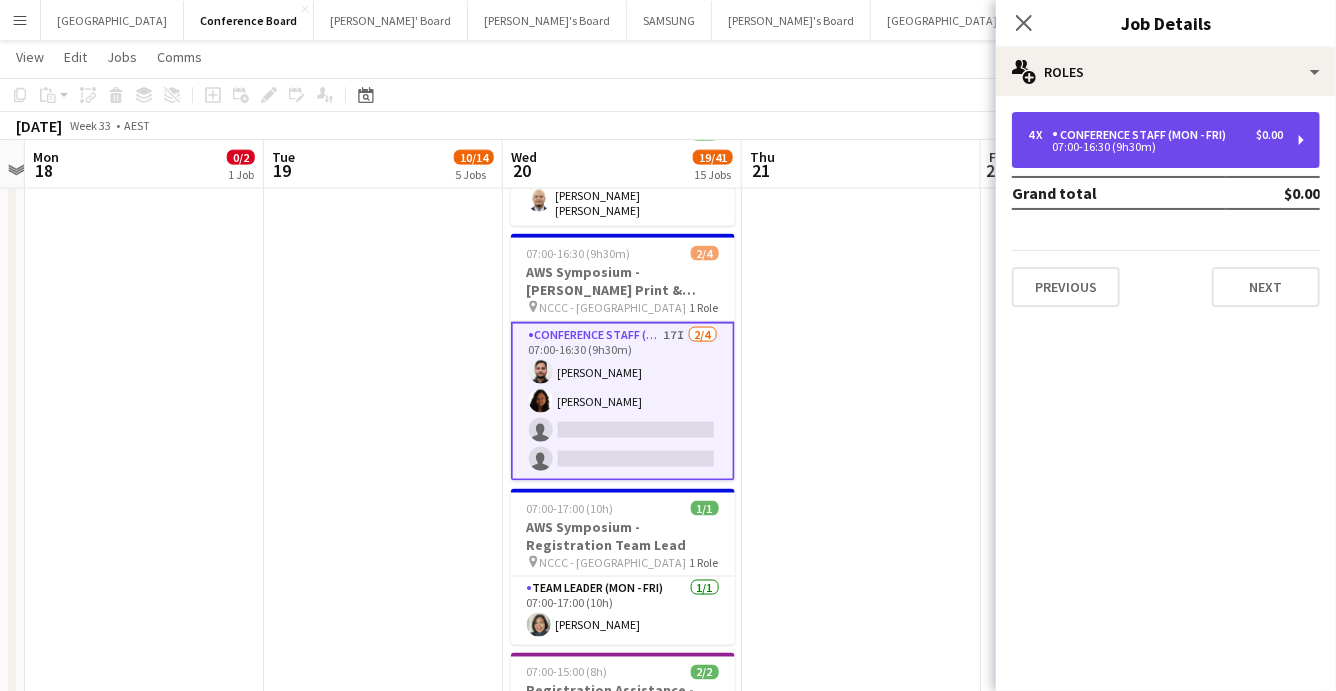 click on "Conference Staff (Mon - Fri)" at bounding box center [1143, 135] 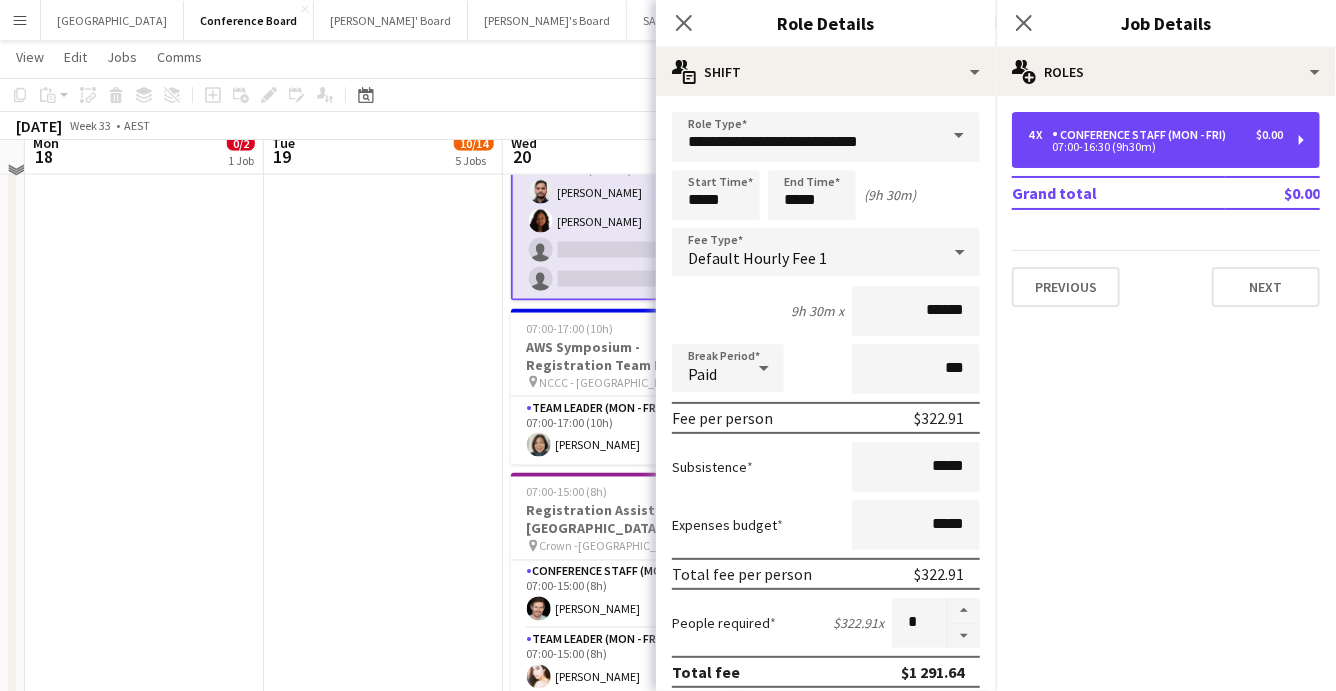 scroll, scrollTop: 1486, scrollLeft: 0, axis: vertical 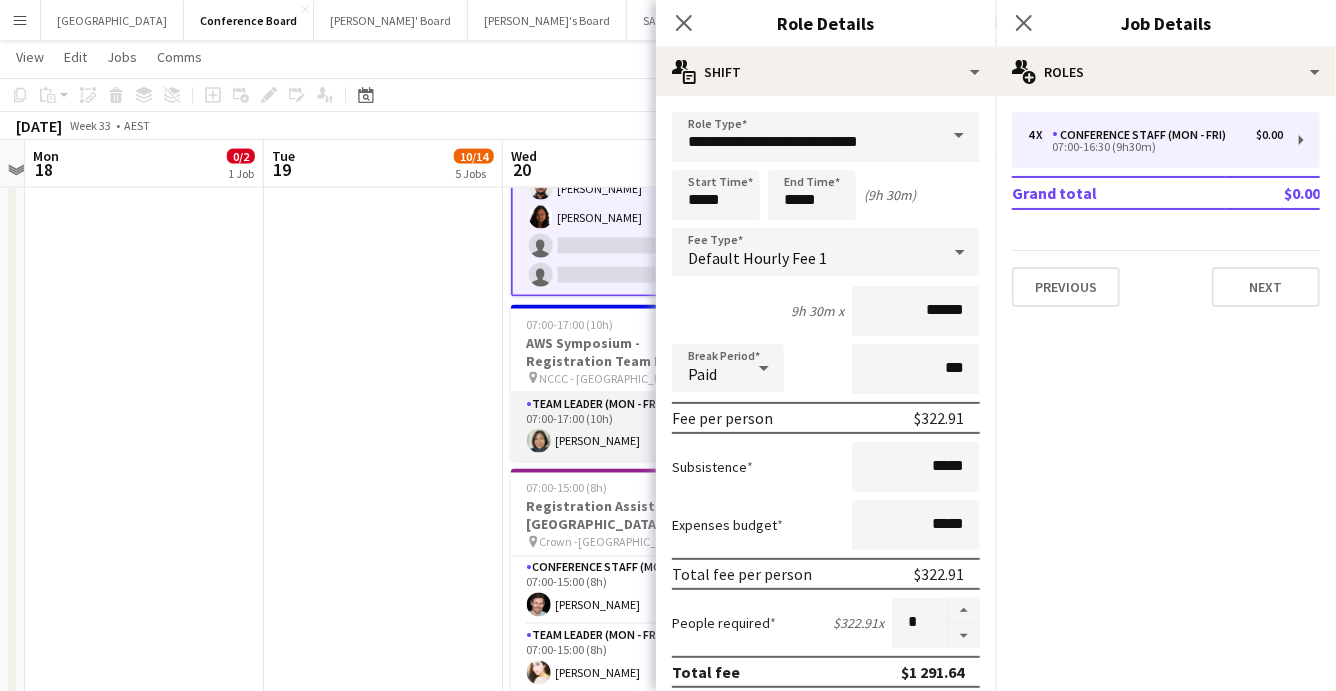 click on "Team Leader (Mon - Fri)   [DATE]   07:00-17:00 (10h)
[PERSON_NAME]" at bounding box center [623, 427] 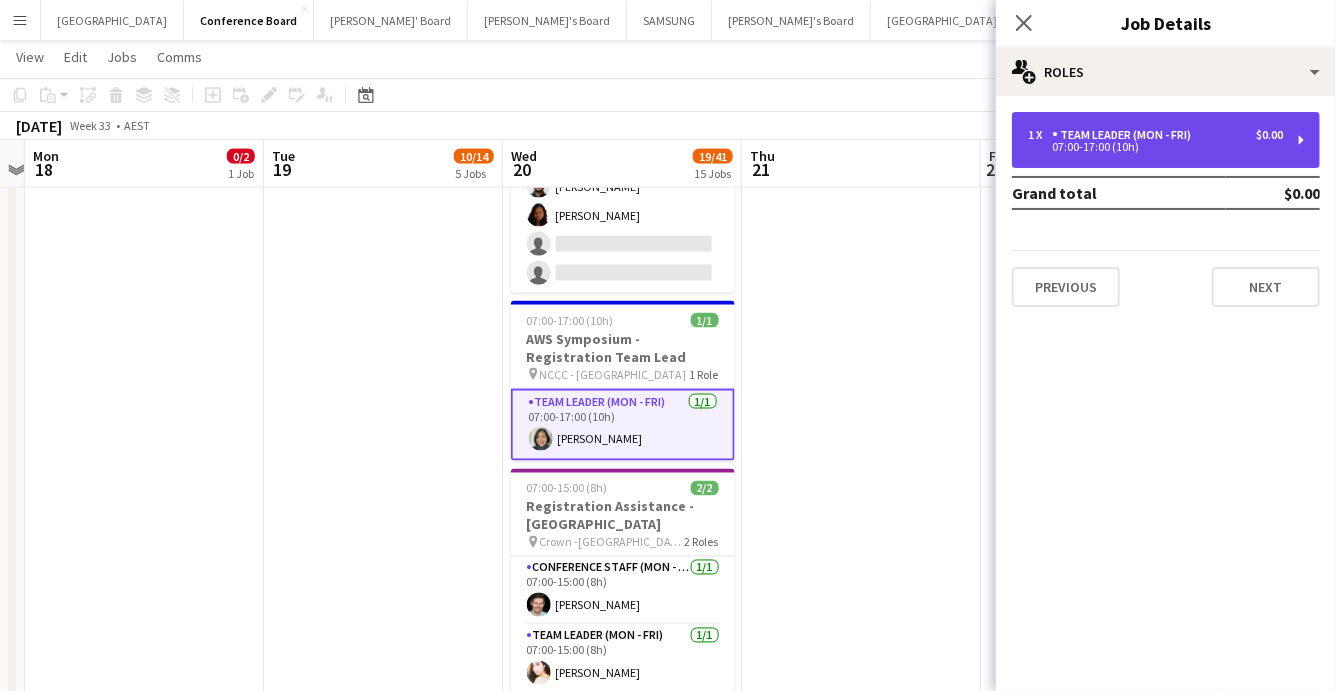 click on "1 x   Team Leader (Mon - Fri)   $0.00   07:00-17:00 (10h)" at bounding box center [1166, 140] 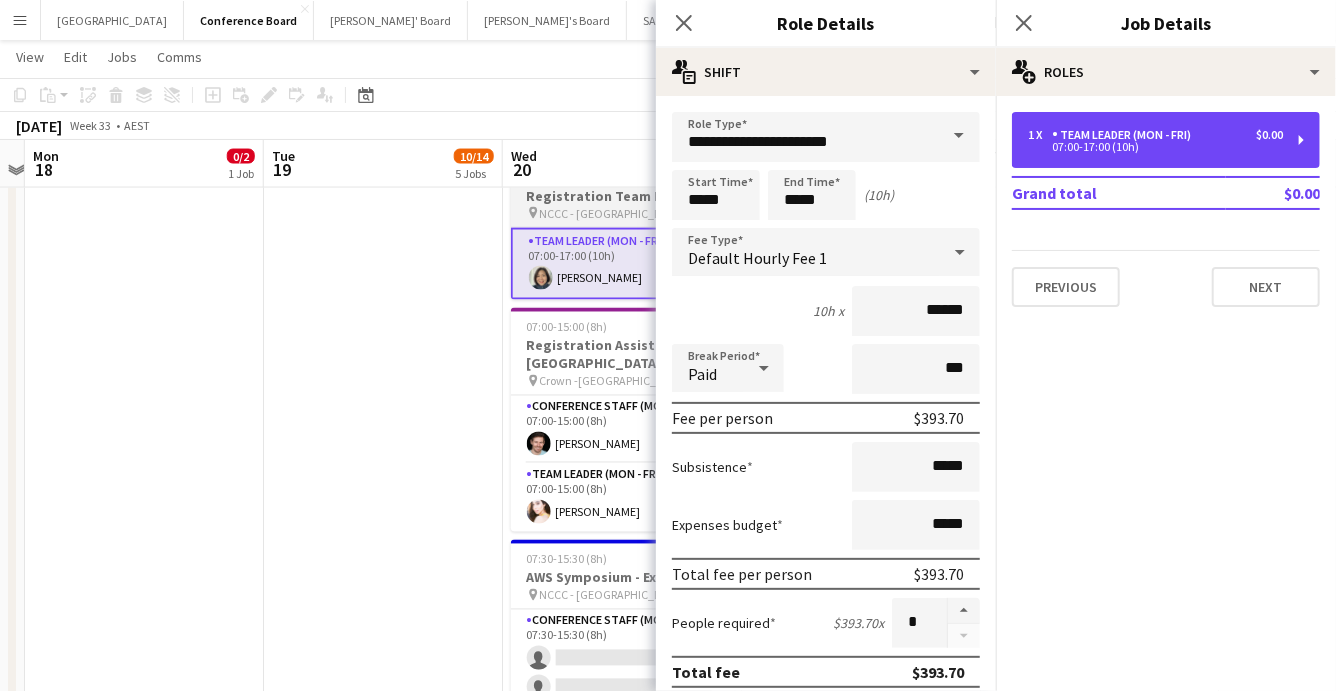 scroll, scrollTop: 1690, scrollLeft: 0, axis: vertical 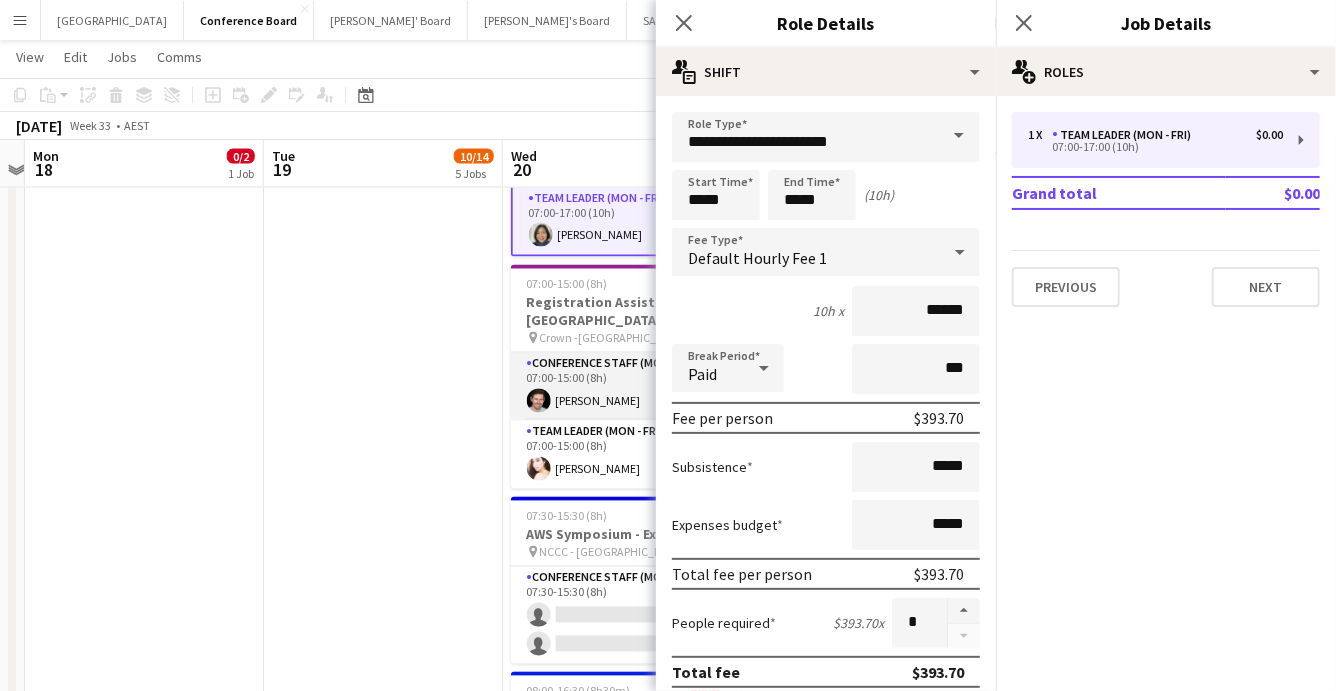 click on "Conference Staff (Mon - Fri)   [DATE]   07:00-15:00 (8h)
[PERSON_NAME]" at bounding box center [623, 387] 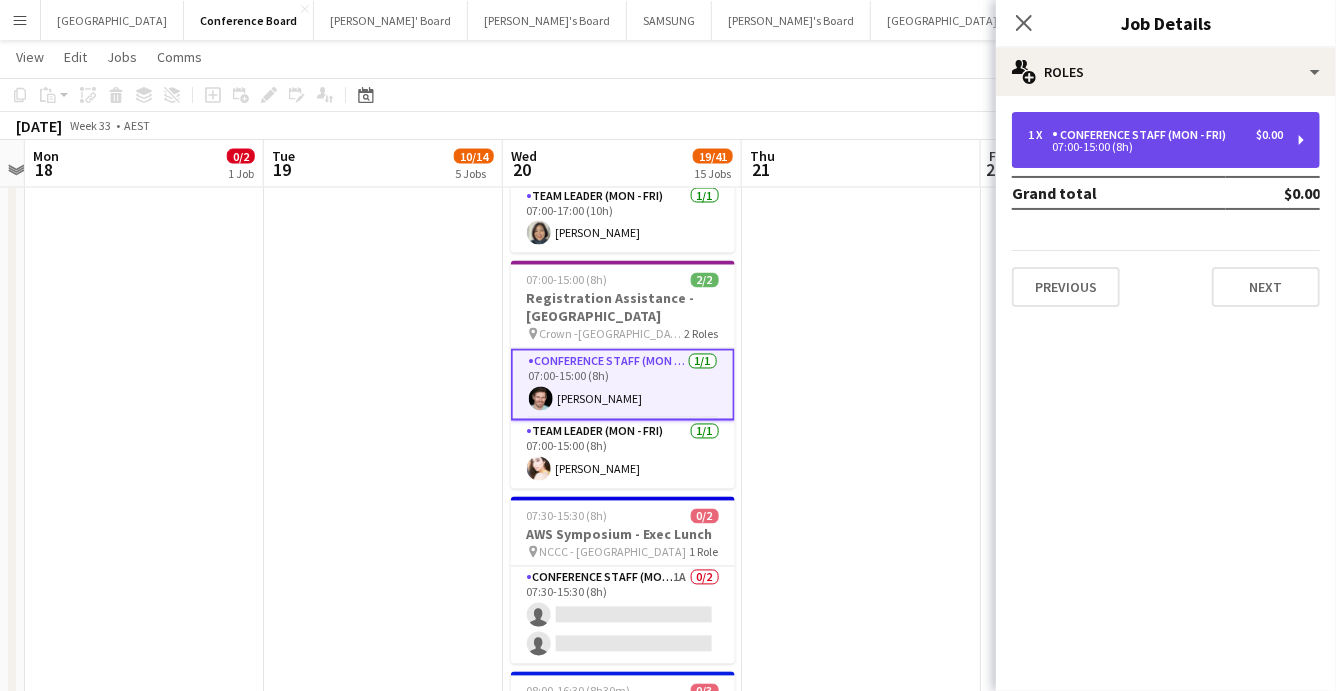 click on "Conference Staff (Mon - Fri)" at bounding box center (1143, 135) 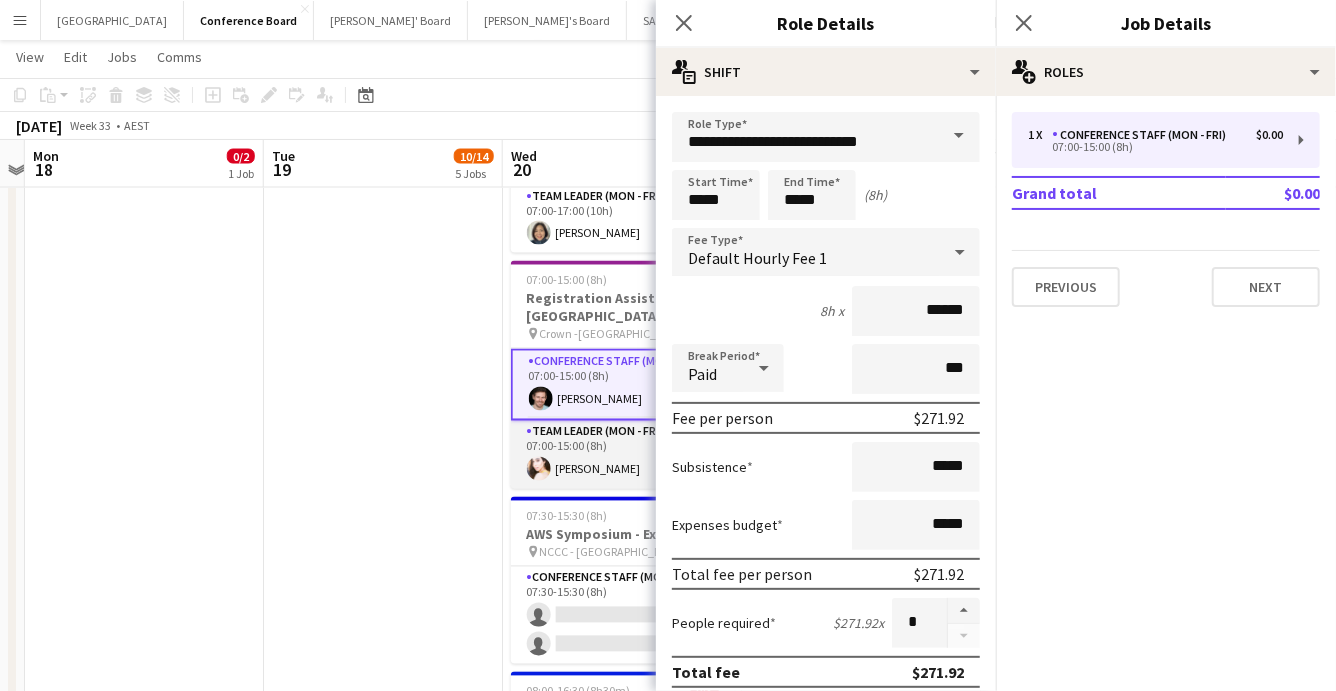 click on "Team Leader (Mon - Fri)   [DATE]   07:00-15:00 (8h)
[PERSON_NAME]" at bounding box center (623, 455) 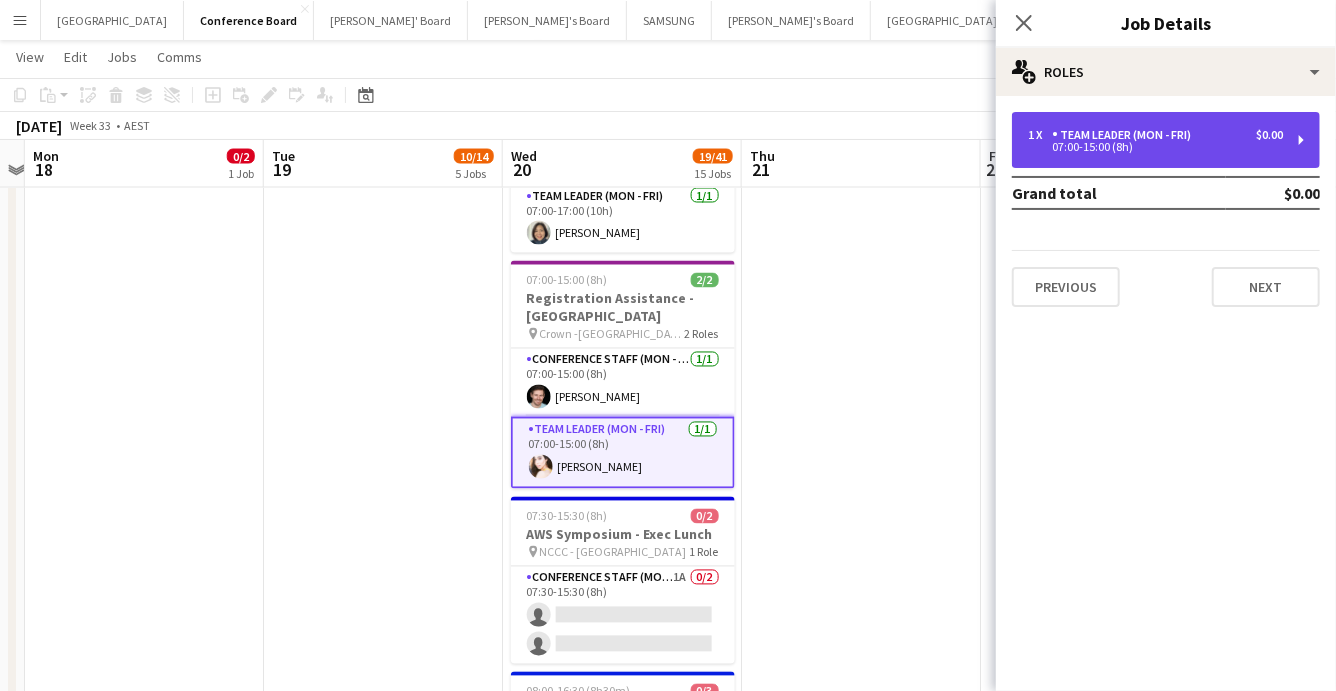click on "Team Leader (Mon - Fri)" at bounding box center (1125, 135) 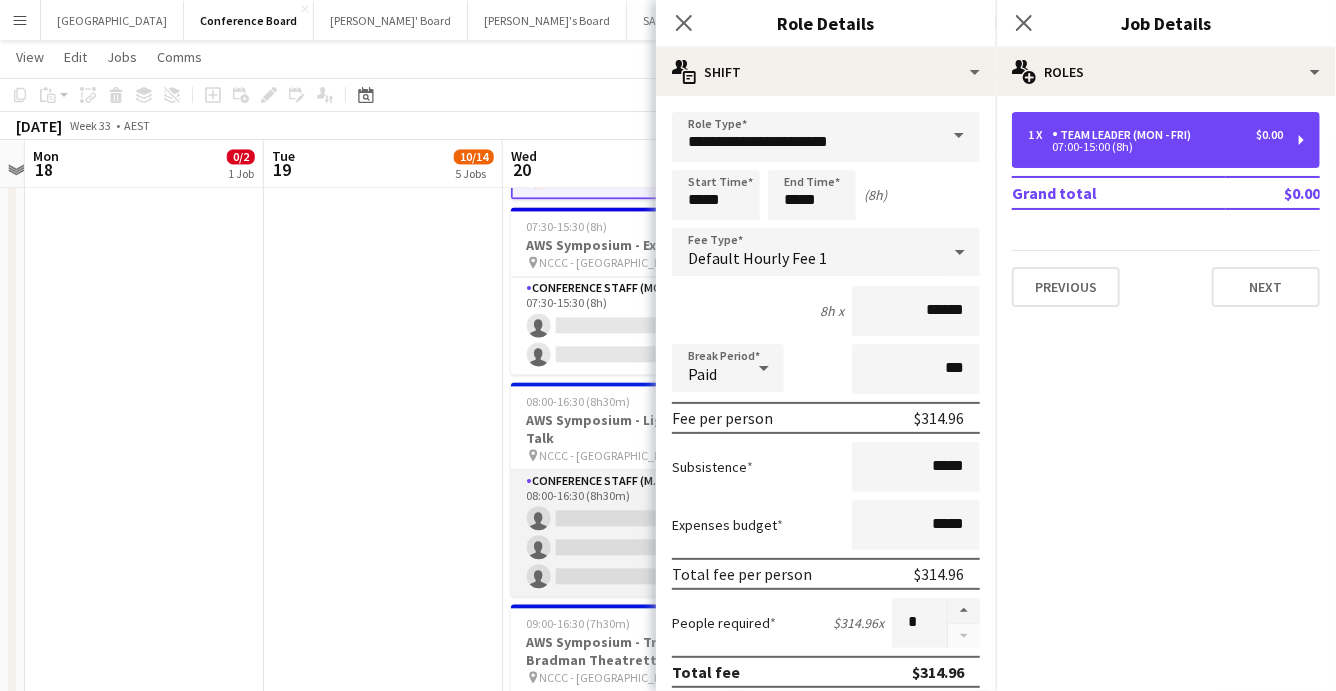 scroll, scrollTop: 1980, scrollLeft: 0, axis: vertical 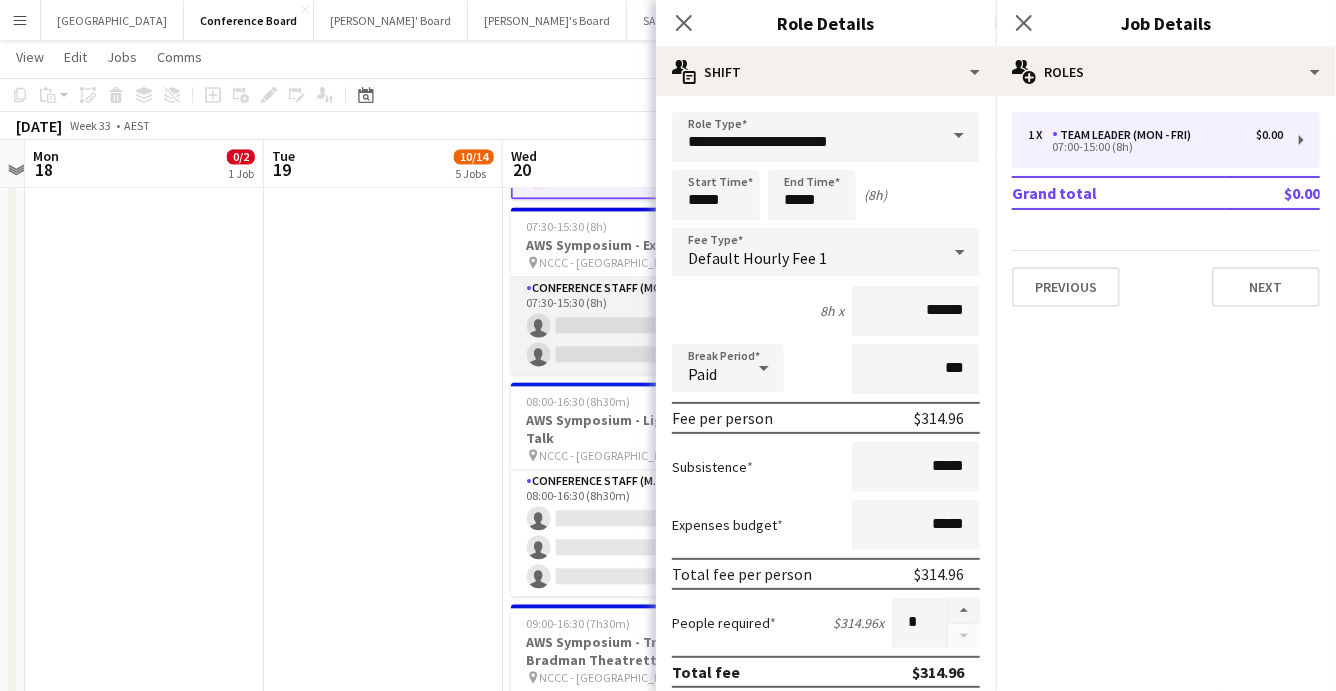 click on "Conference Staff (Mon - Fri)   1A   0/2   07:30-15:30 (8h)
single-neutral-actions
single-neutral-actions" at bounding box center [623, 325] 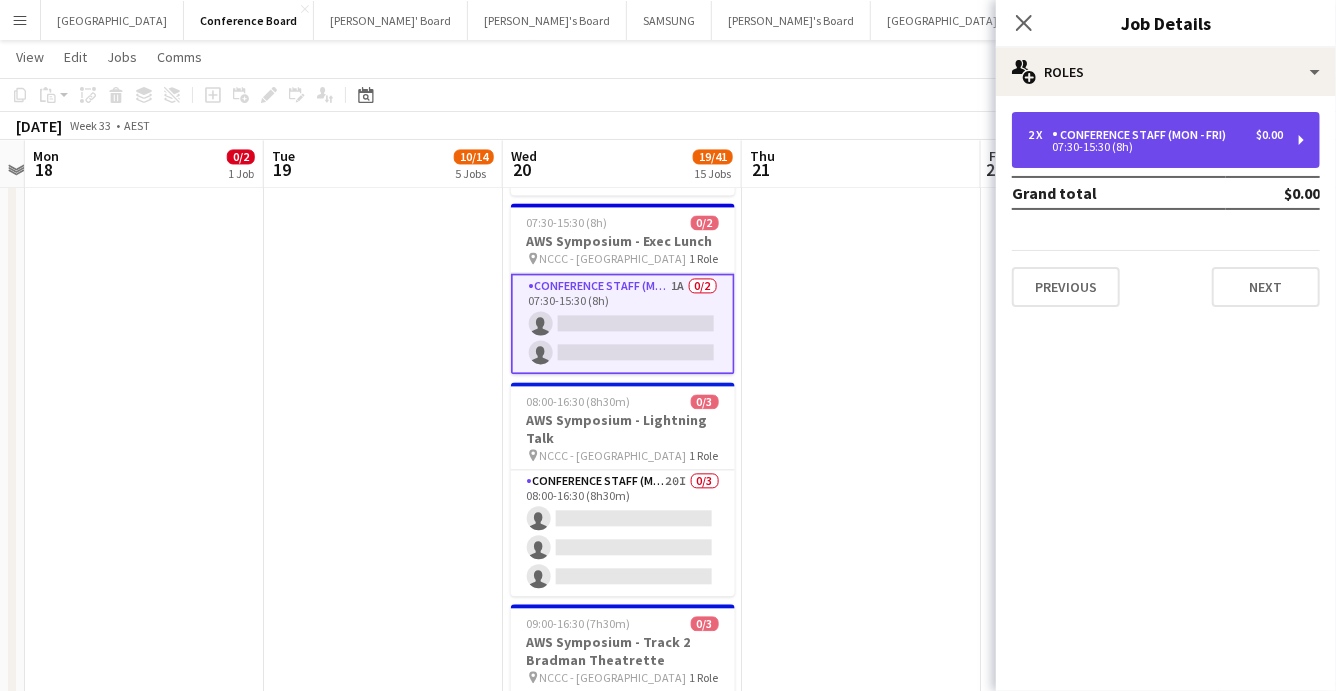 click on "Conference Staff (Mon - Fri)" at bounding box center [1143, 135] 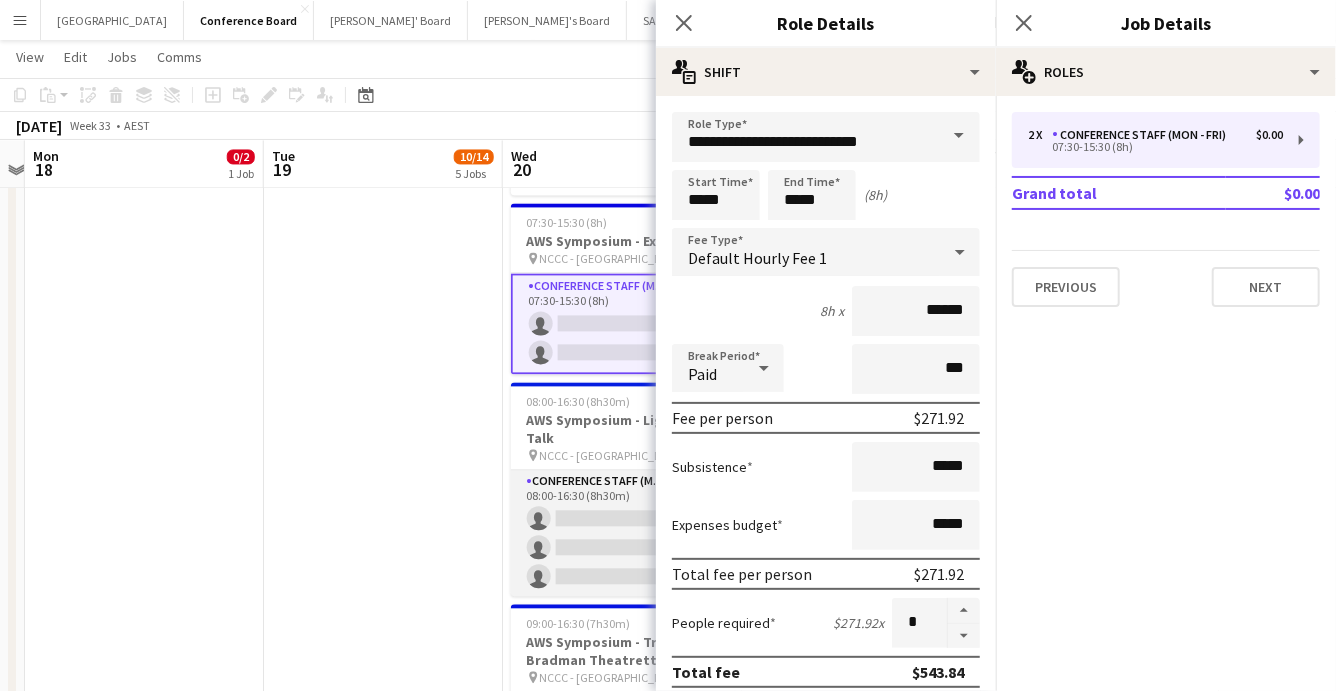 click on "Conference Staff (Mon - Fri)   20I   0/3   08:00-16:30 (8h30m)
single-neutral-actions
single-neutral-actions
single-neutral-actions" at bounding box center [623, 533] 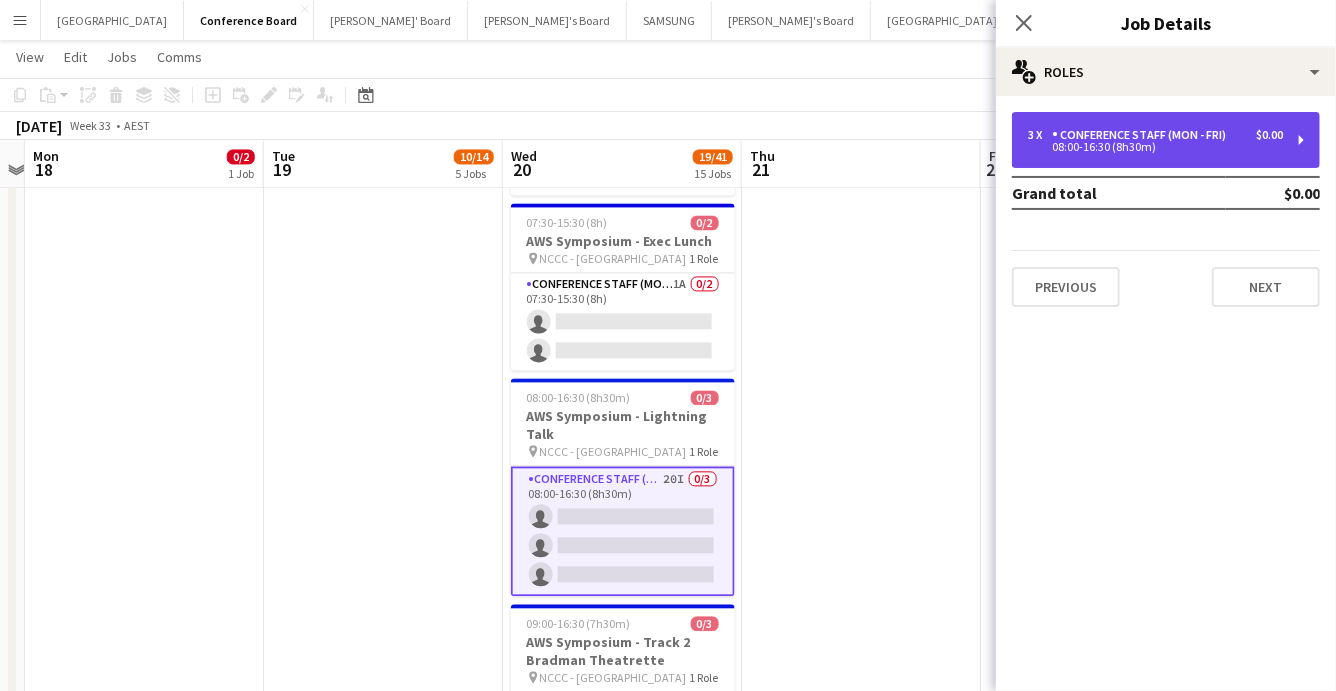 click on "08:00-16:30 (8h30m)" at bounding box center [1155, 147] 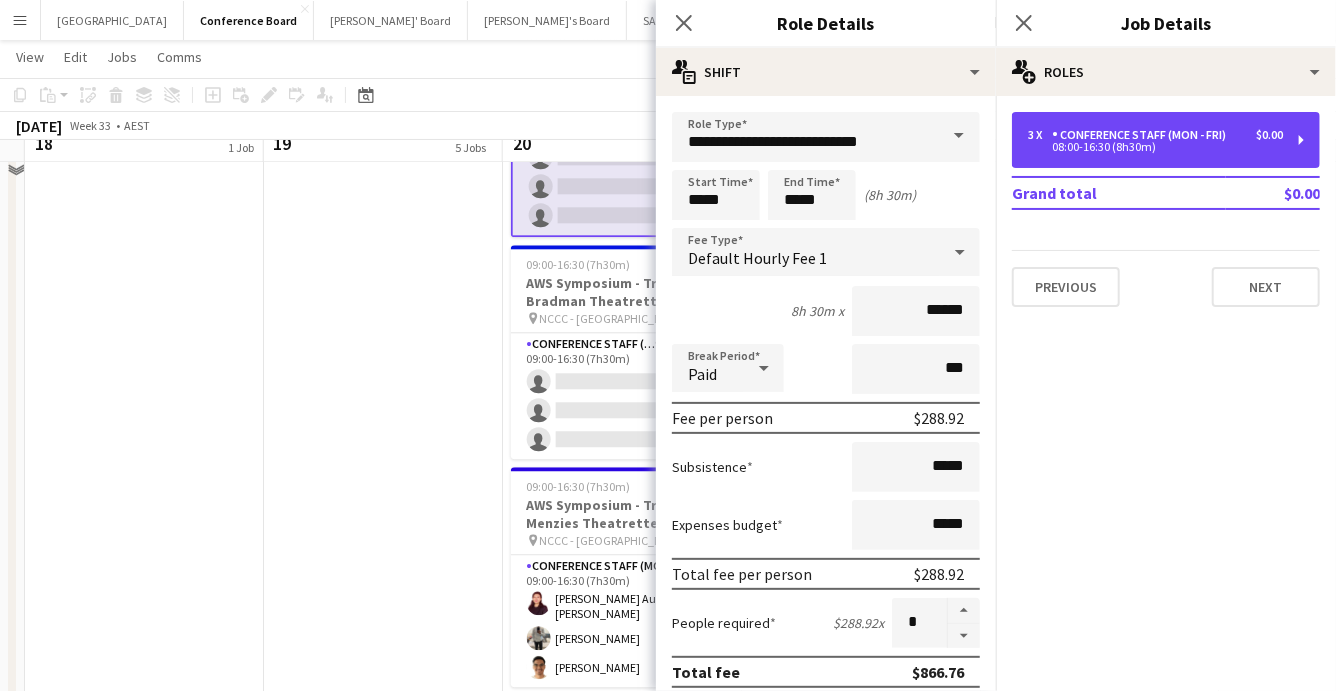 scroll, scrollTop: 2350, scrollLeft: 0, axis: vertical 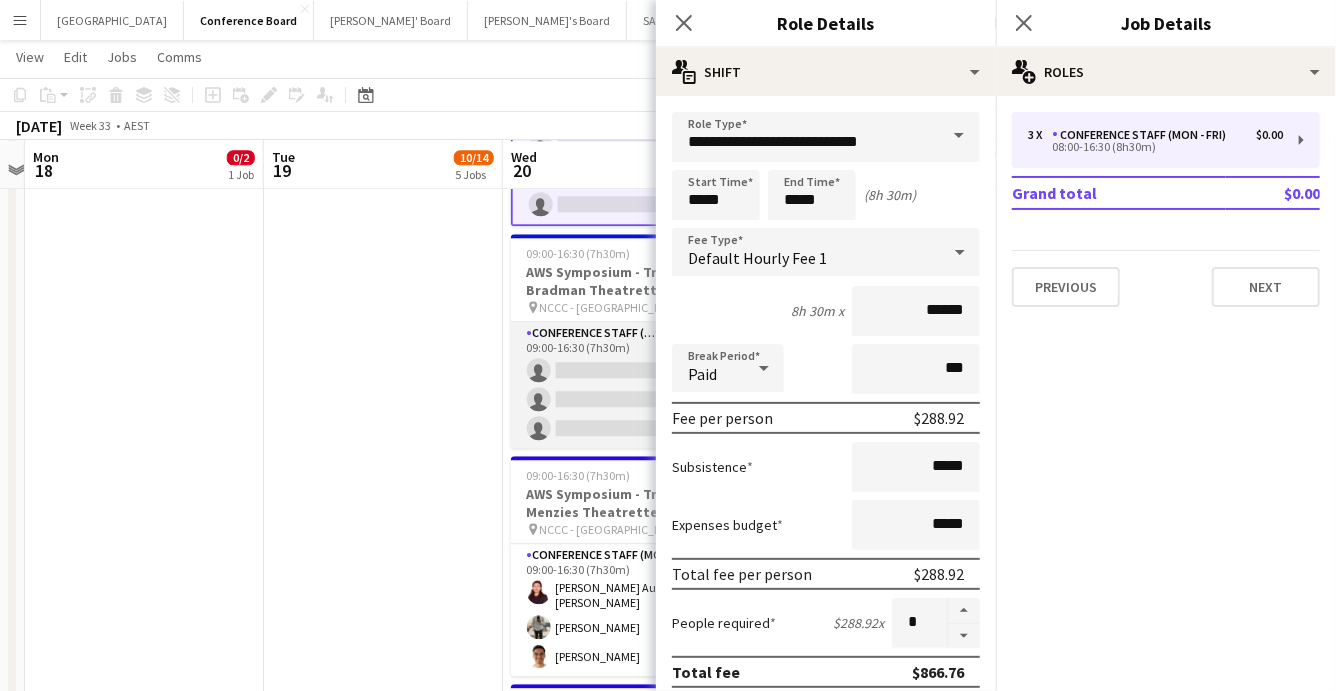 click on "Conference Staff (Mon - Fri)   9I   1A   0/3   09:00-16:30 (7h30m)
single-neutral-actions
single-neutral-actions
single-neutral-actions" at bounding box center (623, 385) 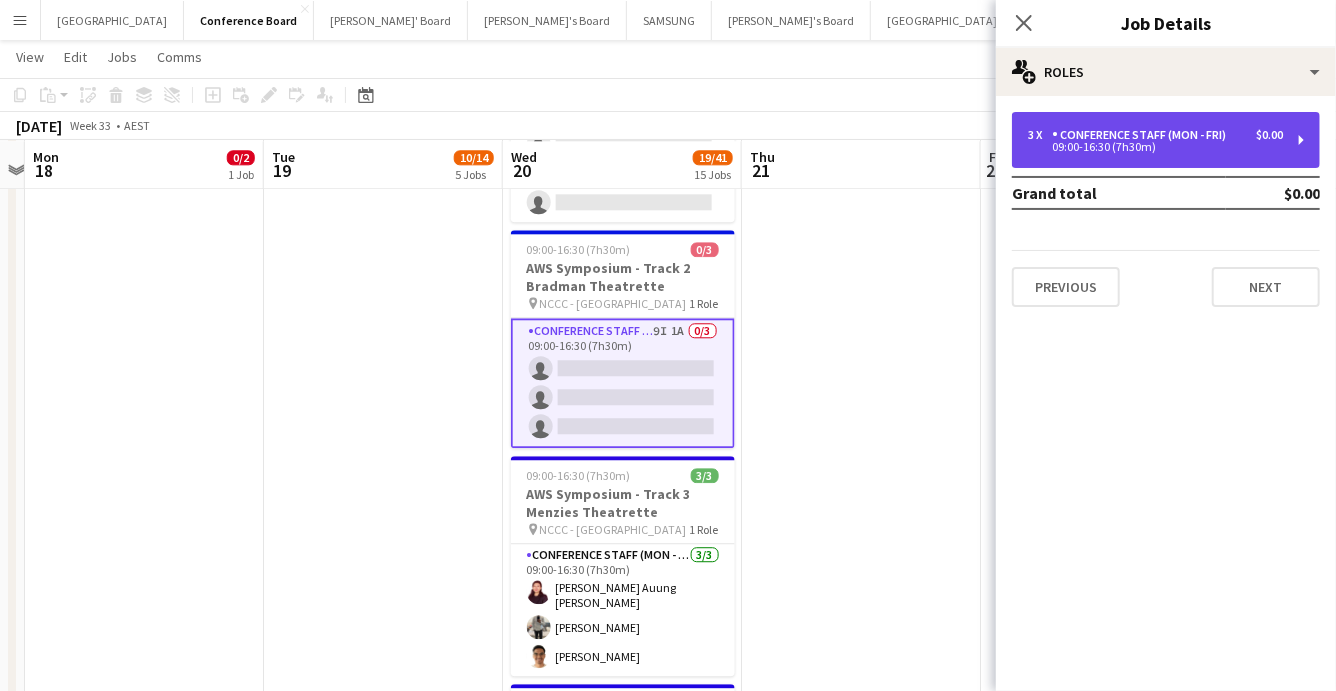 click on "09:00-16:30 (7h30m)" at bounding box center (1155, 147) 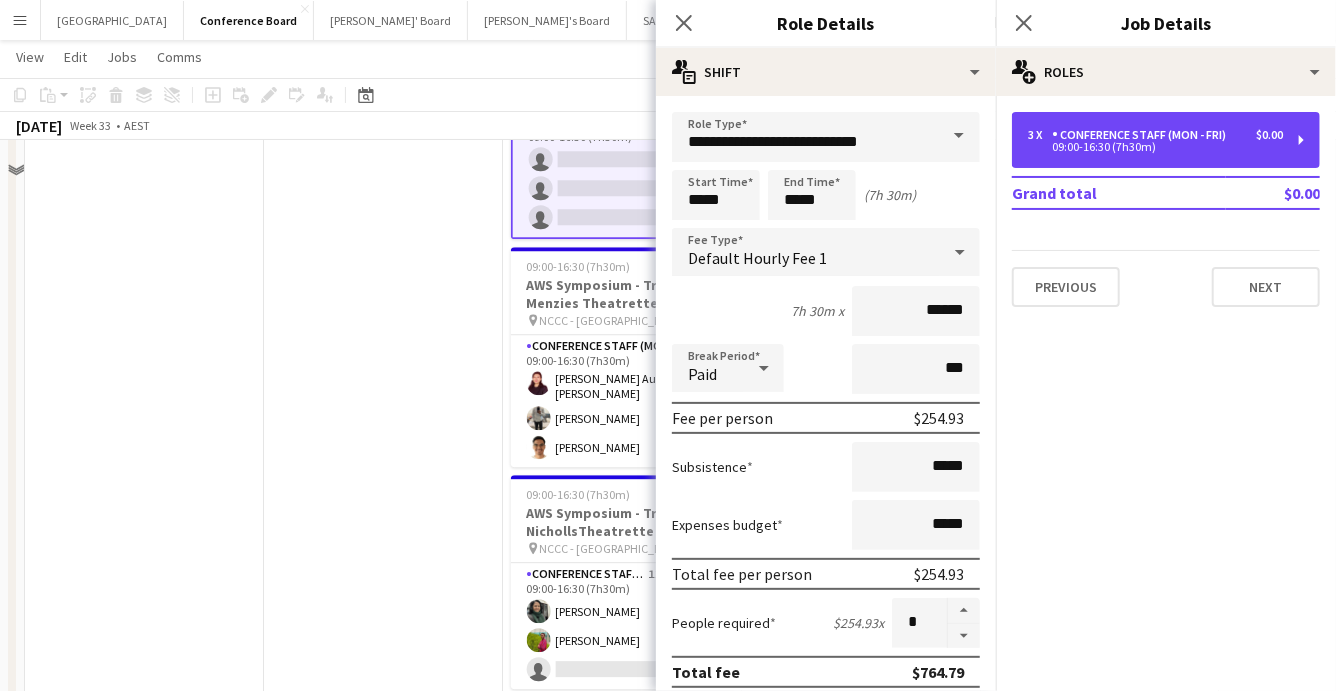 scroll, scrollTop: 2620, scrollLeft: 0, axis: vertical 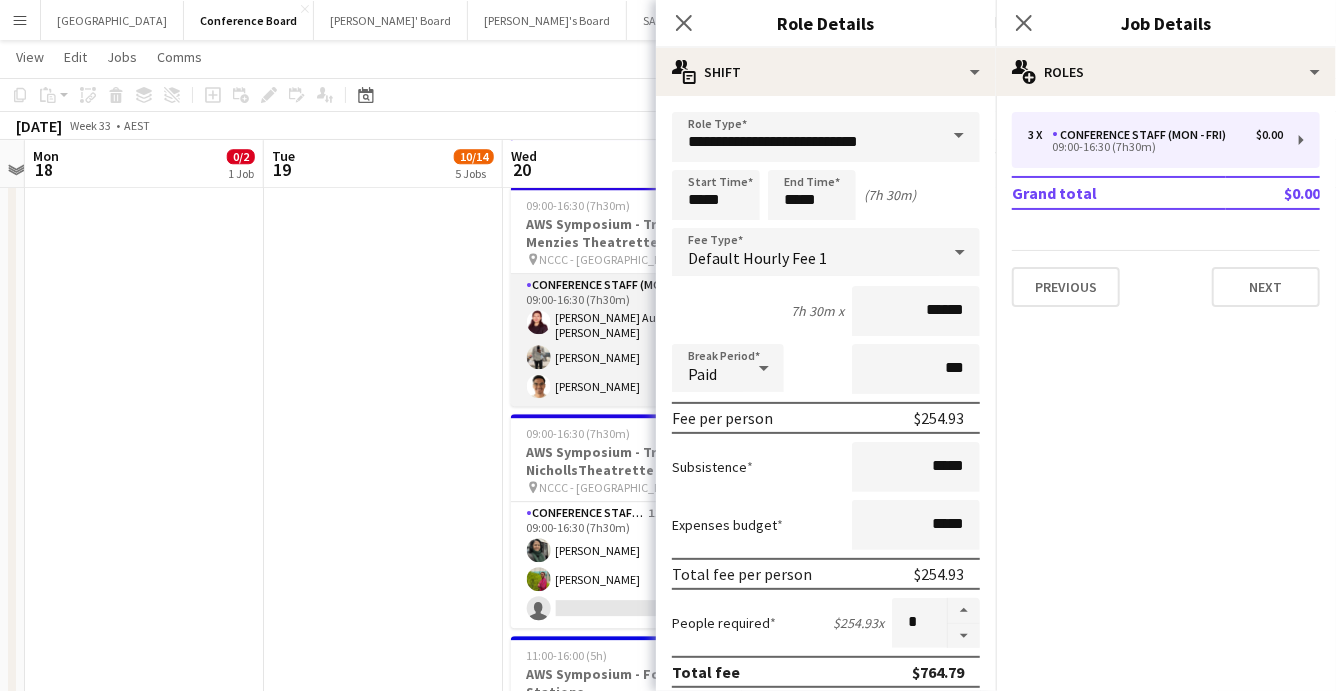 click on "Conference Staff (Mon - Fri)   [DATE]   09:00-16:30 (7h30m)
[PERSON_NAME] Auung [PERSON_NAME] [PERSON_NAME] [PERSON_NAME]" at bounding box center [623, 340] 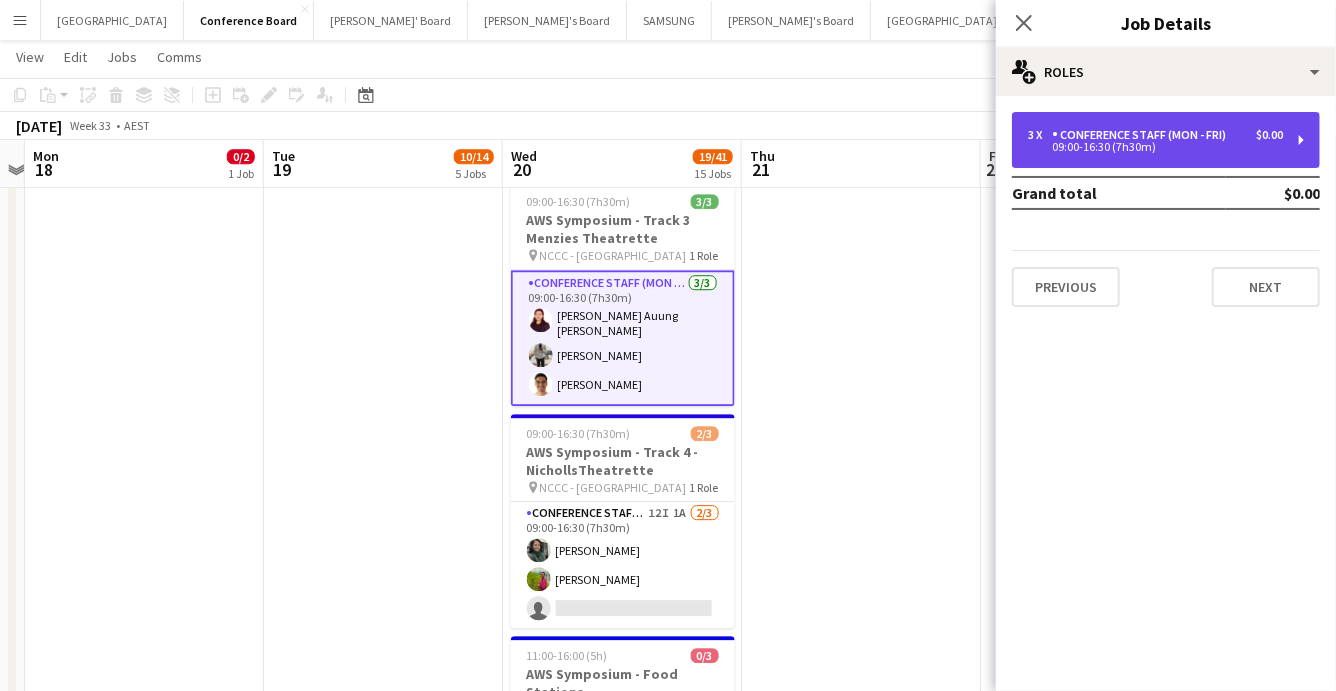 click on "Conference Staff (Mon - Fri)" at bounding box center (1143, 135) 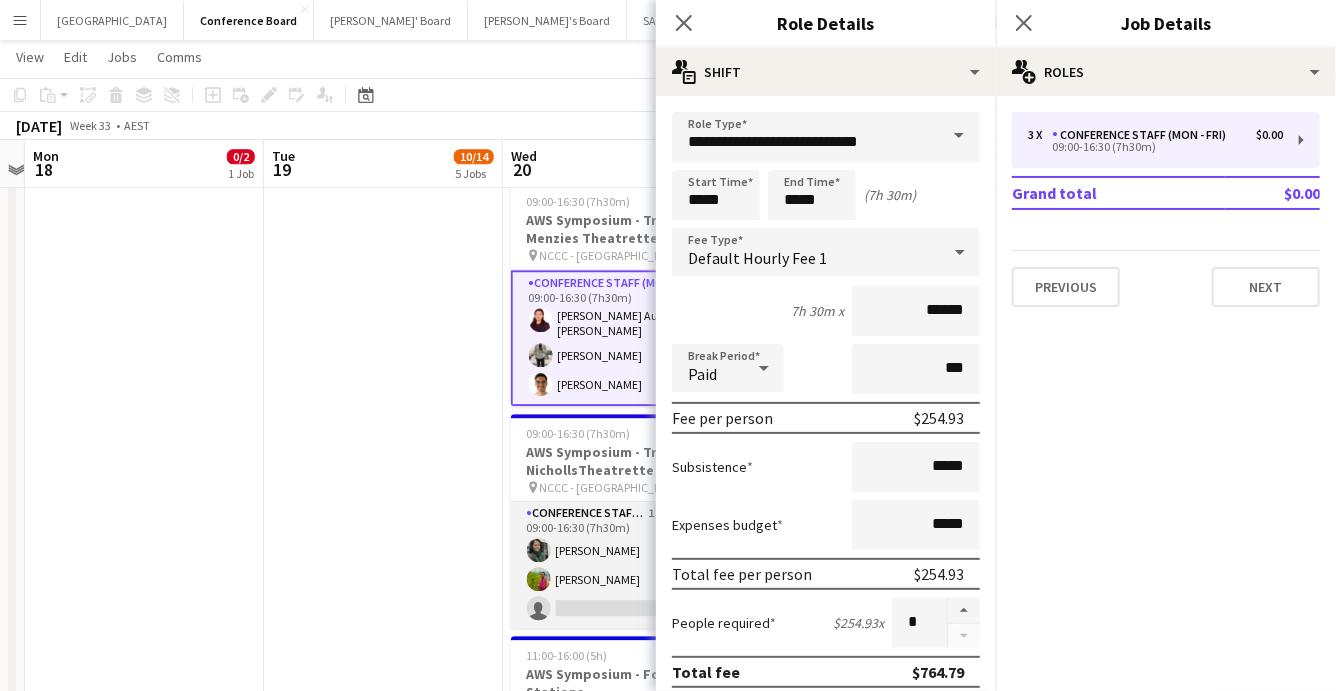 click on "Conference Staff (Mon - Fri)   12I   1A   [DATE]   09:00-16:30 (7h30m)
Hermilea [PERSON_NAME] [PERSON_NAME]
single-neutral-actions" at bounding box center [623, 565] 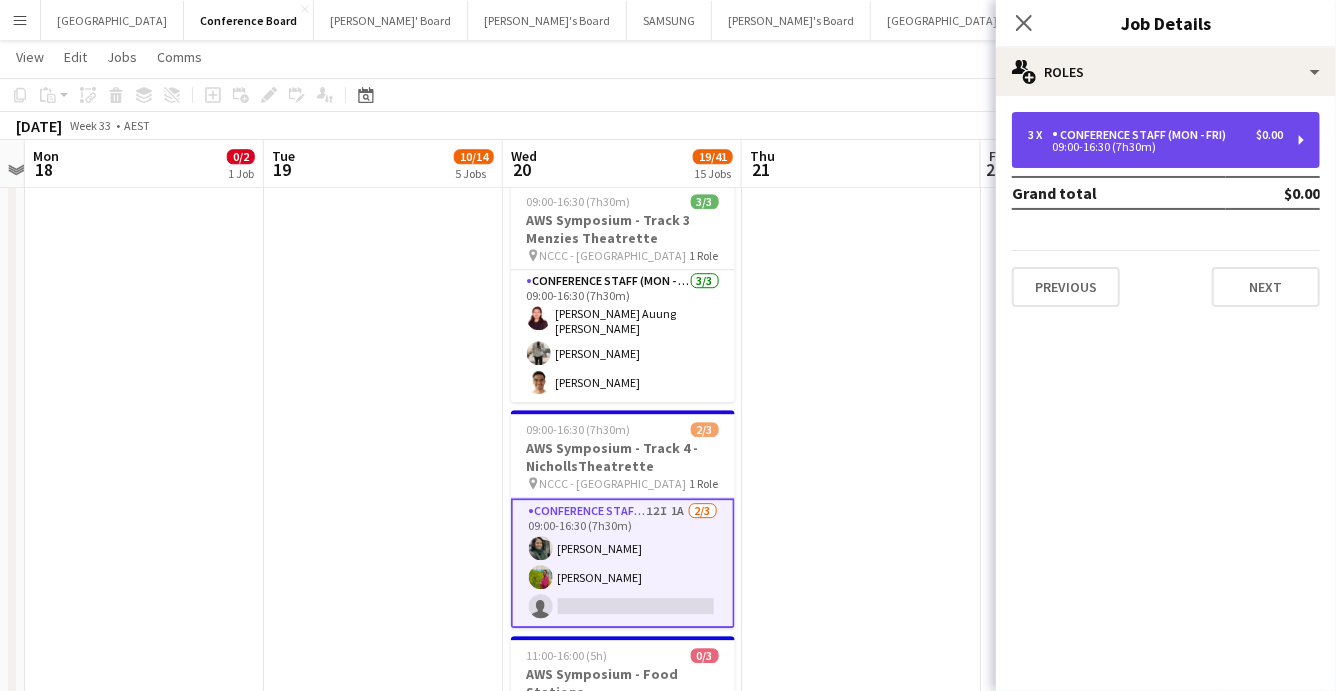 click on "Conference Staff (Mon - Fri)" at bounding box center (1143, 135) 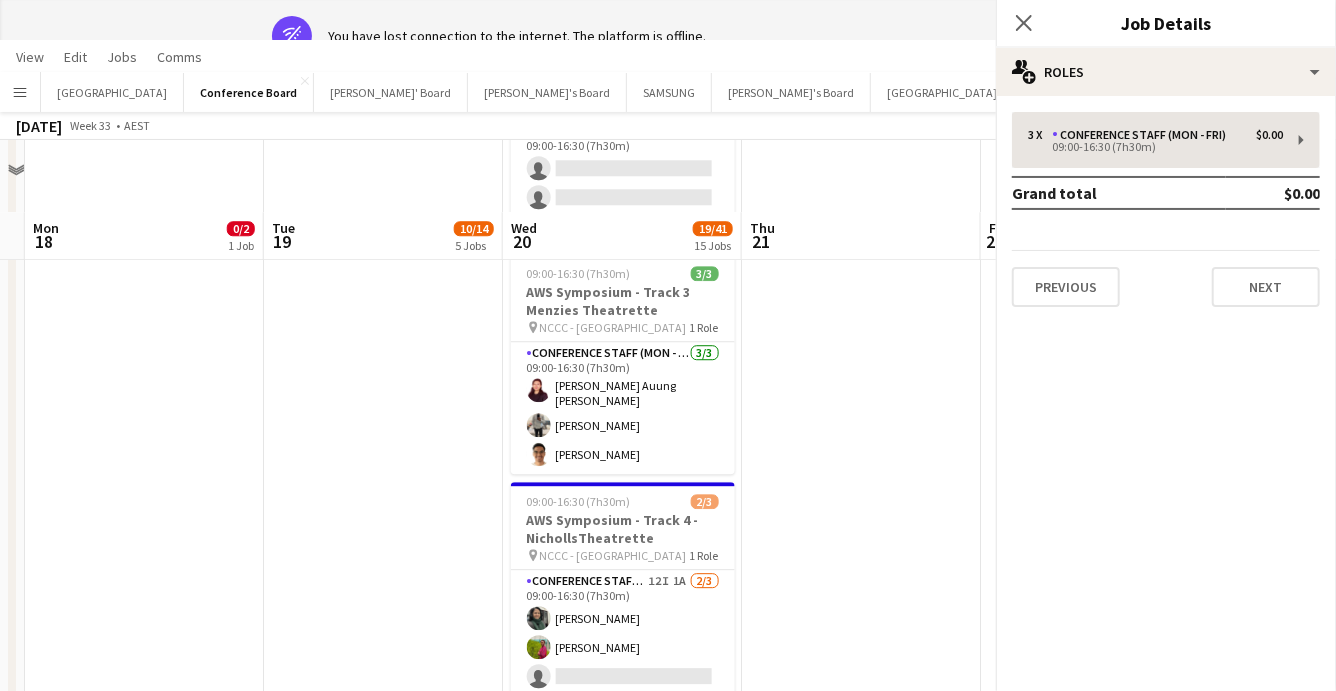 scroll, scrollTop: 0, scrollLeft: 0, axis: both 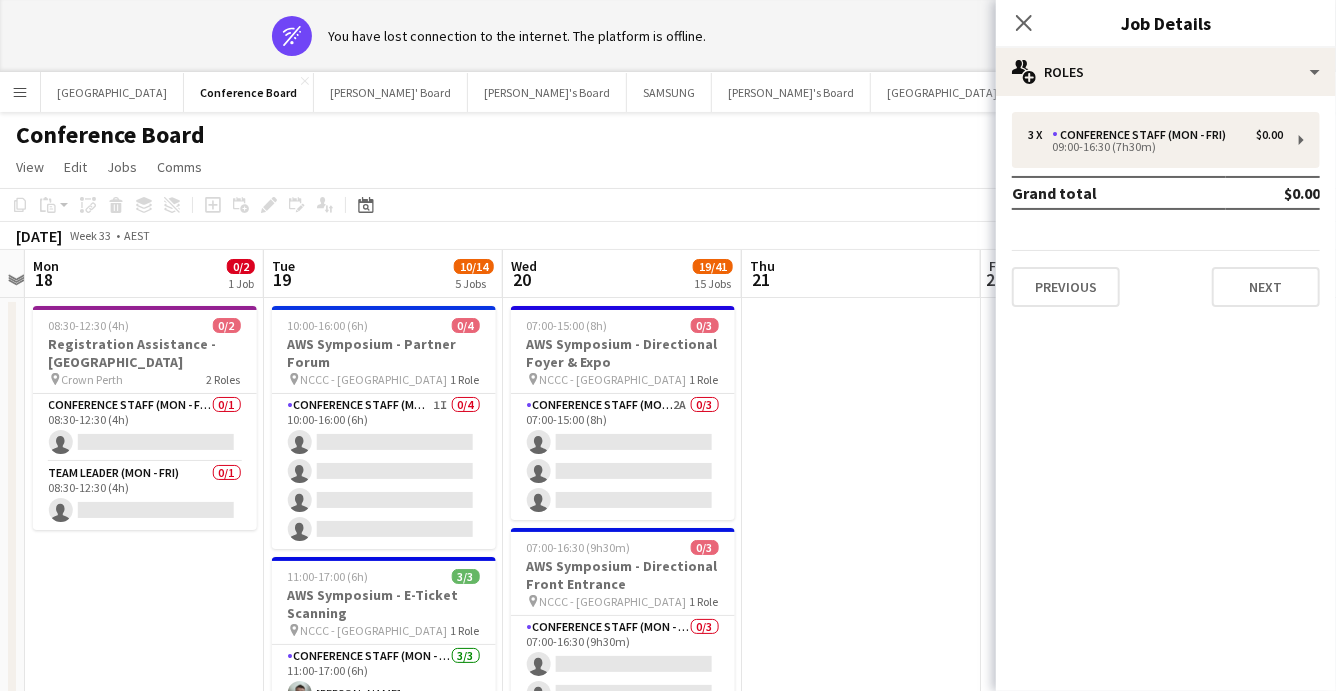 click on "Close pop-in" 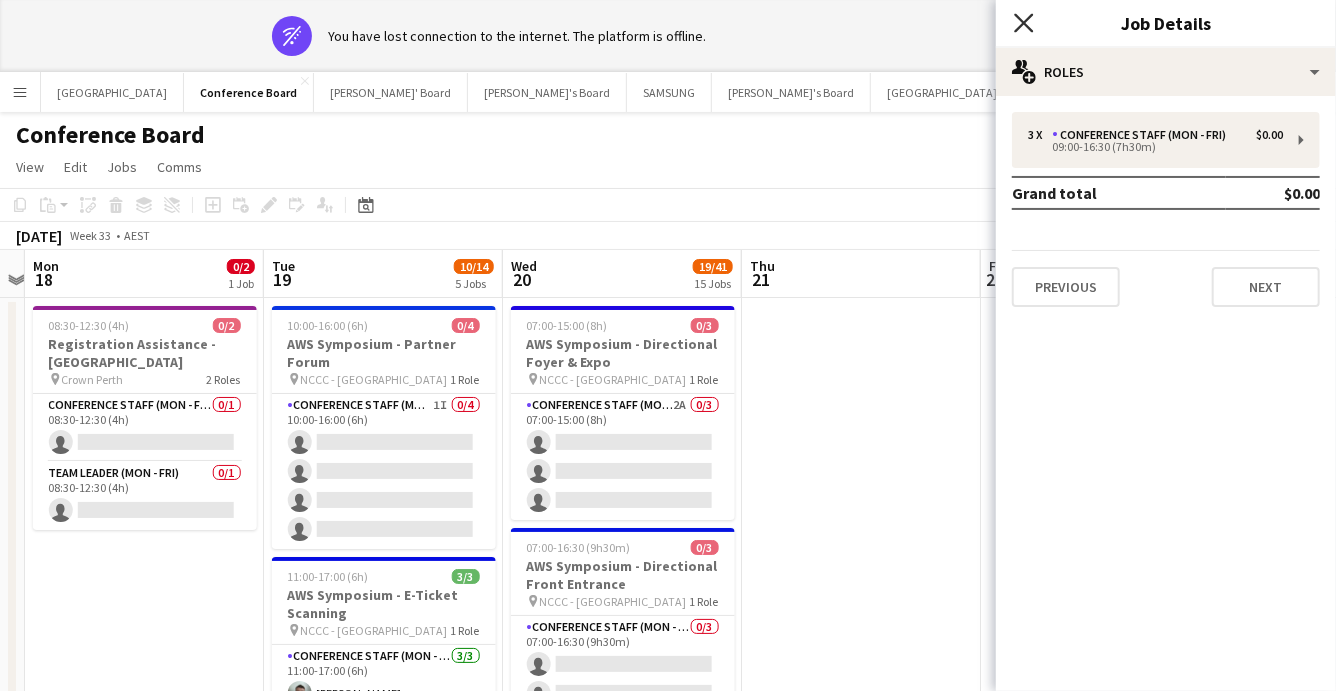 click 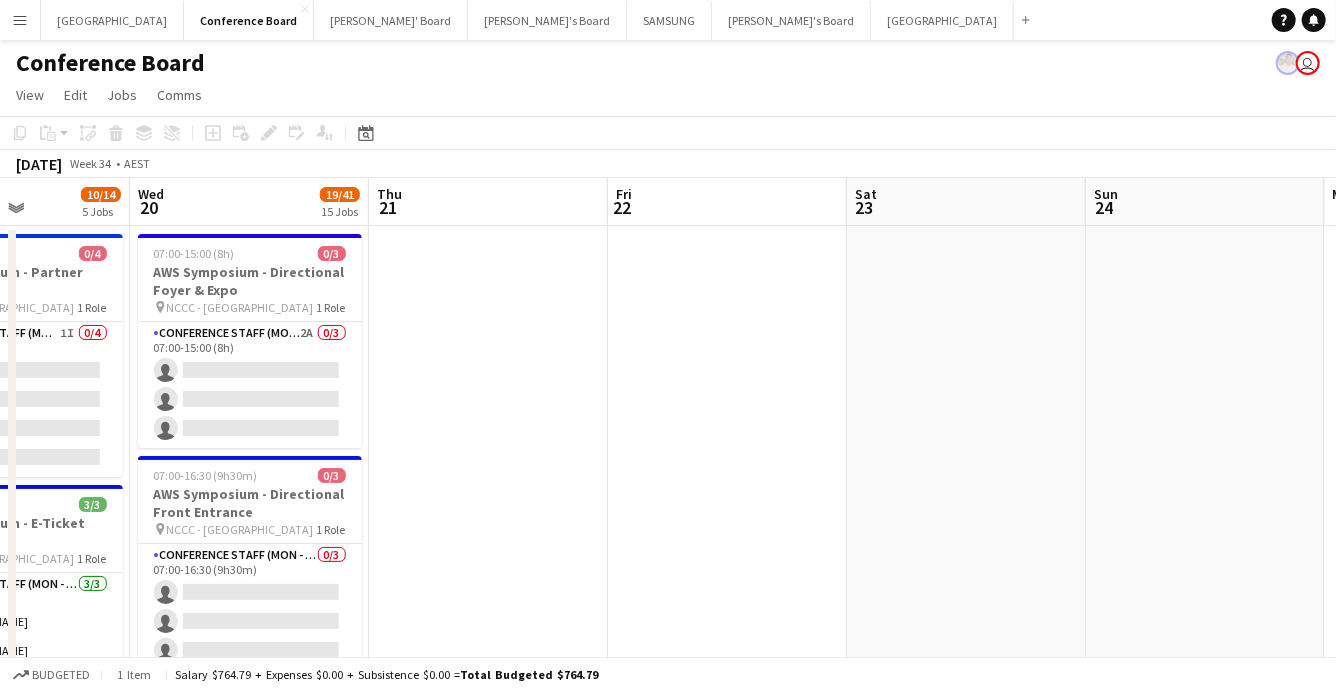 scroll, scrollTop: 0, scrollLeft: 584, axis: horizontal 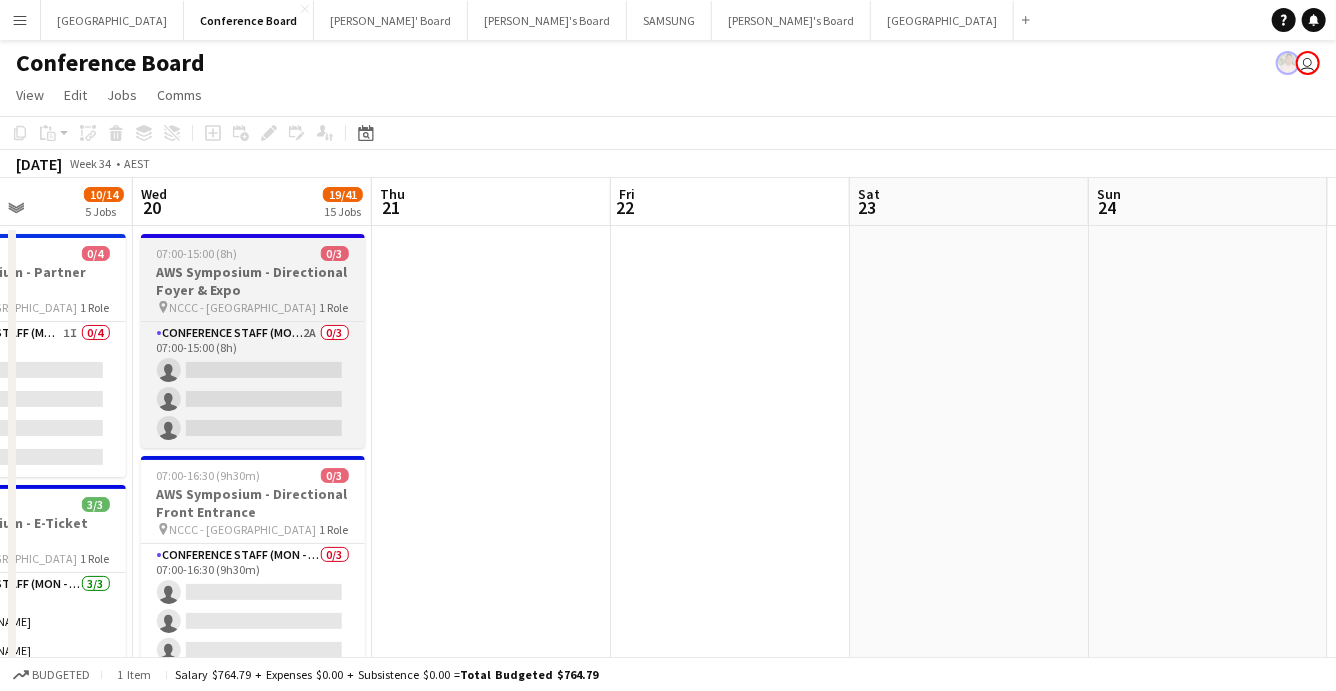click on "AWS Symposium - Directional Foyer & Expo" at bounding box center [253, 281] 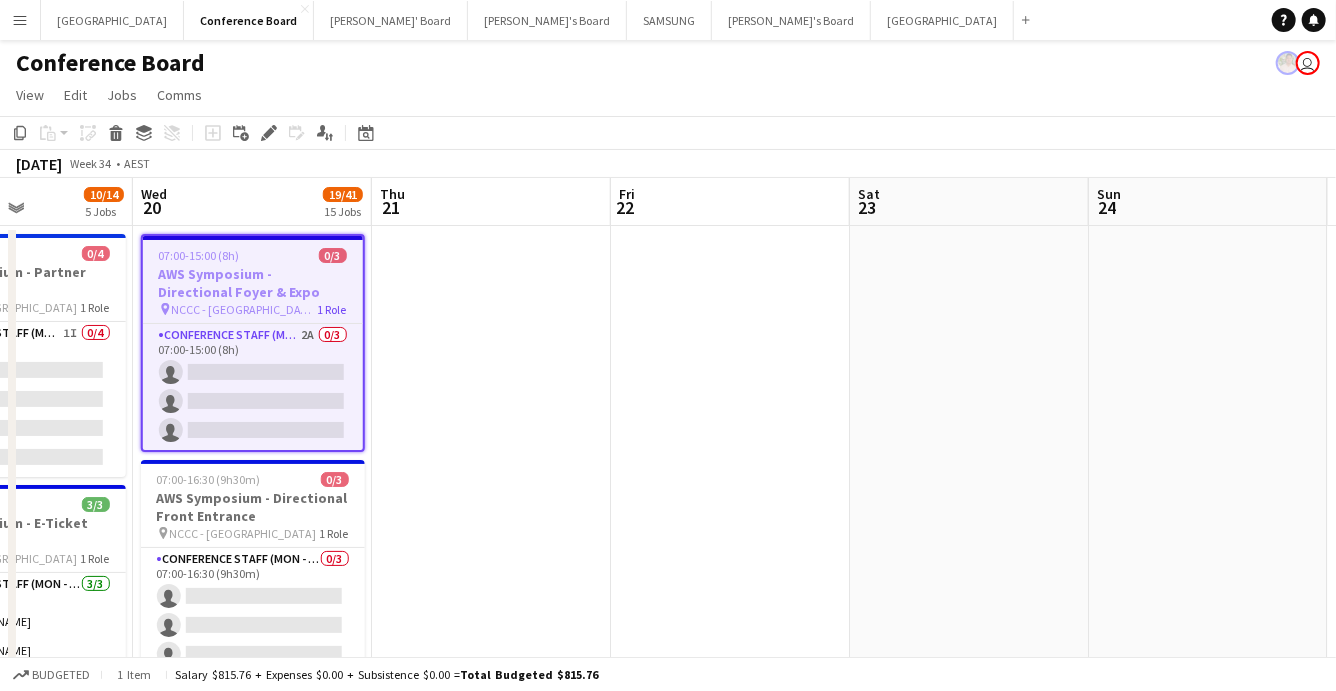 click on "View  Day view expanded Day view collapsed Month view Date picker Jump to [DATE] Expand Linked Jobs Collapse Linked Jobs  Edit  Copy
Command
C  Paste  Without Crew
Command
V With Crew
Command
Shift
V Paste as linked job  Group  Group Ungroup  Jobs  New Job Edit Job Delete Job New Linked Job Edit Linked Jobs Job fulfilment Promote Role Copy Role URL  Comms  Notify confirmed crew Create chat" 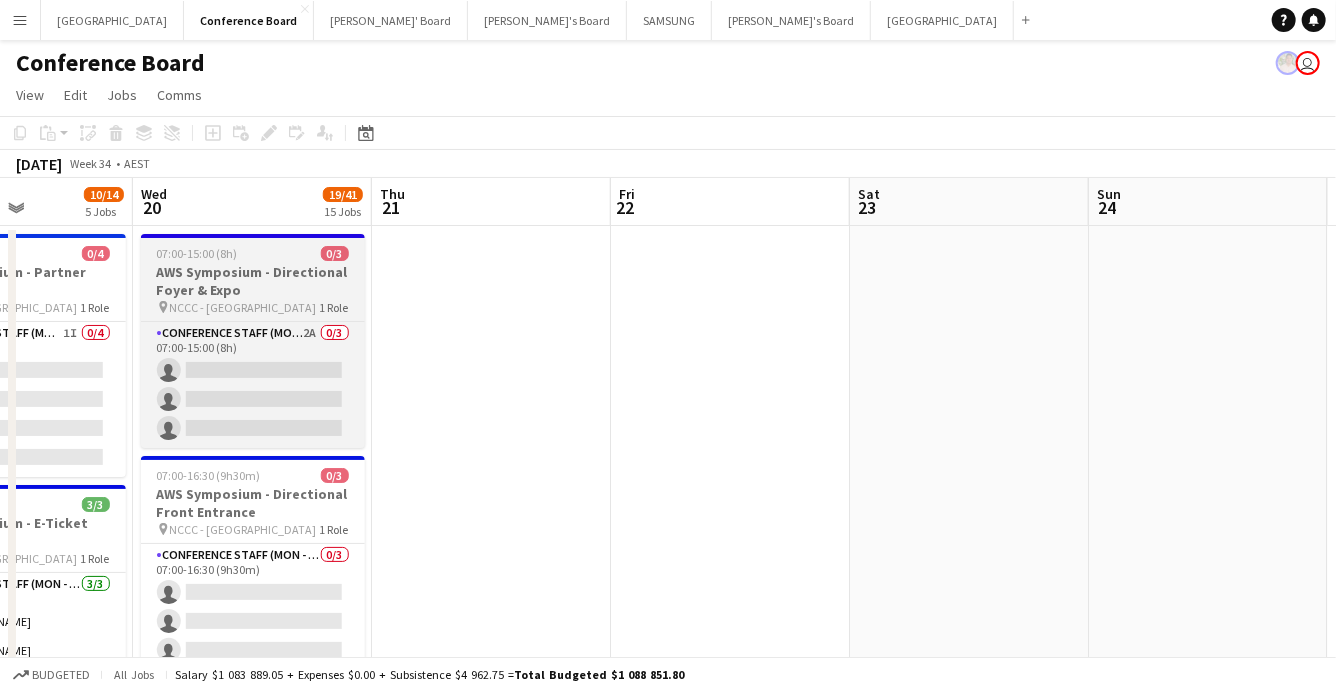 click on "AWS Symposium - Directional Foyer & Expo" at bounding box center [253, 281] 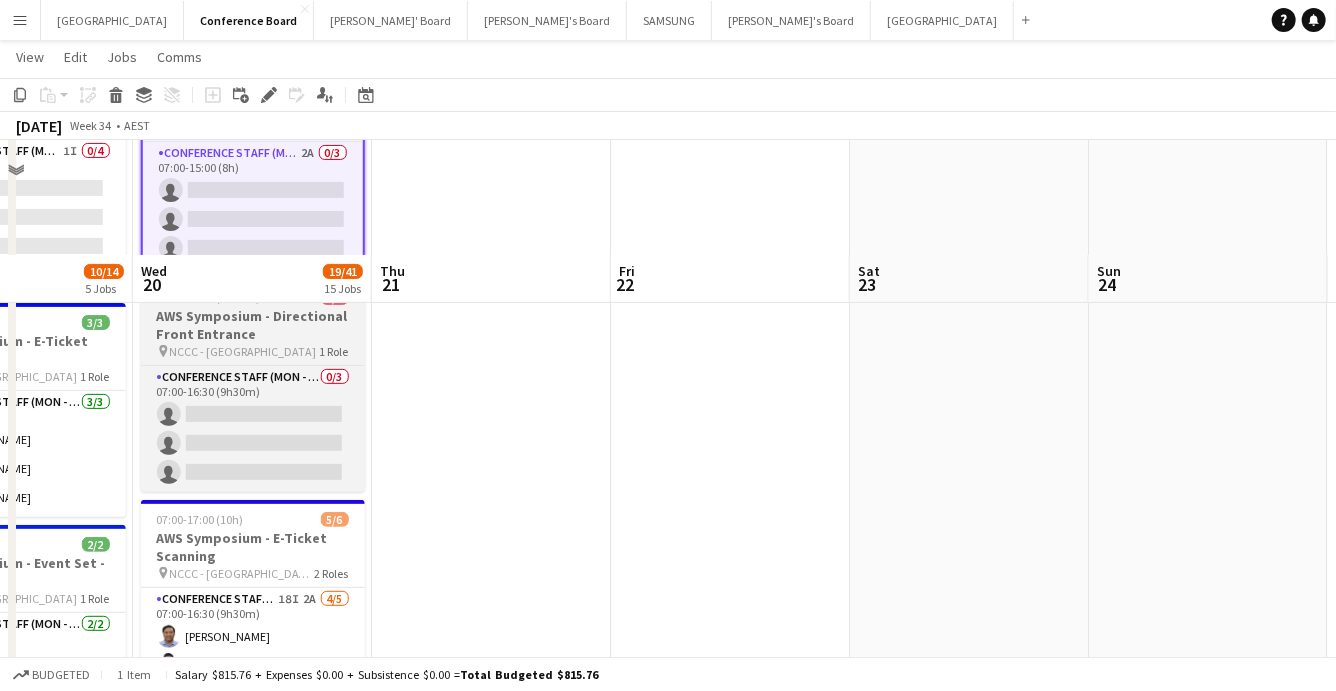 scroll, scrollTop: 464, scrollLeft: 0, axis: vertical 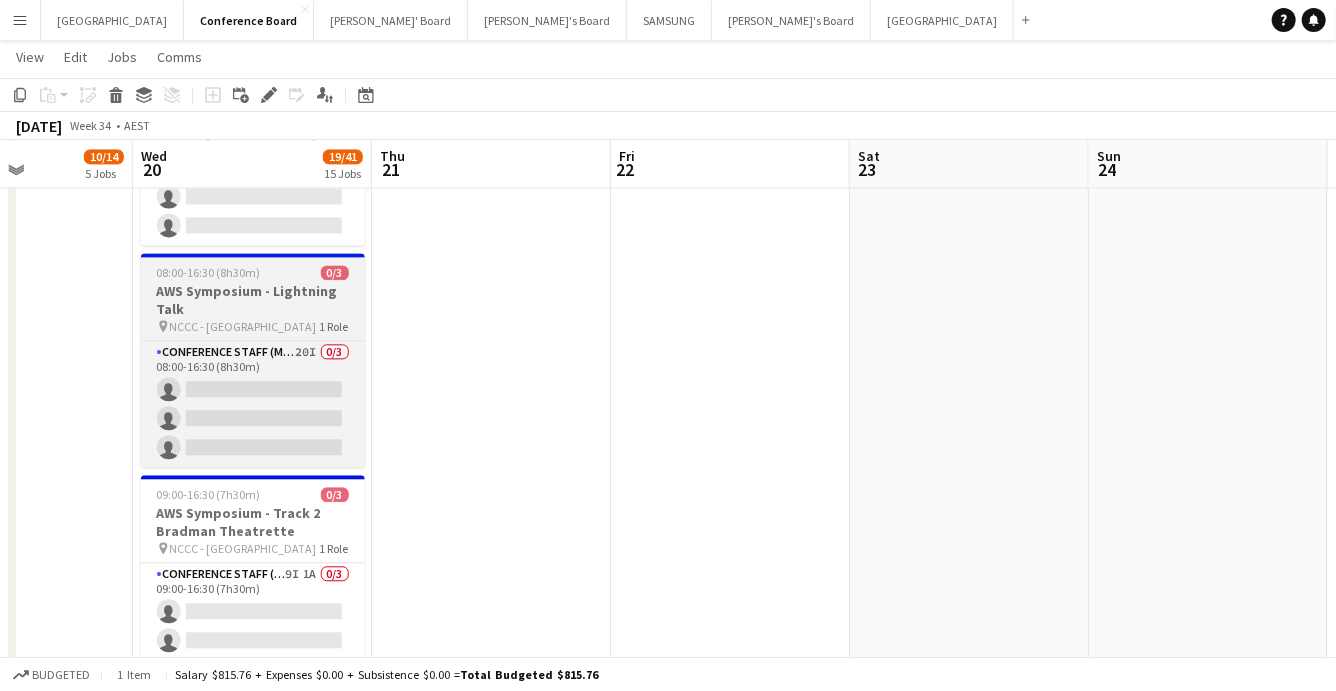 click on "AWS Symposium - Lightning Talk" at bounding box center [253, 300] 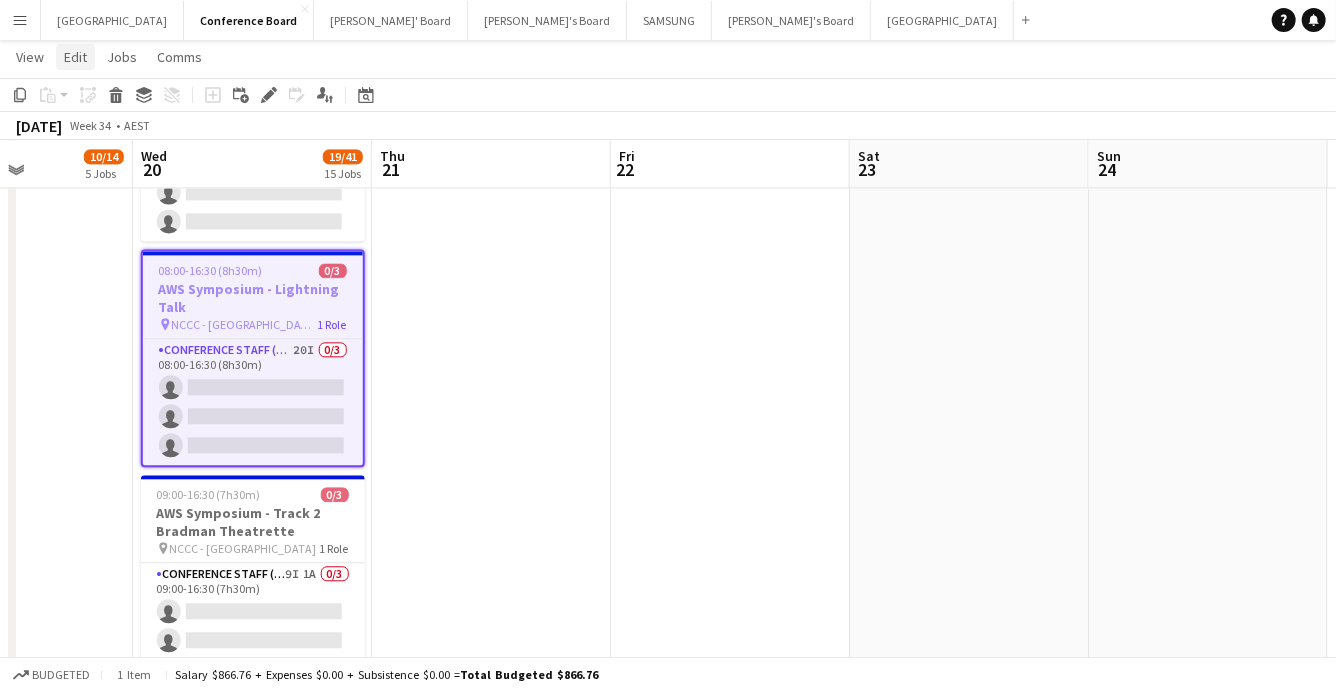 click on "Edit" 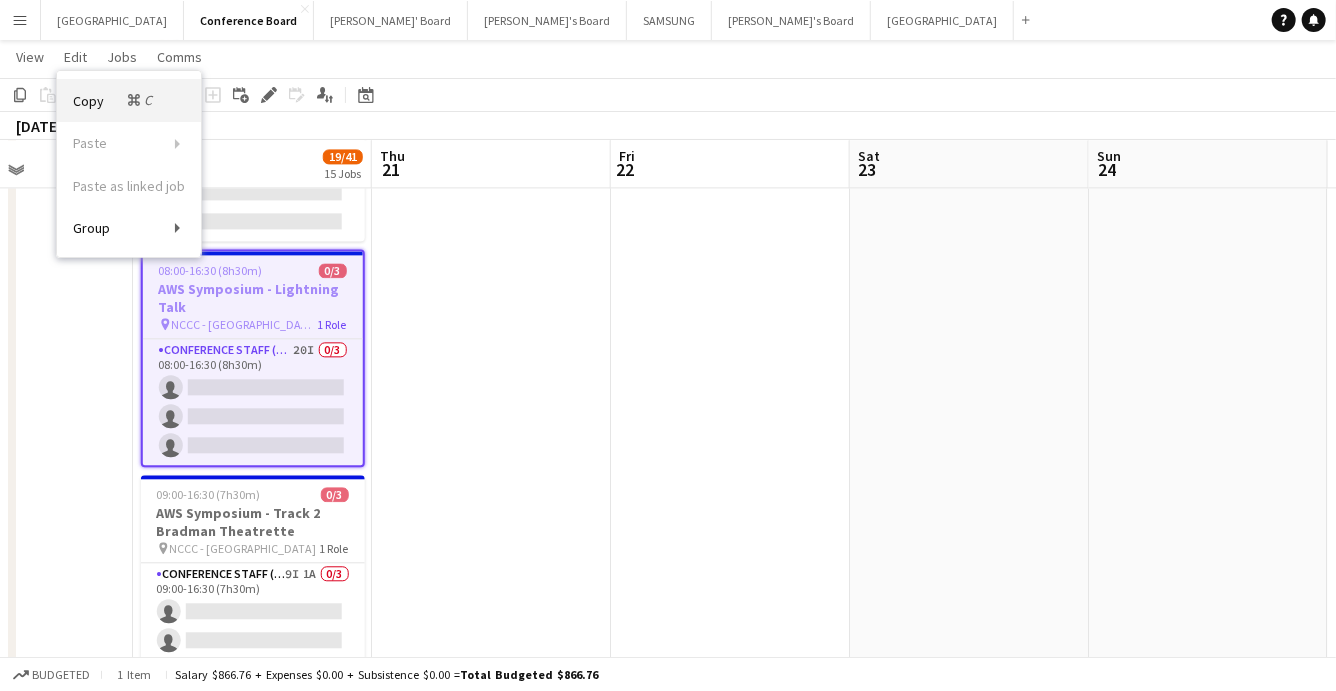 click on "Copy
Command
C" at bounding box center [114, 100] 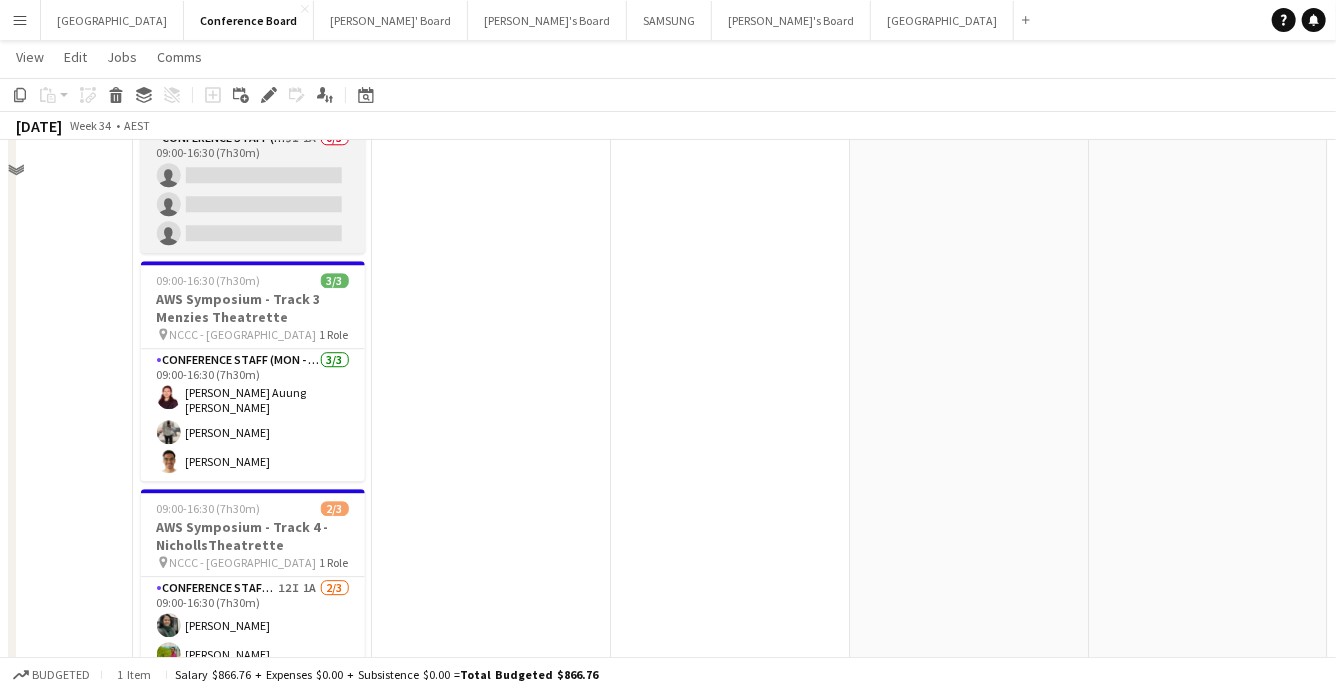 scroll, scrollTop: 2875, scrollLeft: 0, axis: vertical 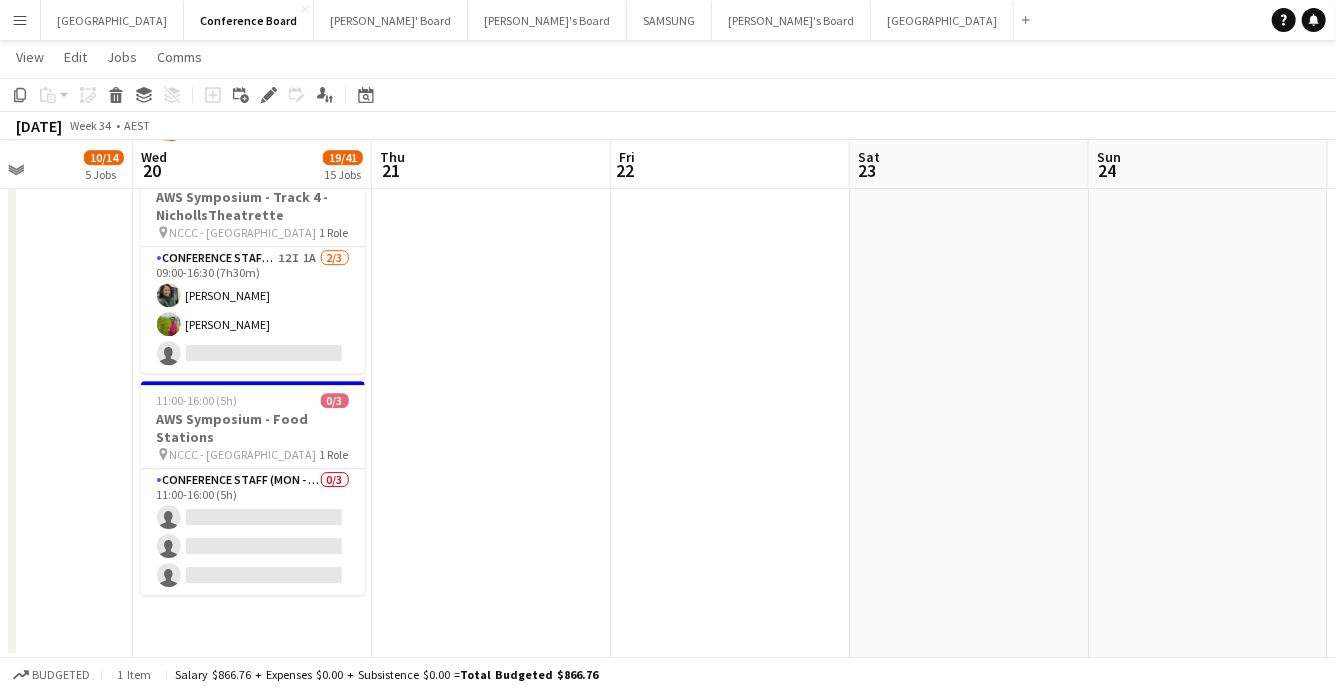 click on "07:00-15:00 (8h)    0/3   AWS Symposium - Directional Foyer & Expo
pin
NCCC - Canberra   1 Role   Conference Staff (Mon - Fri)   2A   0/3   07:00-15:00 (8h)
single-neutral-actions
single-neutral-actions
single-neutral-actions
07:00-16:30 (9h30m)    0/3   AWS Symposium - Directional Front Entrance
pin
NCCC - Canberra   1 Role   Conference Staff (Mon - Fri)   0/3   07:00-16:30 (9h30m)
single-neutral-actions
single-neutral-actions
single-neutral-actions
07:00-17:00 (10h)    5/6   AWS Symposium - E-Ticket Scanning
pin
NCCC - Canberra   2 Roles   Conference Staff (Mon - Fri)   18I   2A   [DATE]   07:00-16:30 (9h30m)
[PERSON_NAME] [PERSON_NAME] [PERSON_NAME] Badriah [PERSON_NAME]" at bounding box center (252, -997) 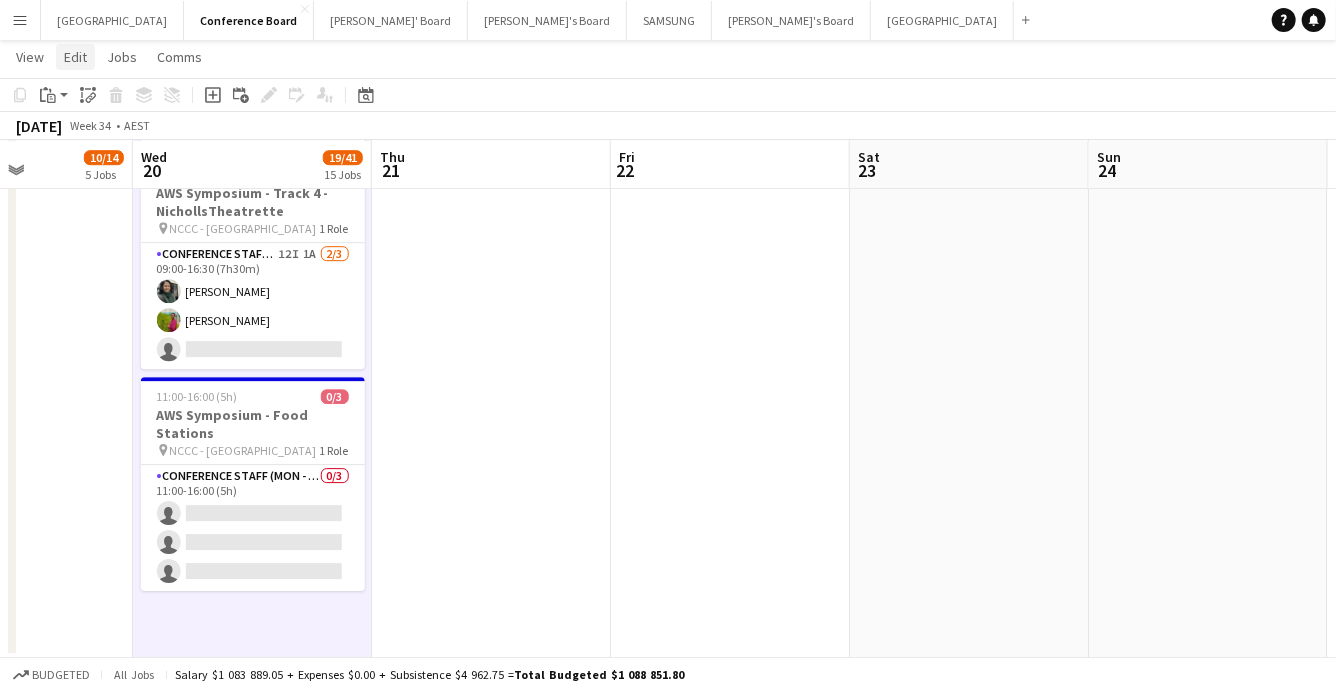 click on "Edit" 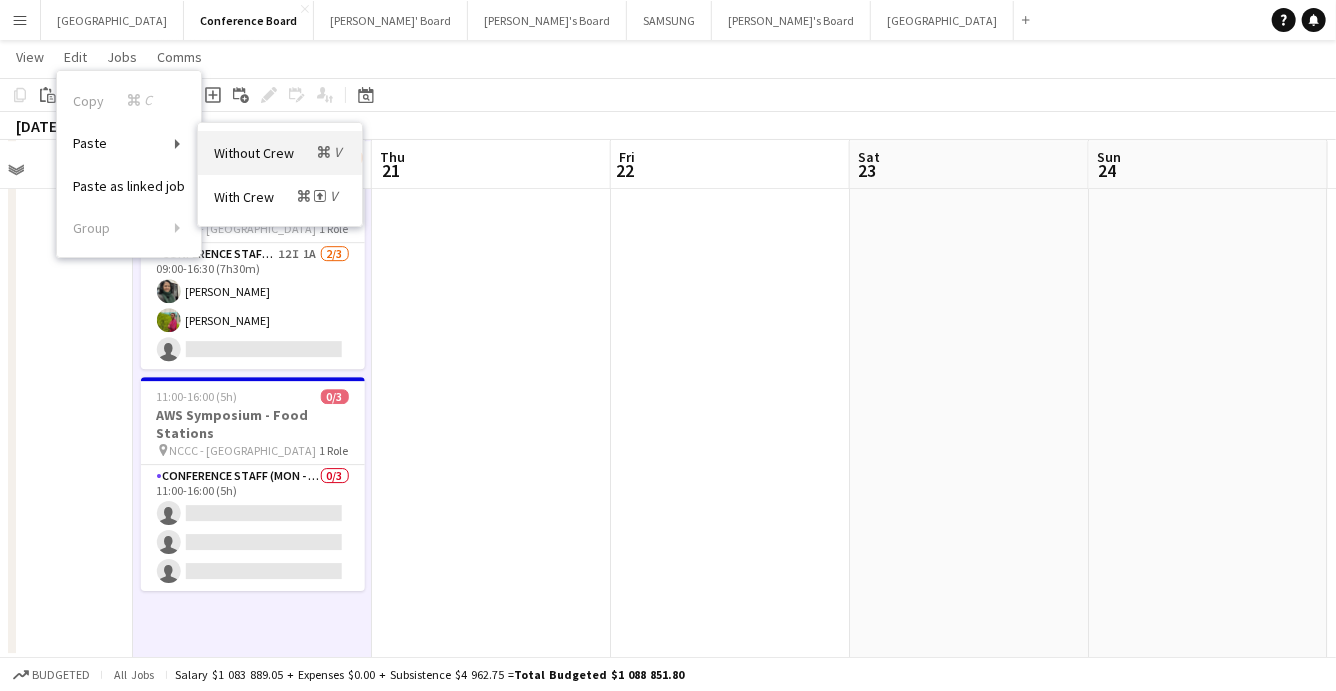 click on "Without Crew
Command
V" at bounding box center (280, 152) 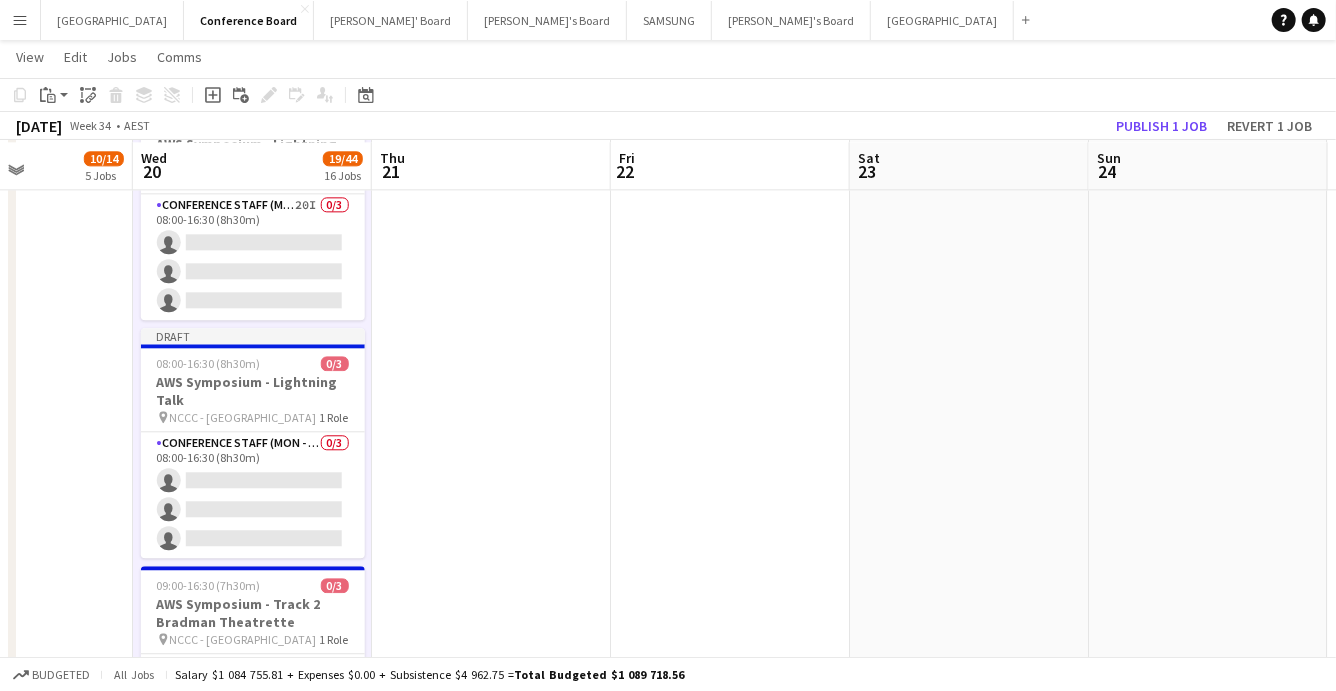 scroll, scrollTop: 2253, scrollLeft: 0, axis: vertical 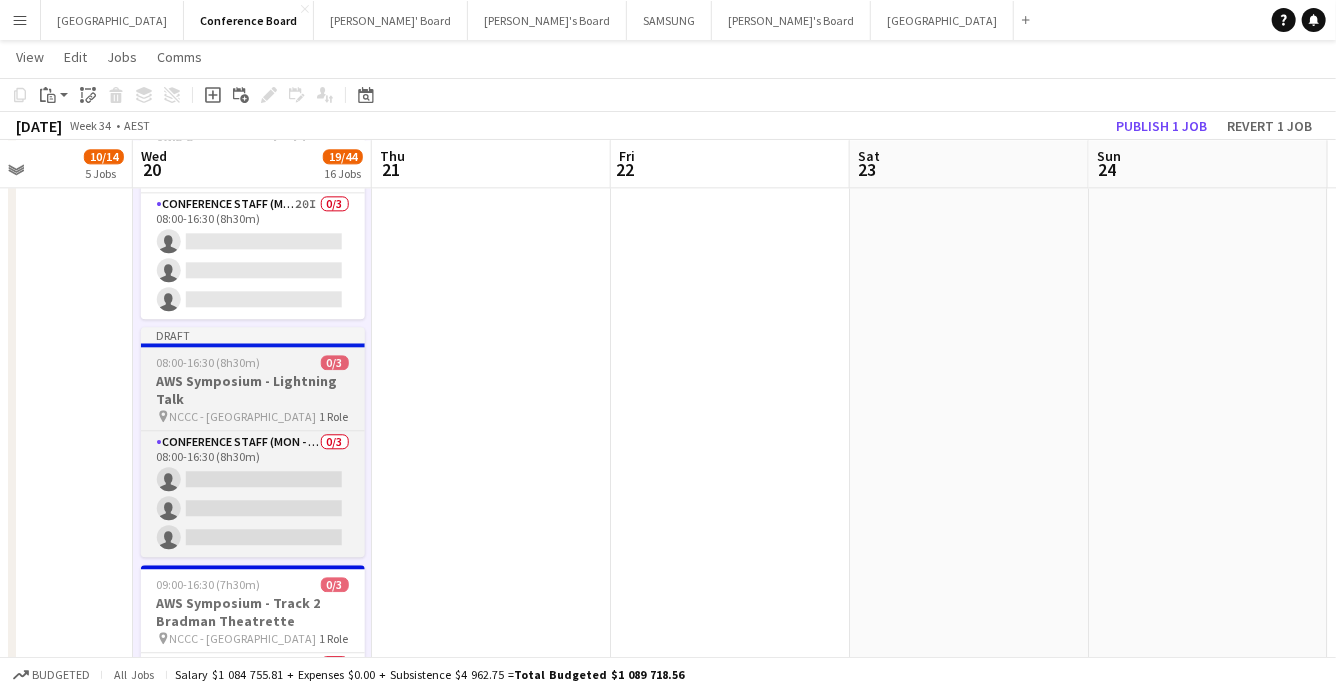click on "AWS Symposium - Lightning Talk" at bounding box center [253, 390] 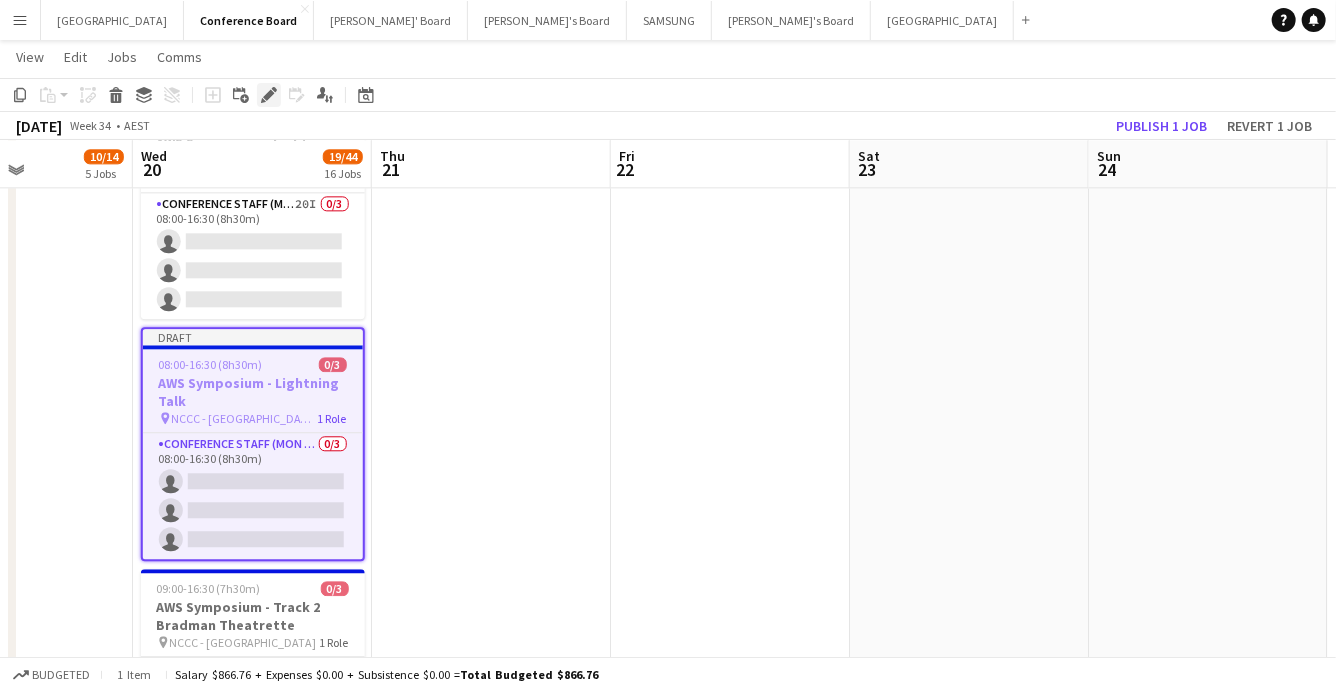 click on "Edit" 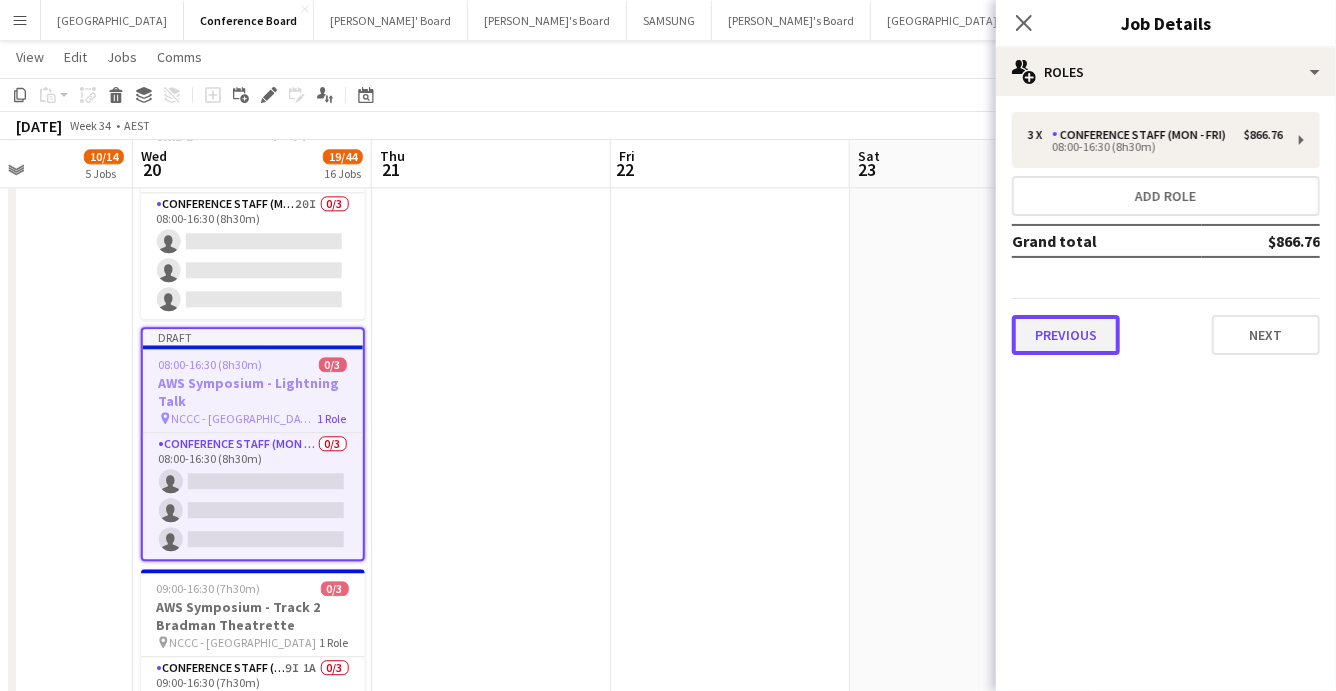 click on "Previous" at bounding box center (1066, 335) 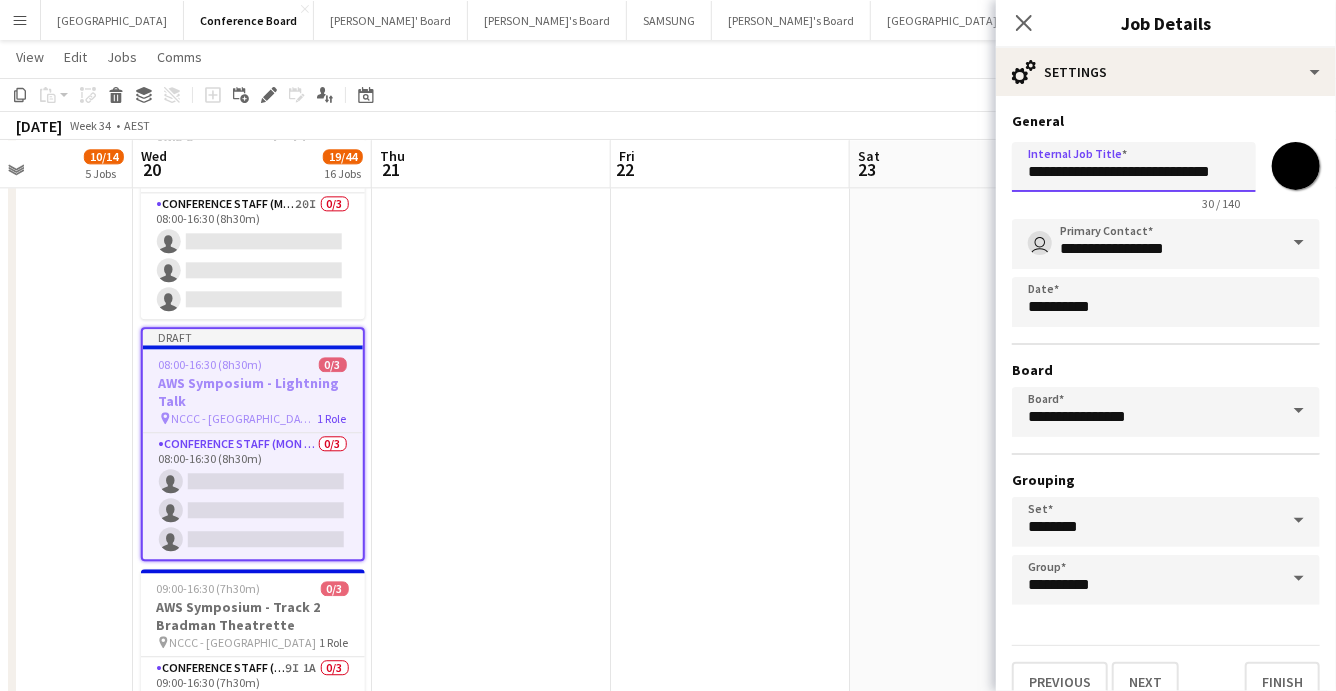 click on "**********" at bounding box center [1134, 167] 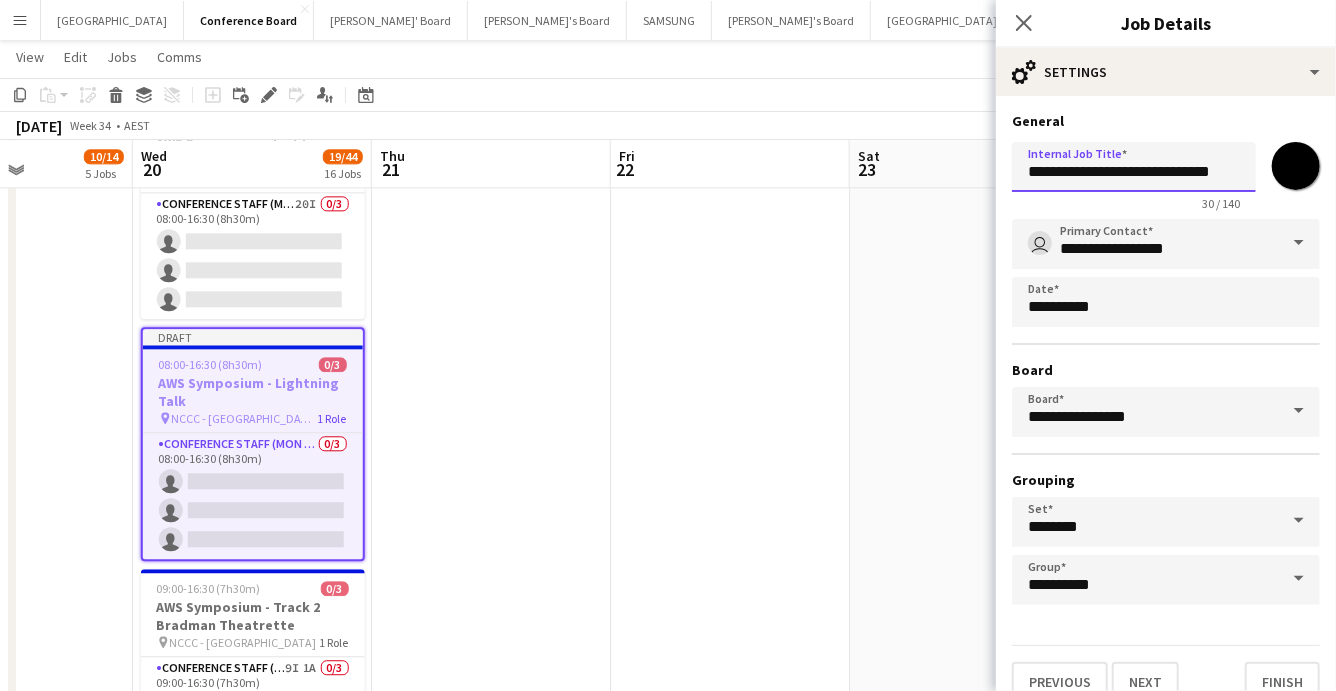 drag, startPoint x: 1152, startPoint y: 173, endPoint x: 1217, endPoint y: 173, distance: 65 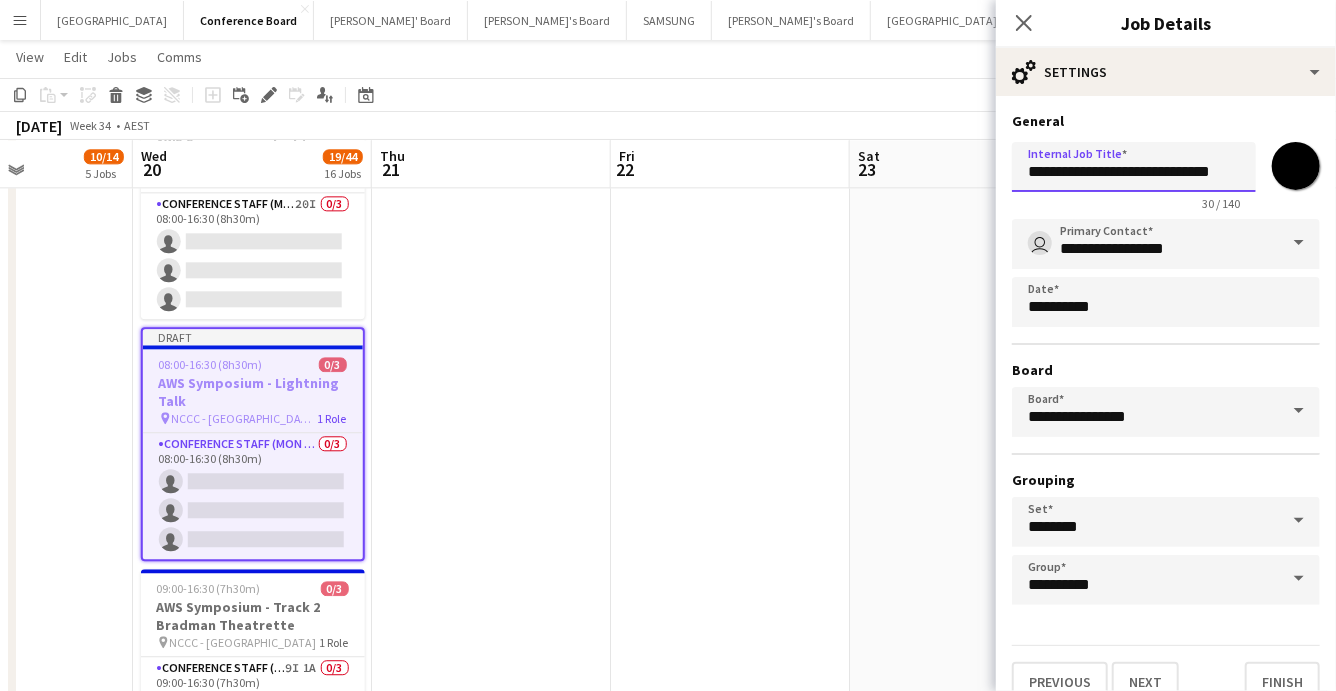 click on "**********" at bounding box center [1134, 167] 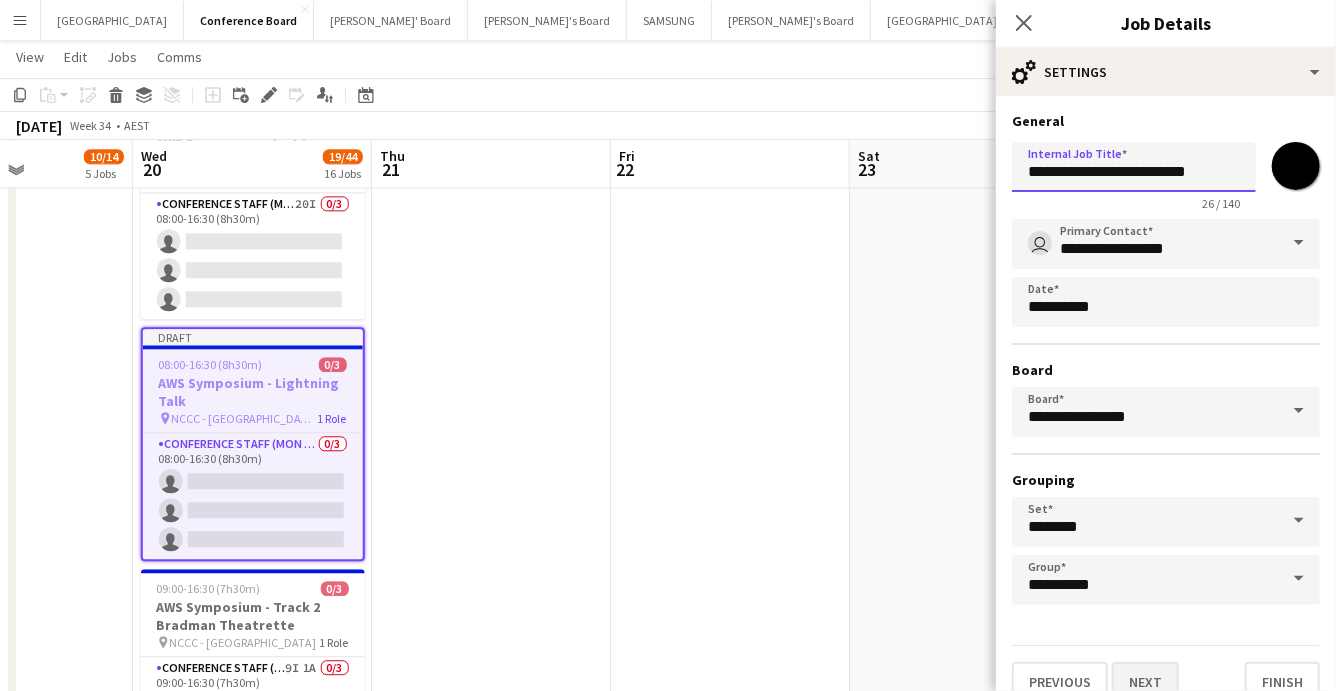 type on "**********" 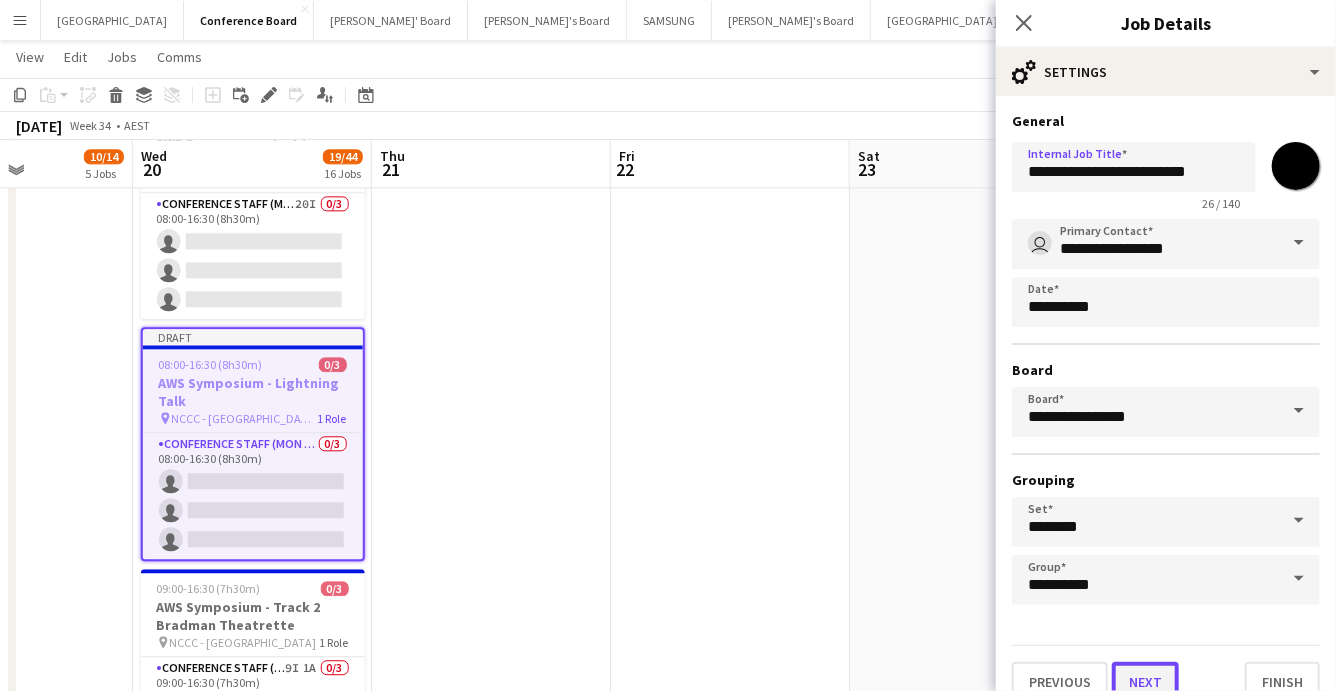 click on "Next" at bounding box center (1145, 682) 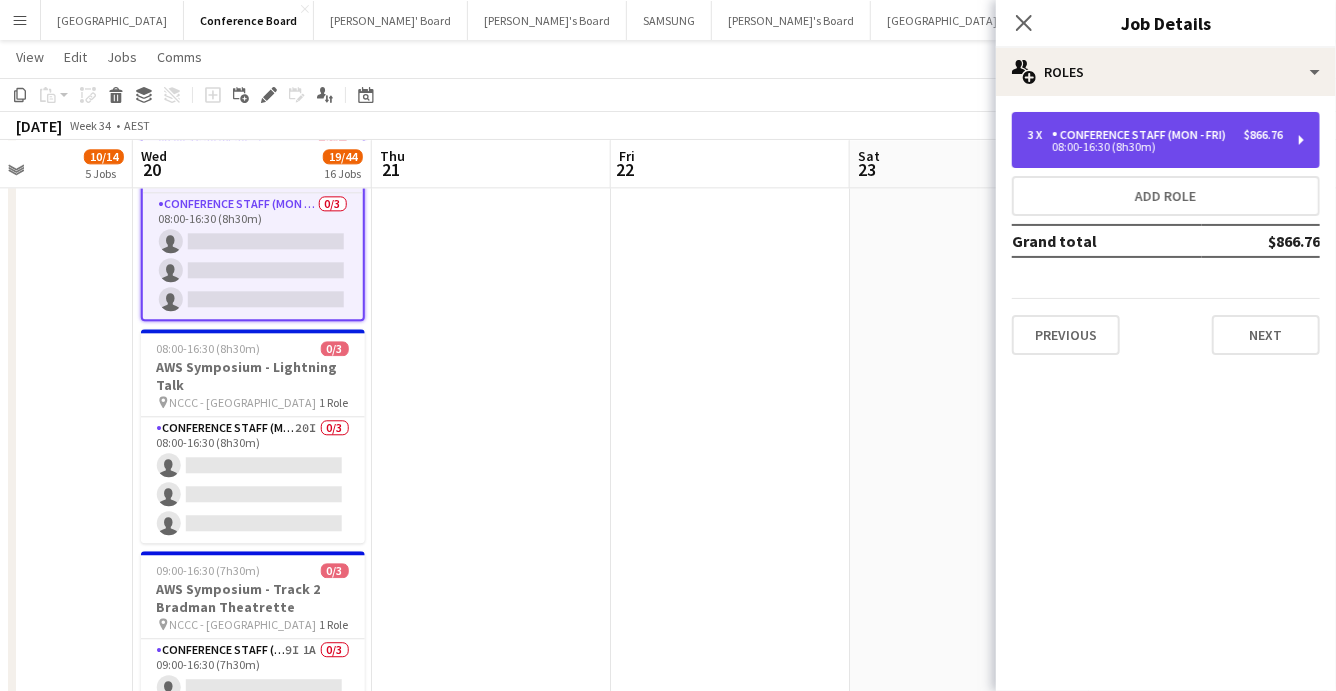 click on "3 x   Conference Staff (Mon - Fri)   $866.76   08:00-16:30 (8h30m)" at bounding box center [1166, 140] 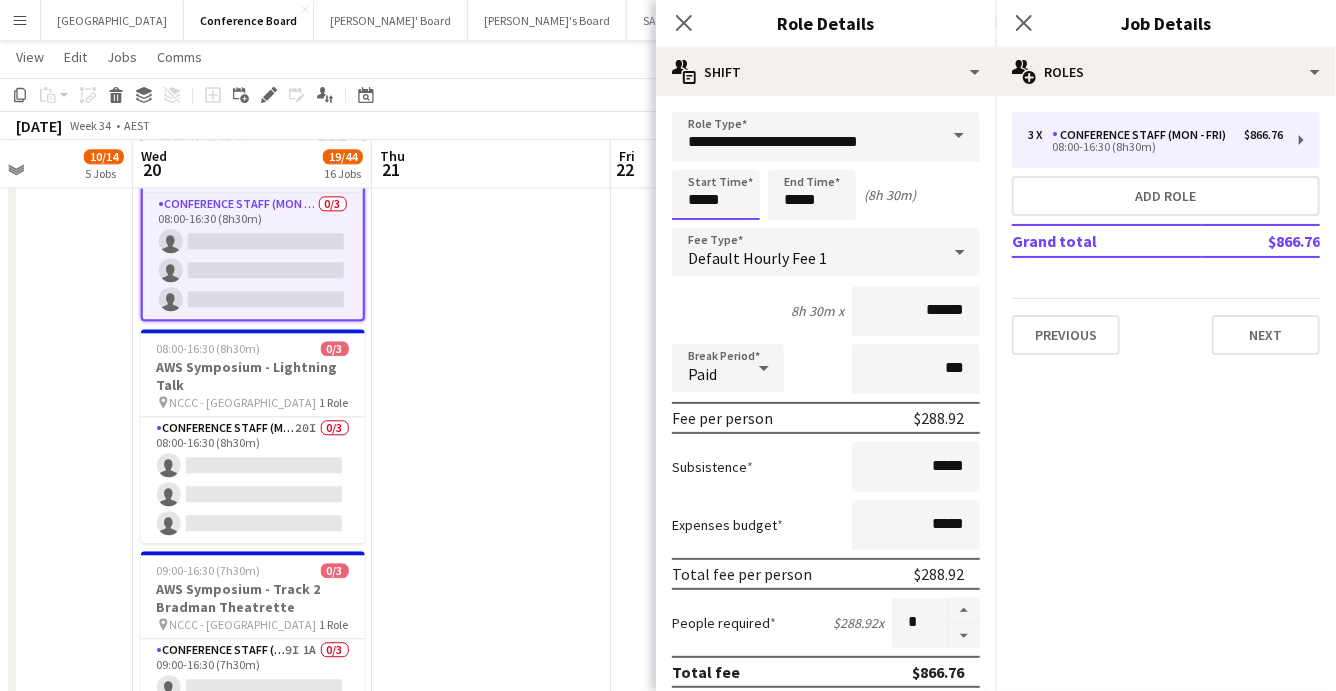 click on "*****" at bounding box center (716, 195) 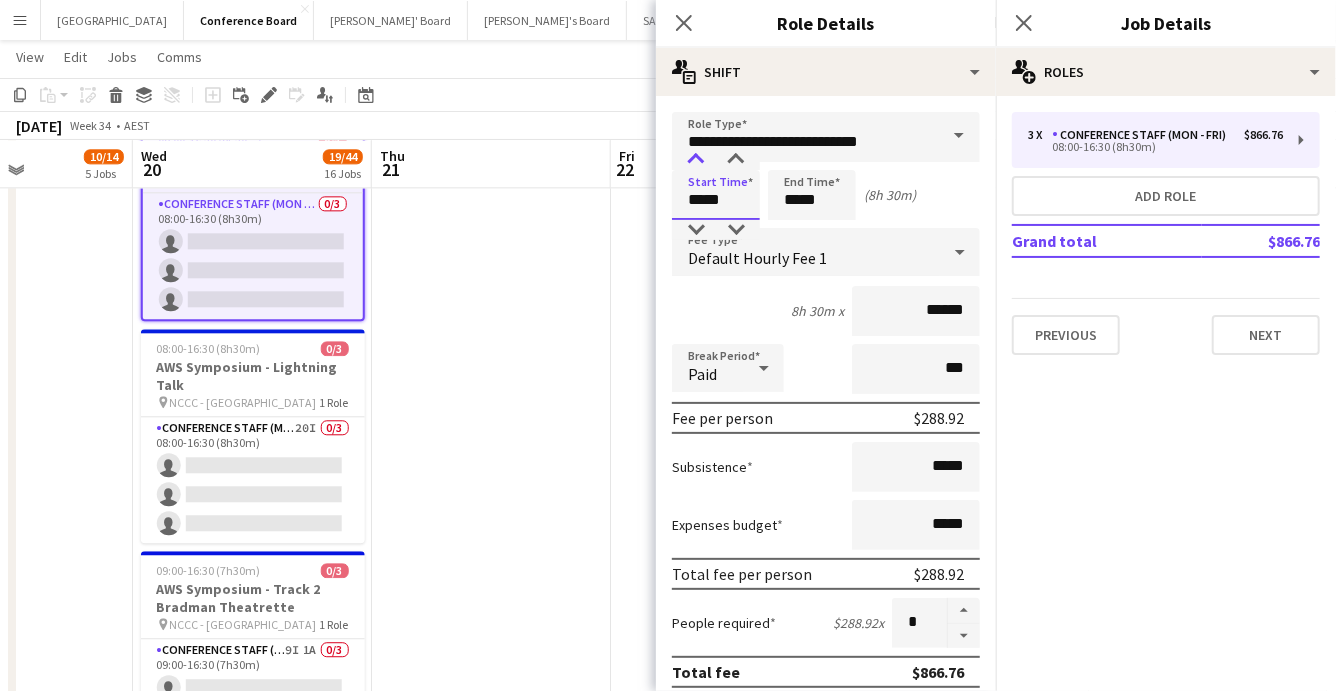 type on "*****" 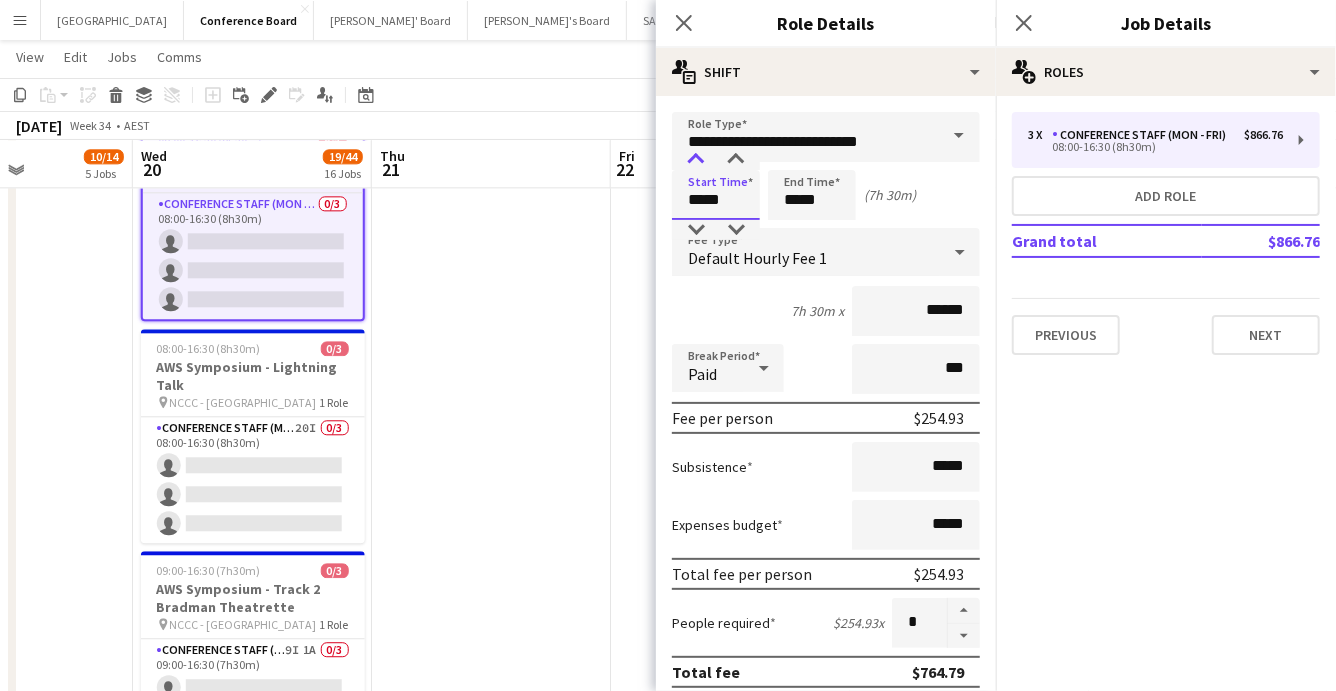 click at bounding box center [696, 160] 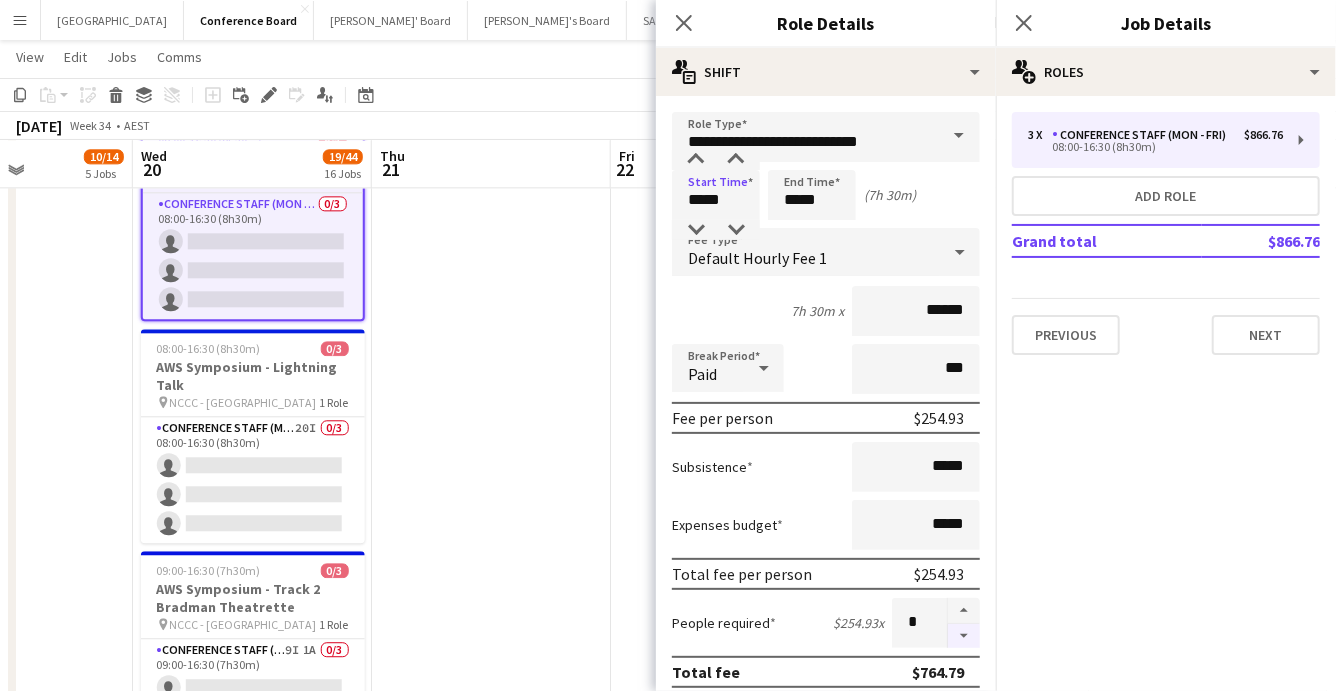 click at bounding box center [964, 636] 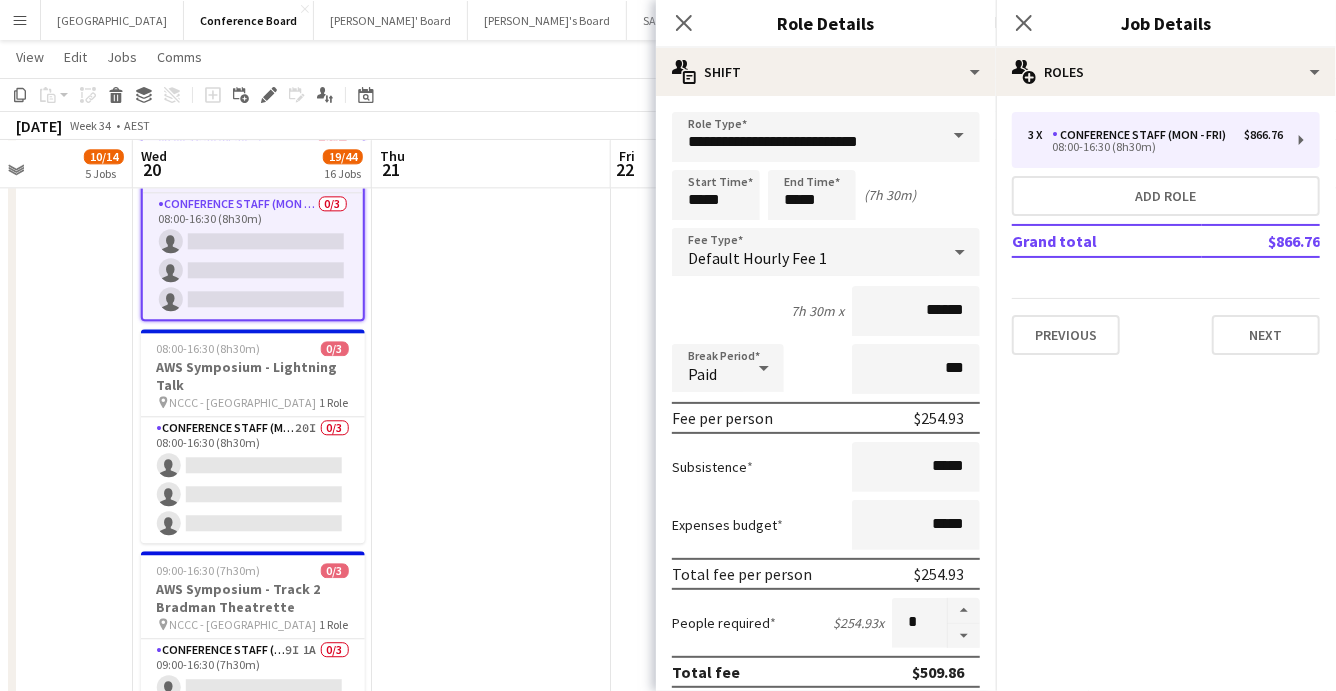 click at bounding box center [491, -255] 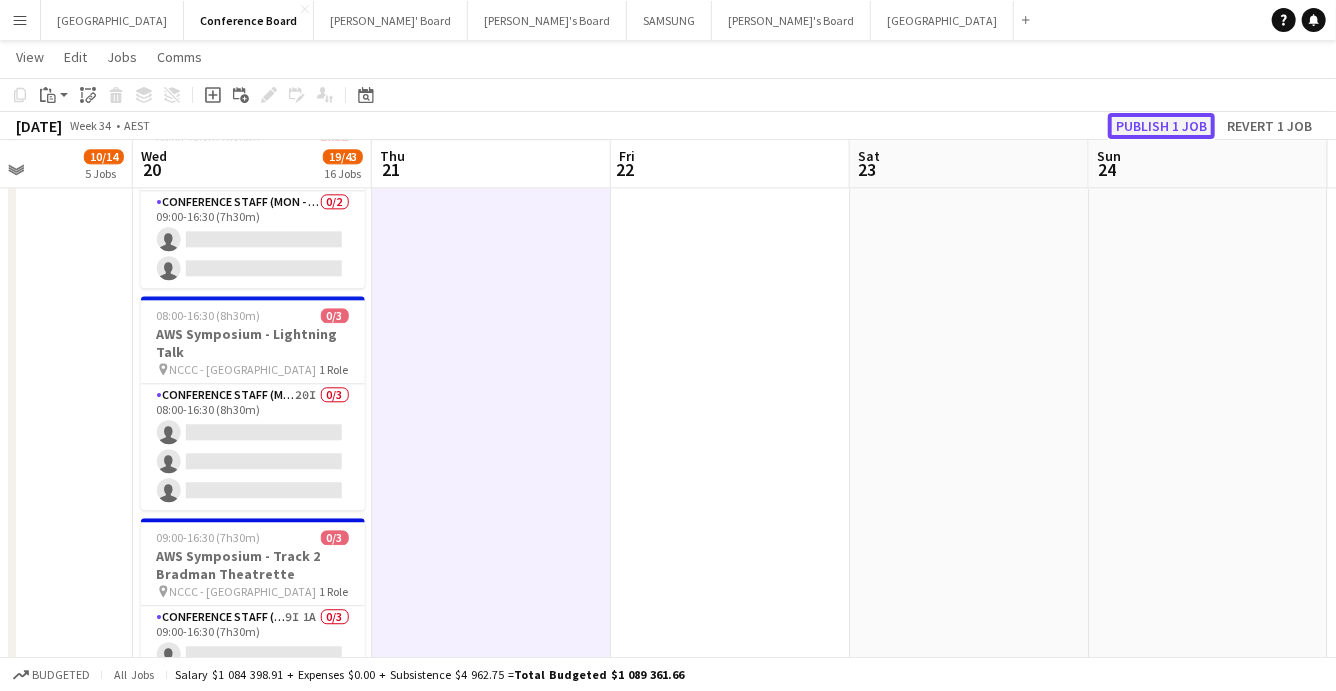 click on "Publish 1 job" 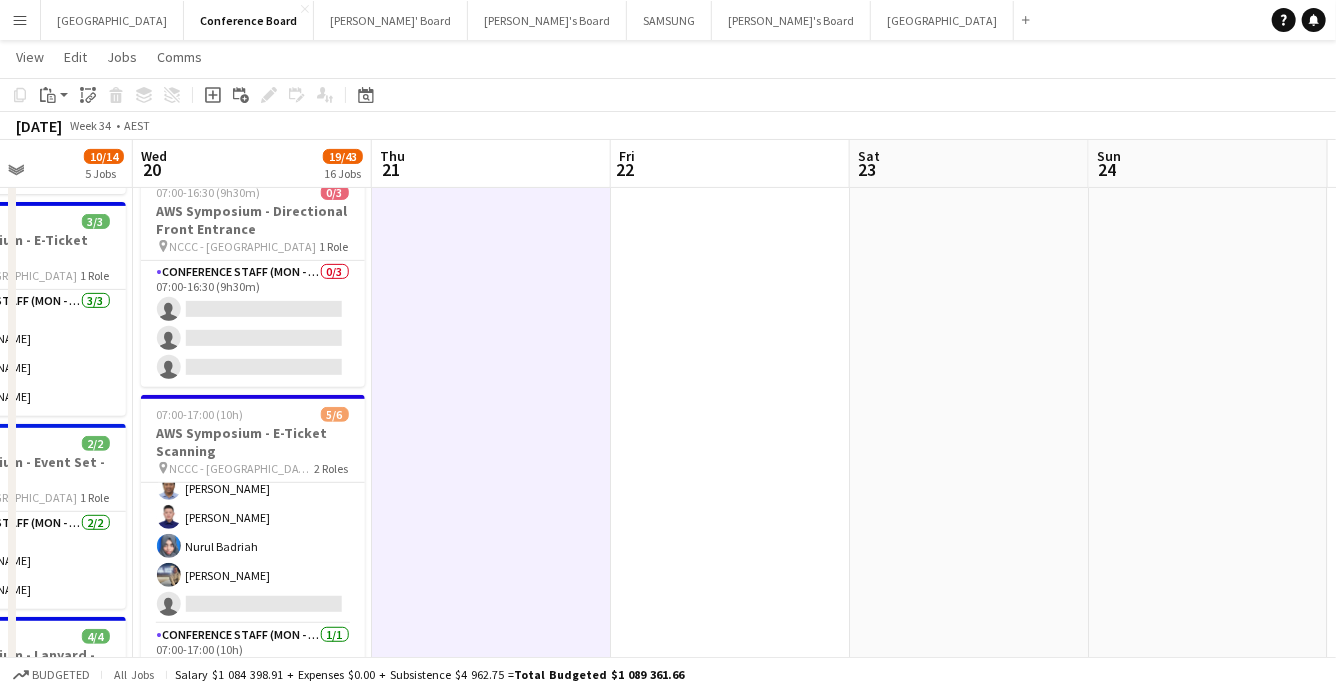 scroll, scrollTop: 0, scrollLeft: 0, axis: both 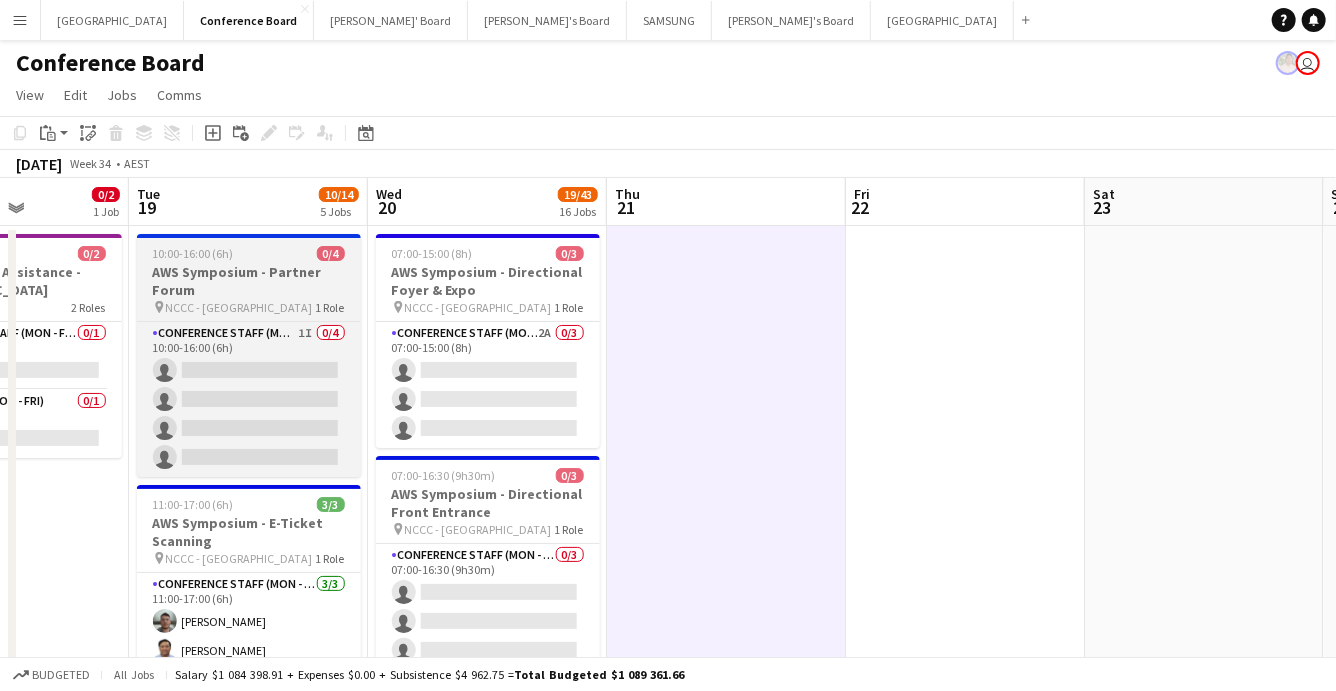 click on "AWS Symposium - Partner Forum" at bounding box center (249, 281) 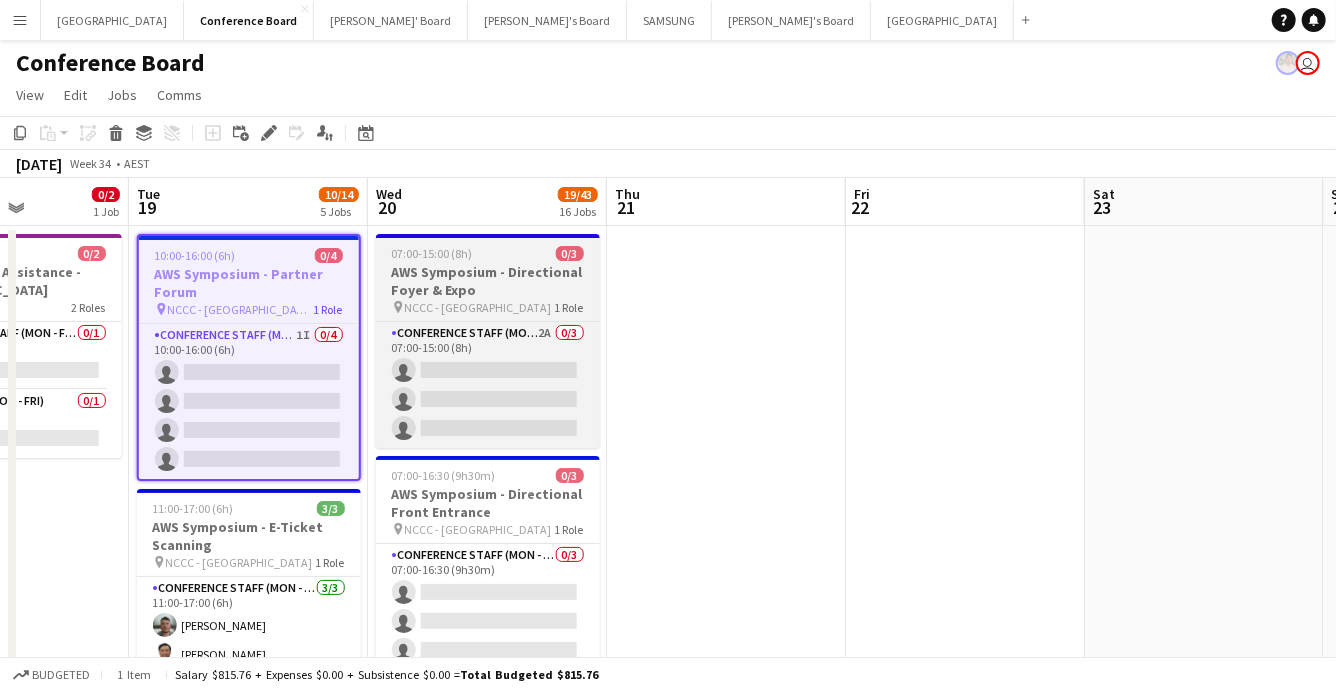 click on "AWS Symposium - Directional Foyer & Expo" at bounding box center (488, 281) 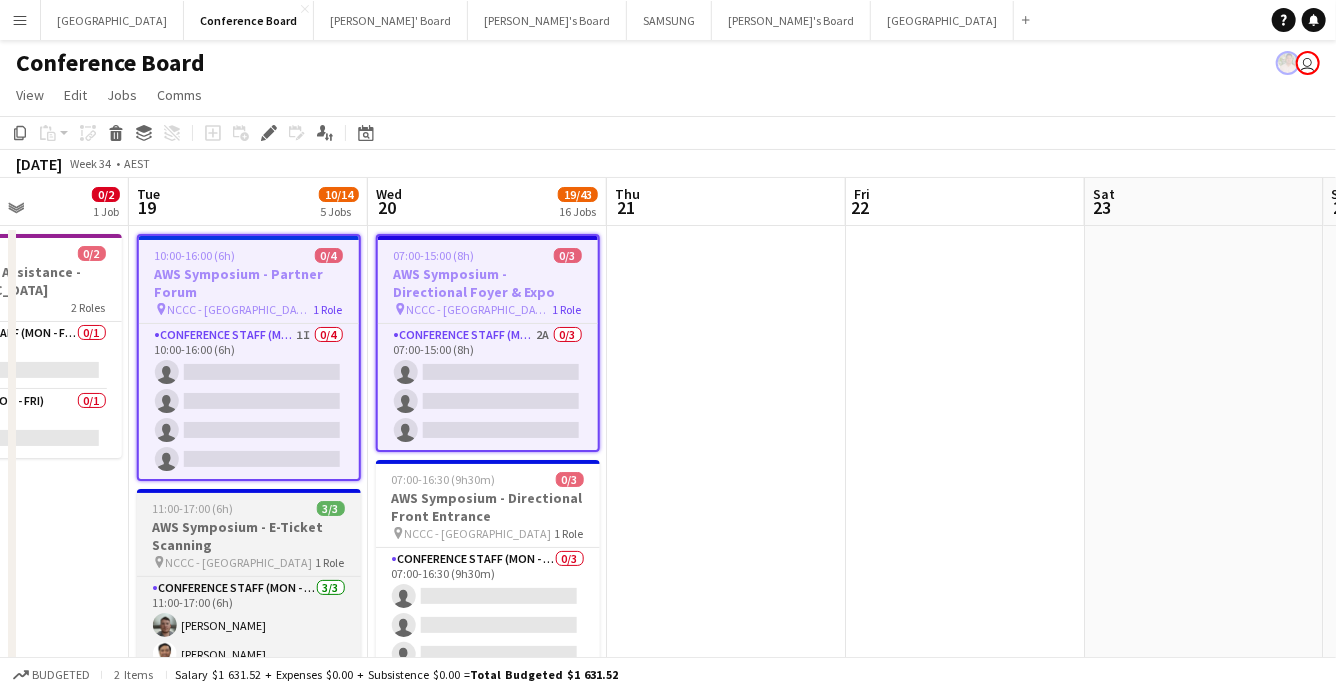 click on "AWS Symposium - E-Ticket Scanning" at bounding box center (249, 536) 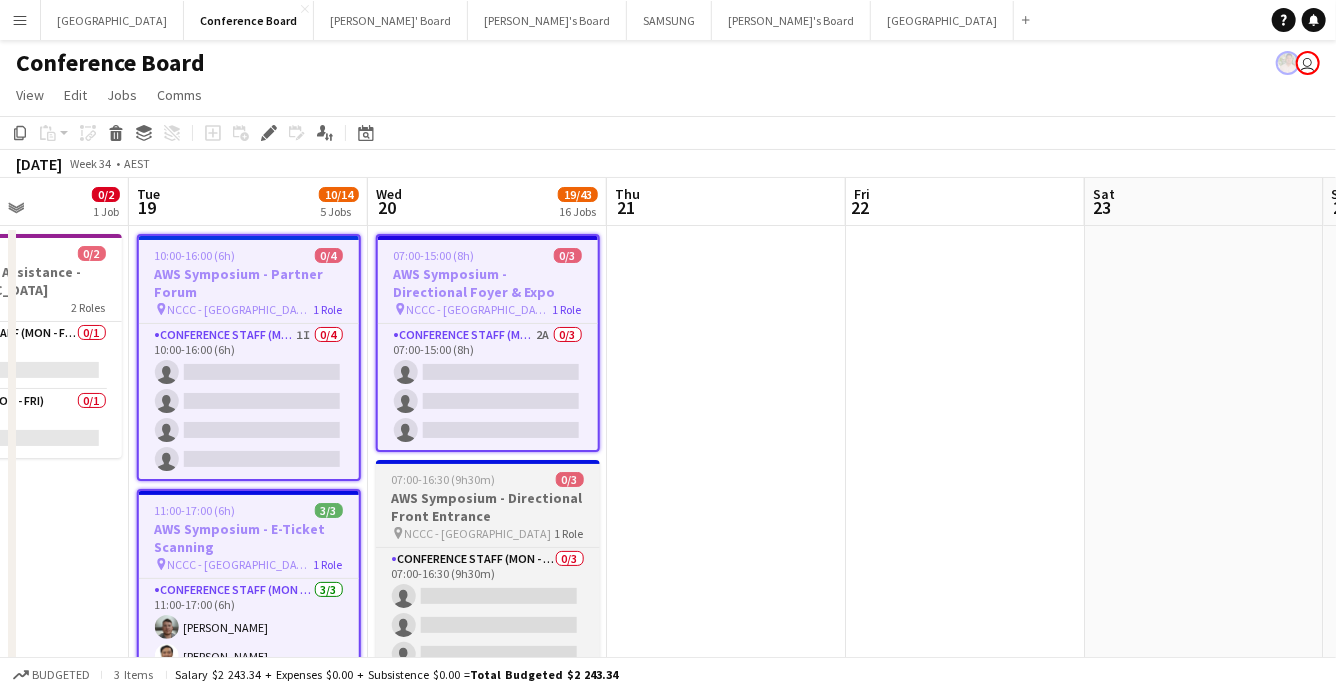 click on "AWS Symposium - Directional Front Entrance" at bounding box center (488, 507) 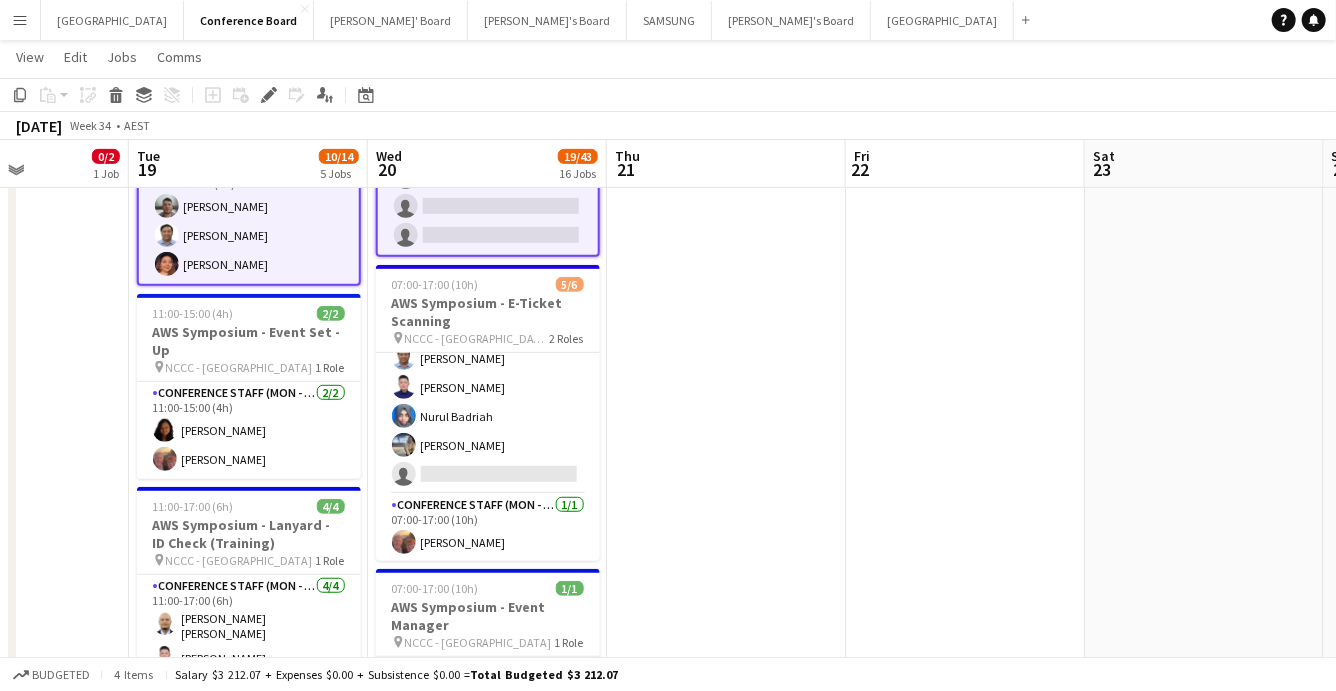 scroll, scrollTop: 440, scrollLeft: 0, axis: vertical 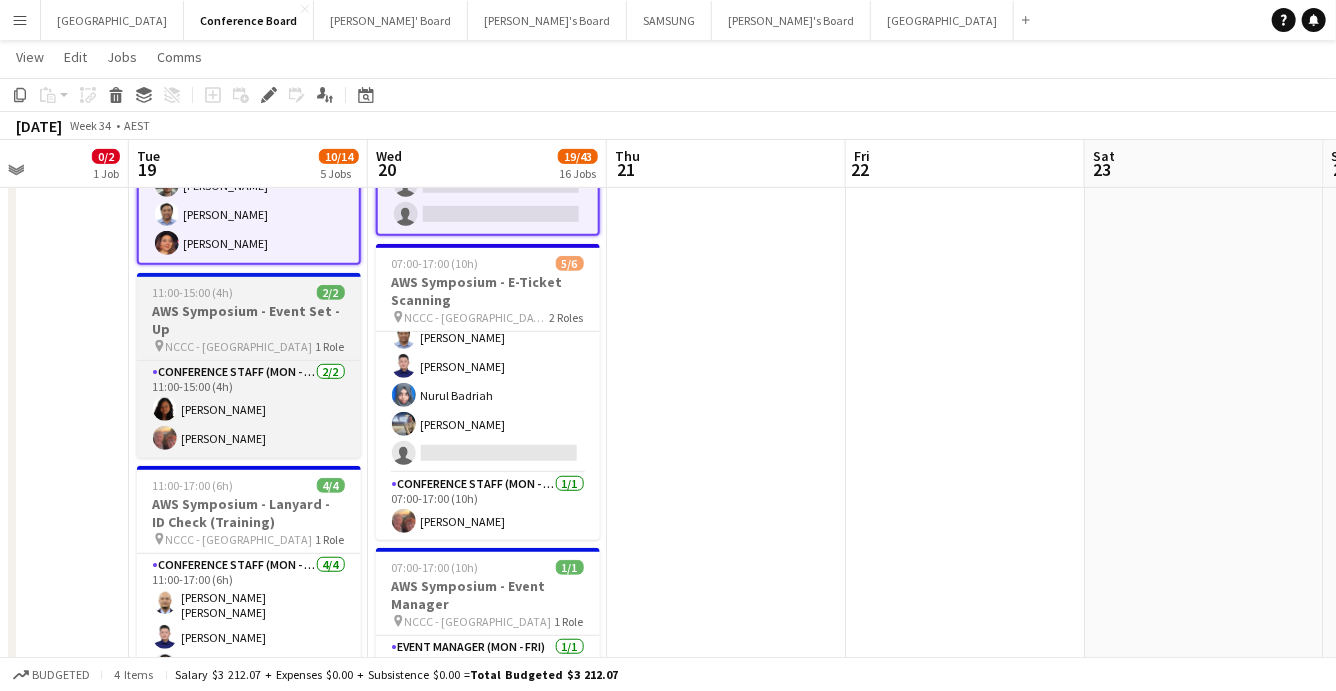click on "AWS Symposium - Event Set - Up" at bounding box center (249, 320) 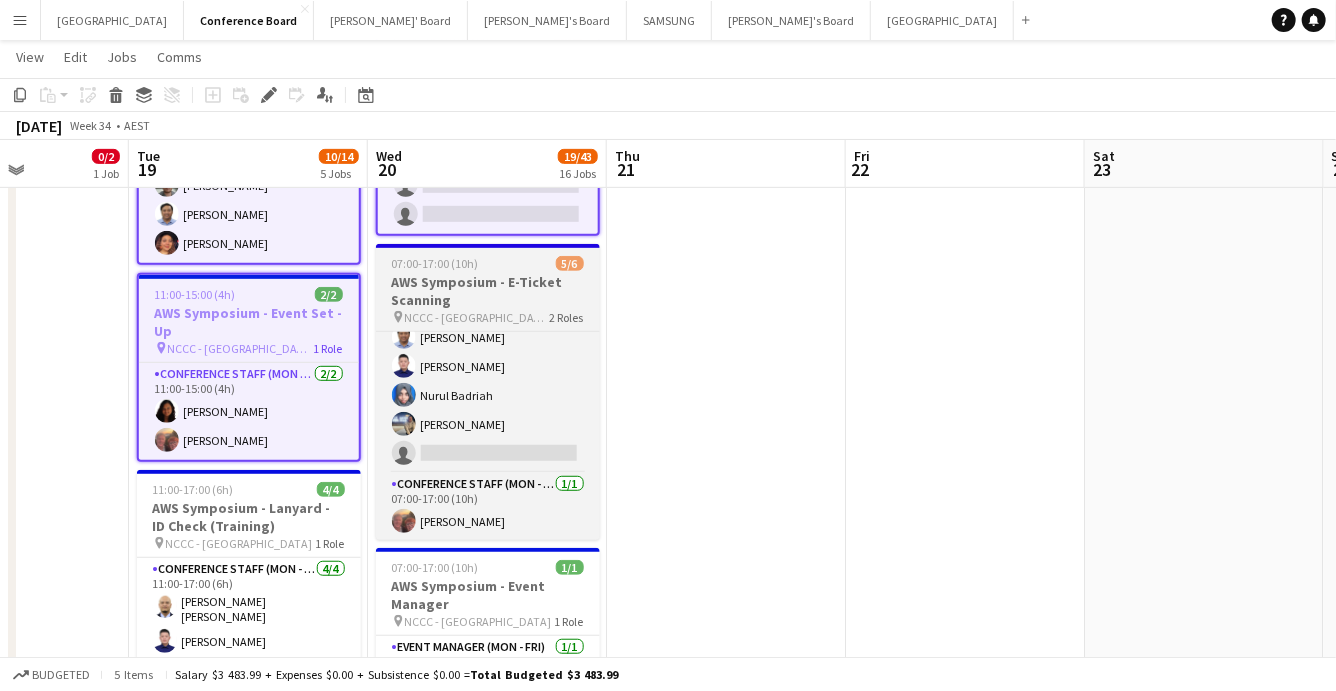 click on "AWS Symposium - E-Ticket Scanning" at bounding box center (488, 291) 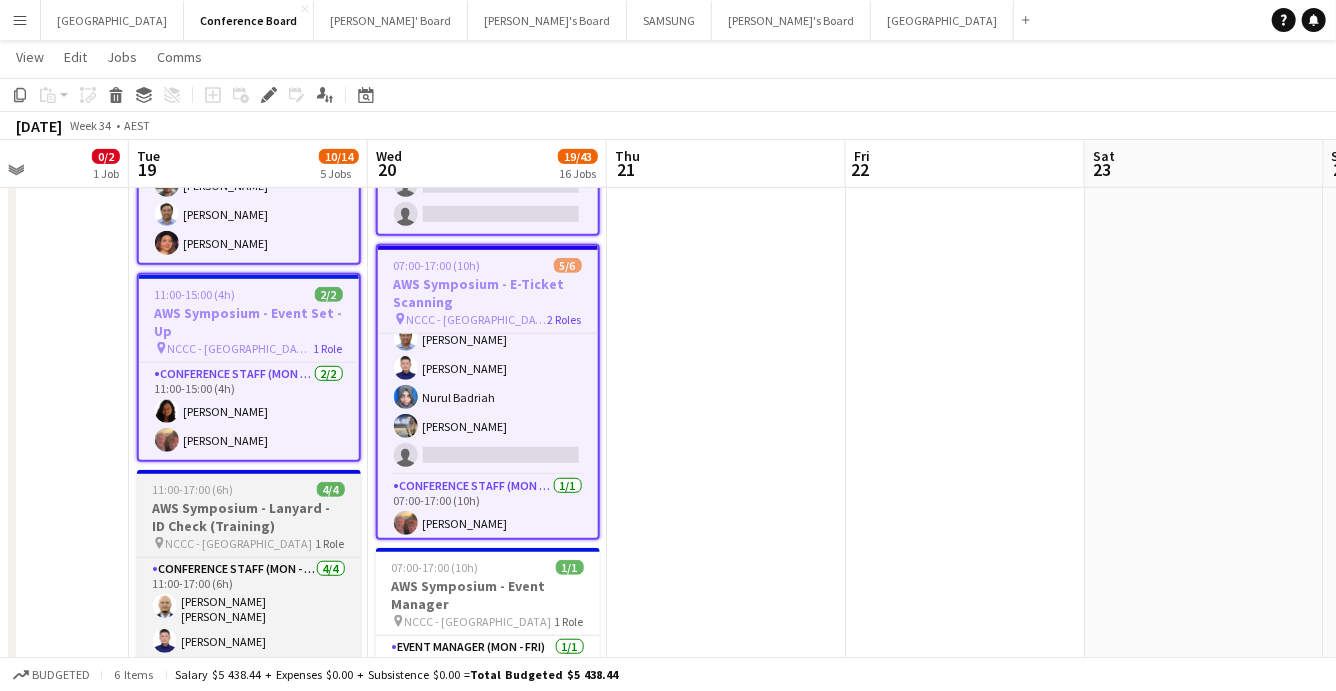 click on "AWS Symposium - Lanyard - ID Check (Training)" at bounding box center (249, 517) 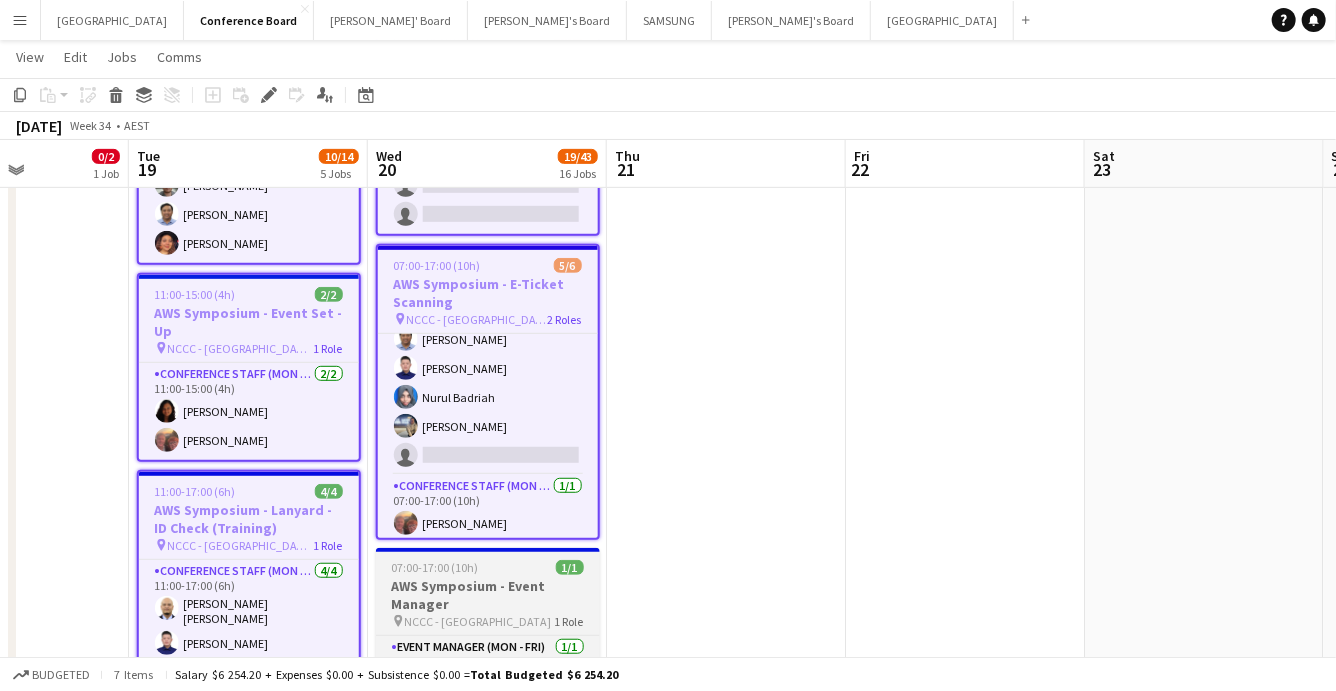 click on "AWS Symposium - Event Manager" at bounding box center [488, 595] 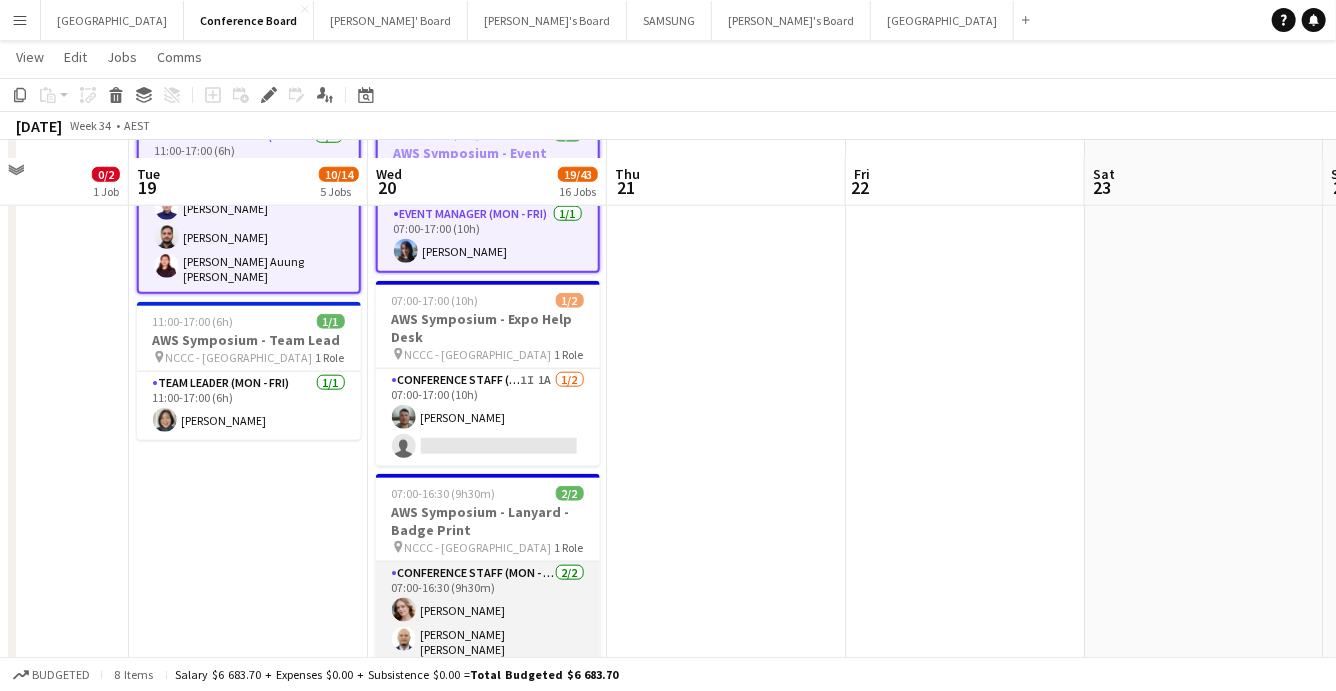 scroll, scrollTop: 892, scrollLeft: 0, axis: vertical 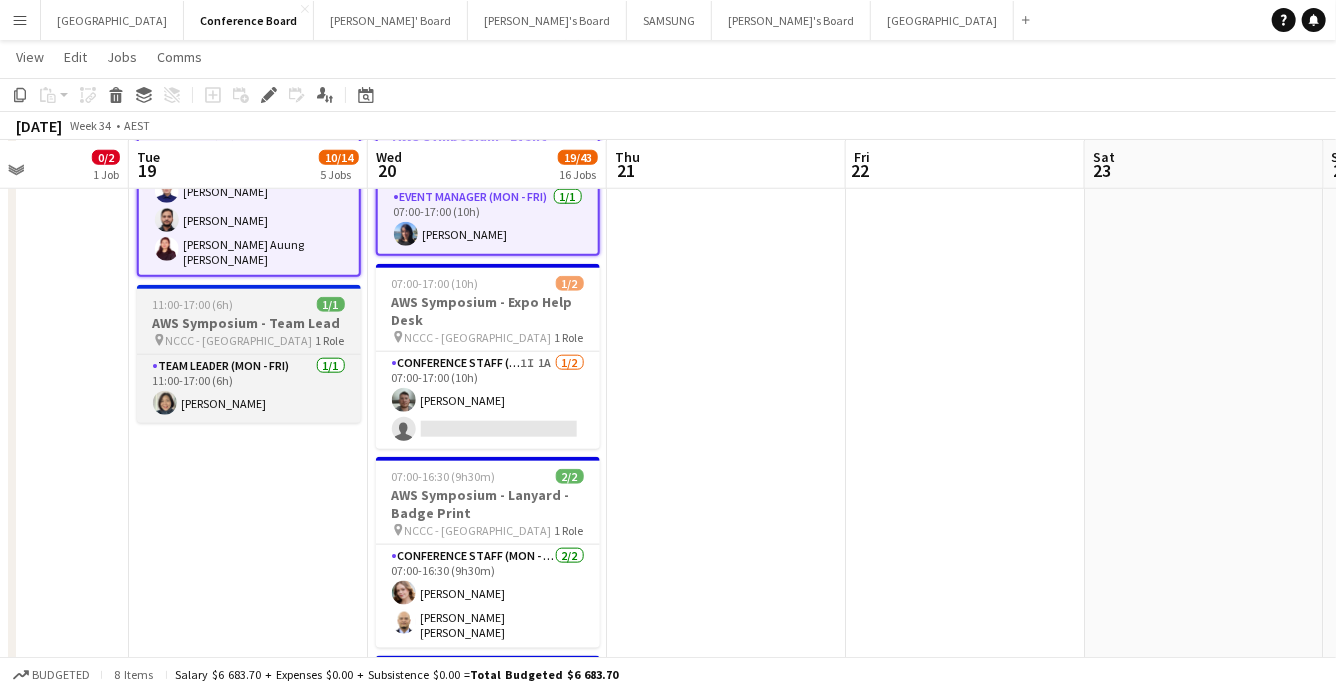 click on "AWS Symposium - Team Lead" at bounding box center [249, 323] 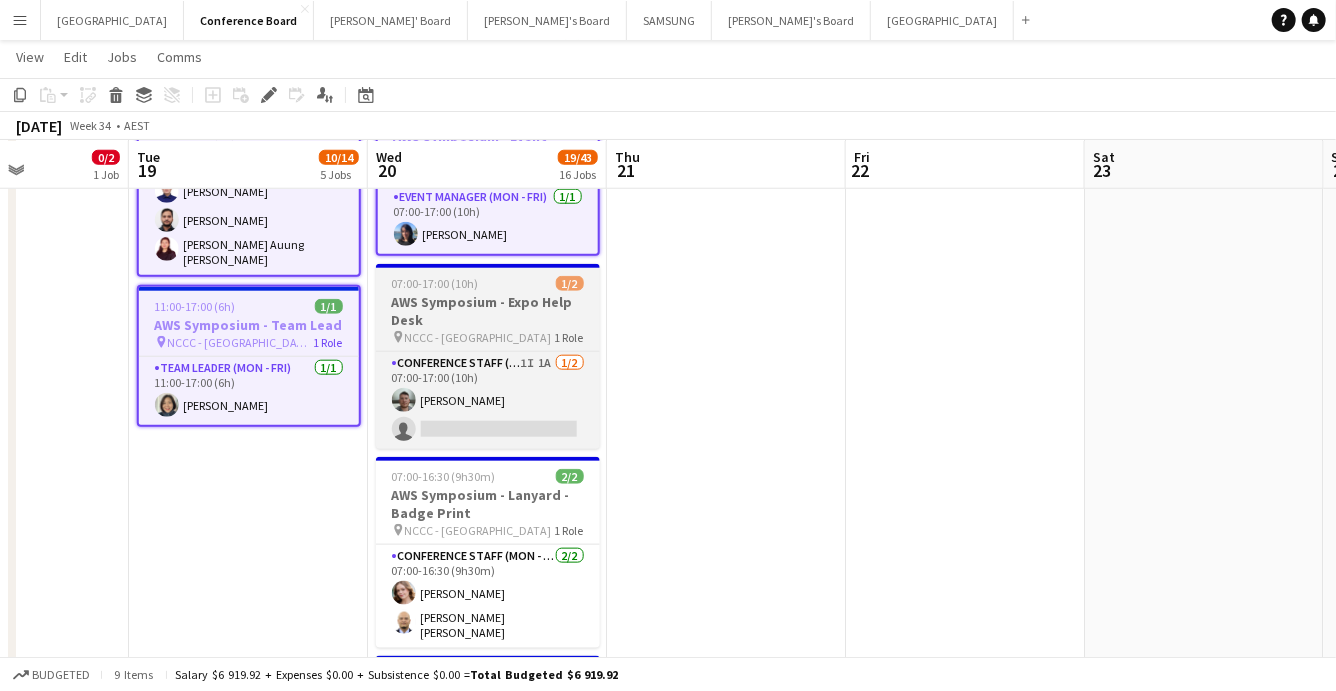 click on "AWS Symposium - Expo Help Desk" at bounding box center [488, 311] 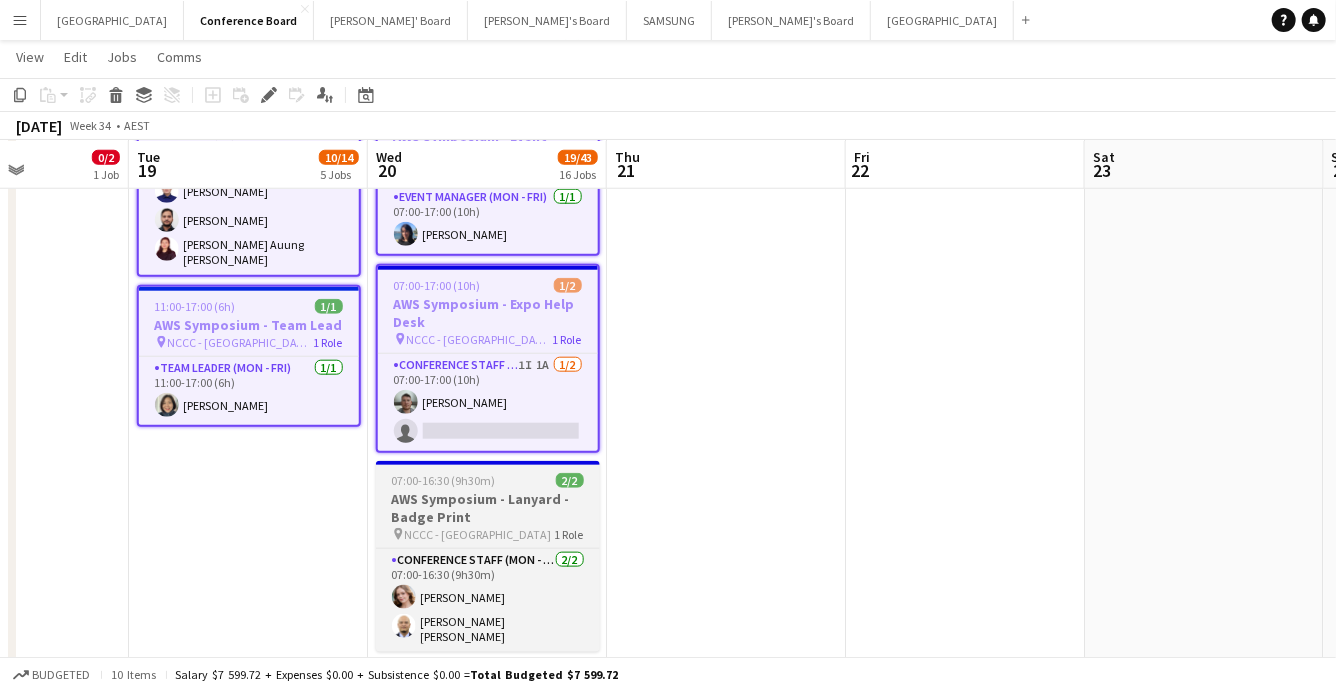 click on "AWS Symposium - Lanyard - Badge Print" at bounding box center (488, 508) 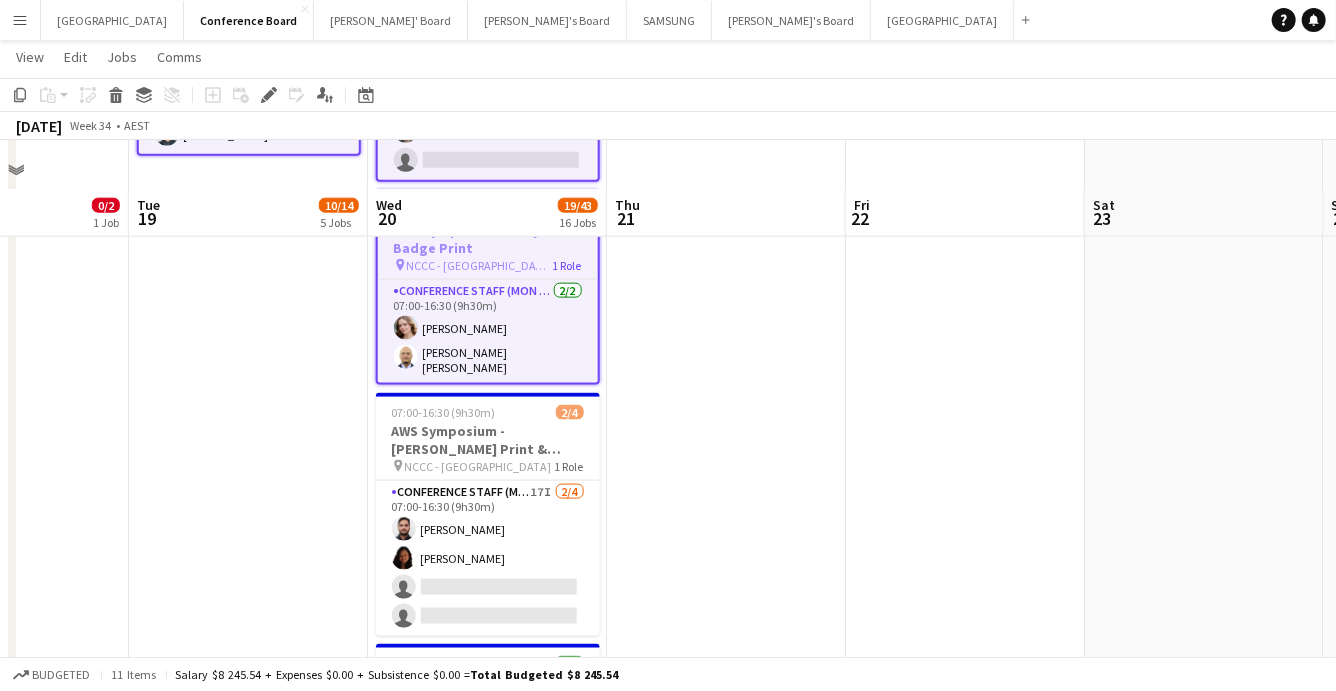 scroll, scrollTop: 1243, scrollLeft: 0, axis: vertical 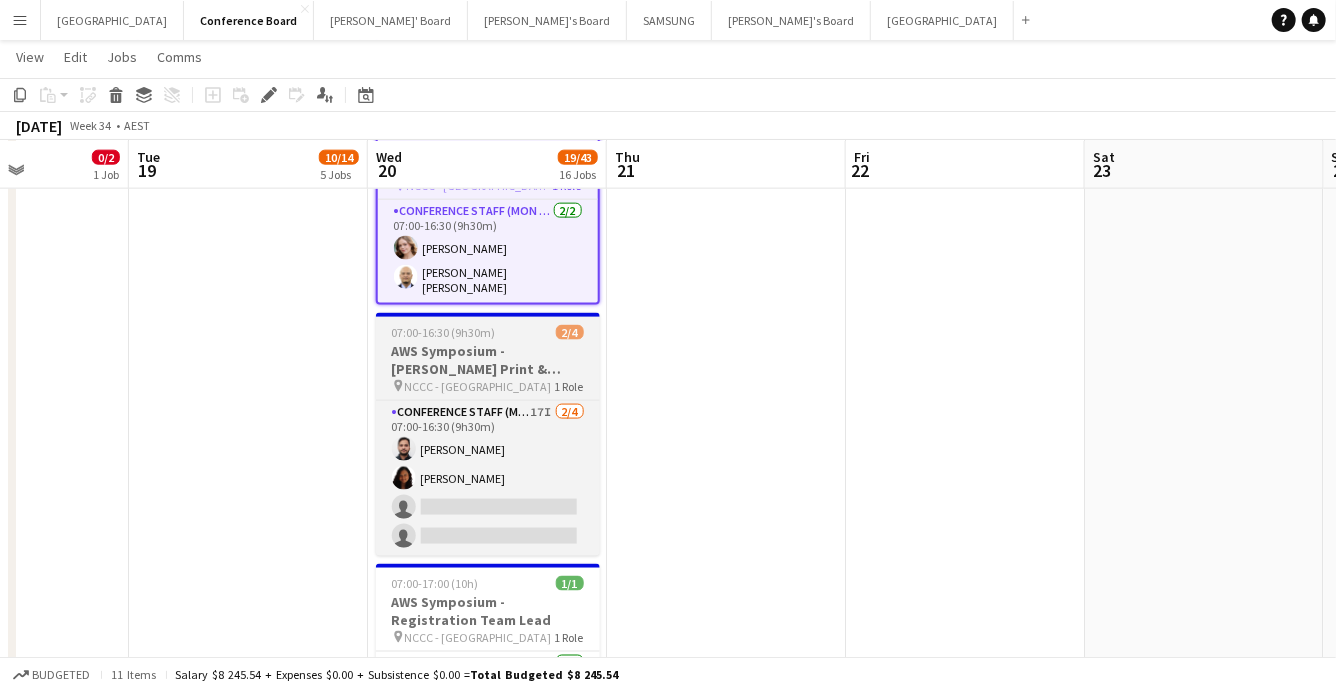 click on "AWS Symposium - [PERSON_NAME] Print & [GEOGRAPHIC_DATA]" at bounding box center (488, 360) 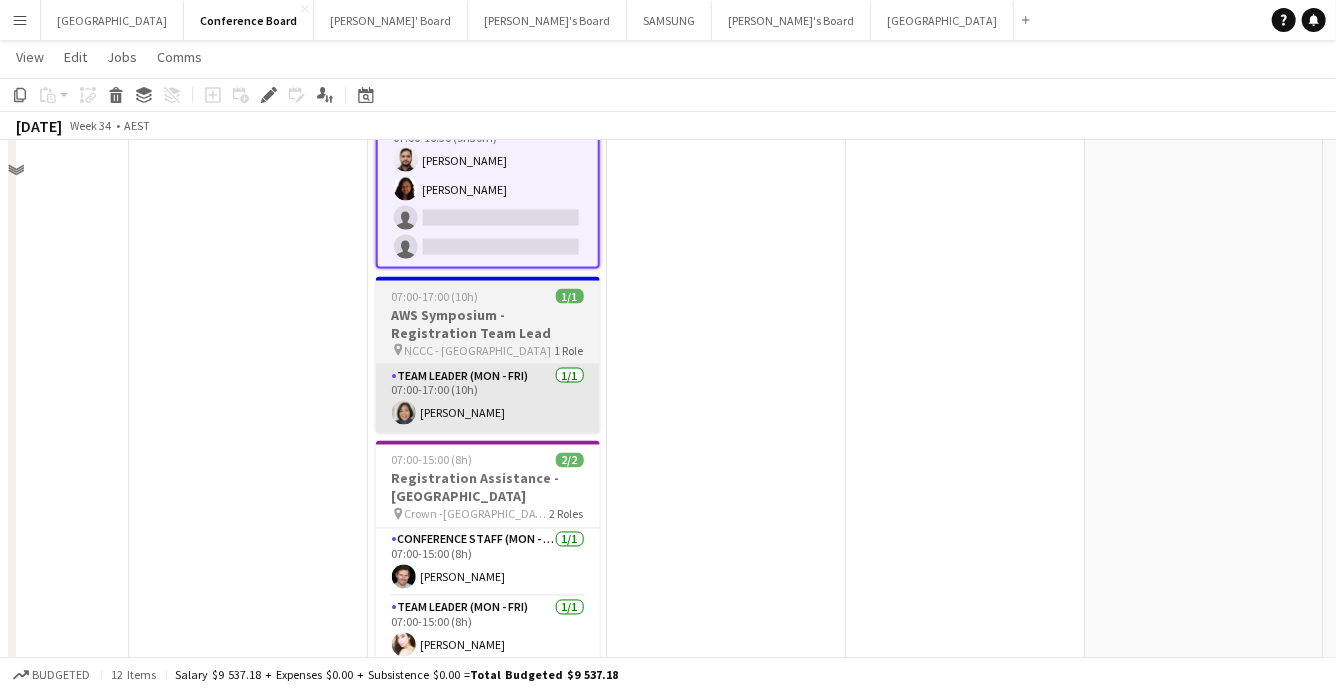 scroll, scrollTop: 1556, scrollLeft: 0, axis: vertical 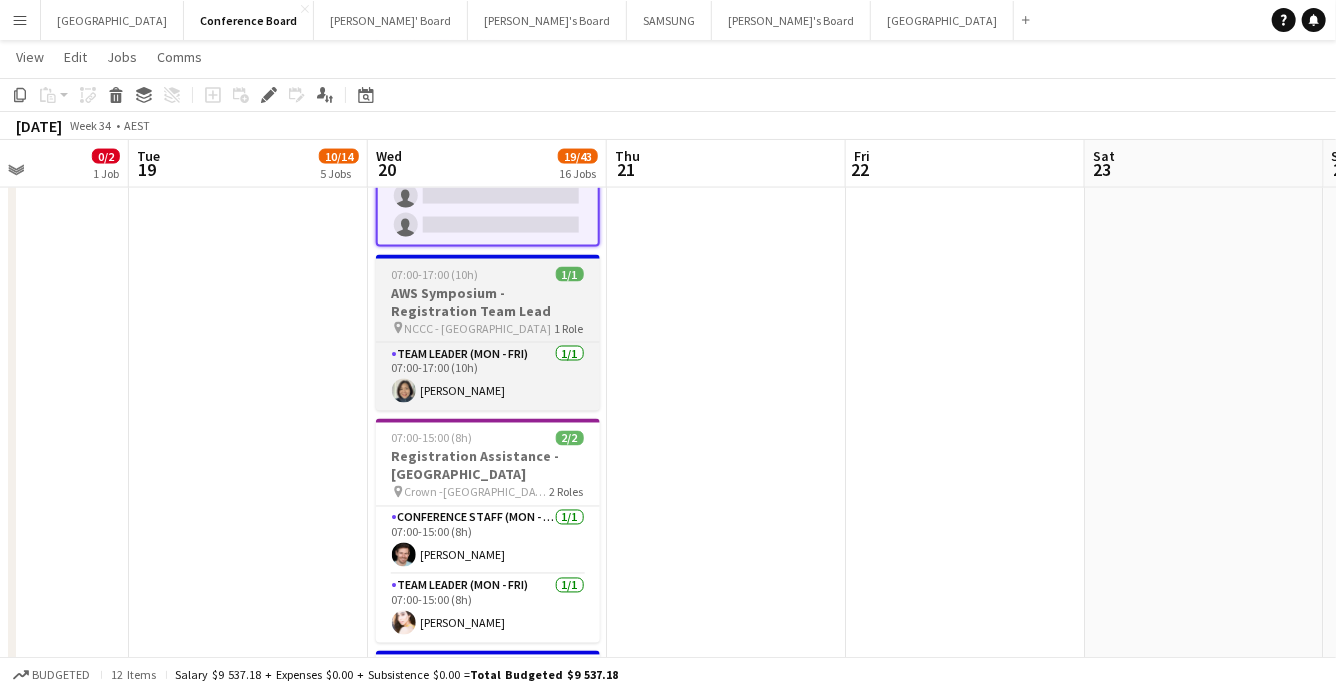 click on "AWS Symposium - Registration Team Lead" at bounding box center [488, 302] 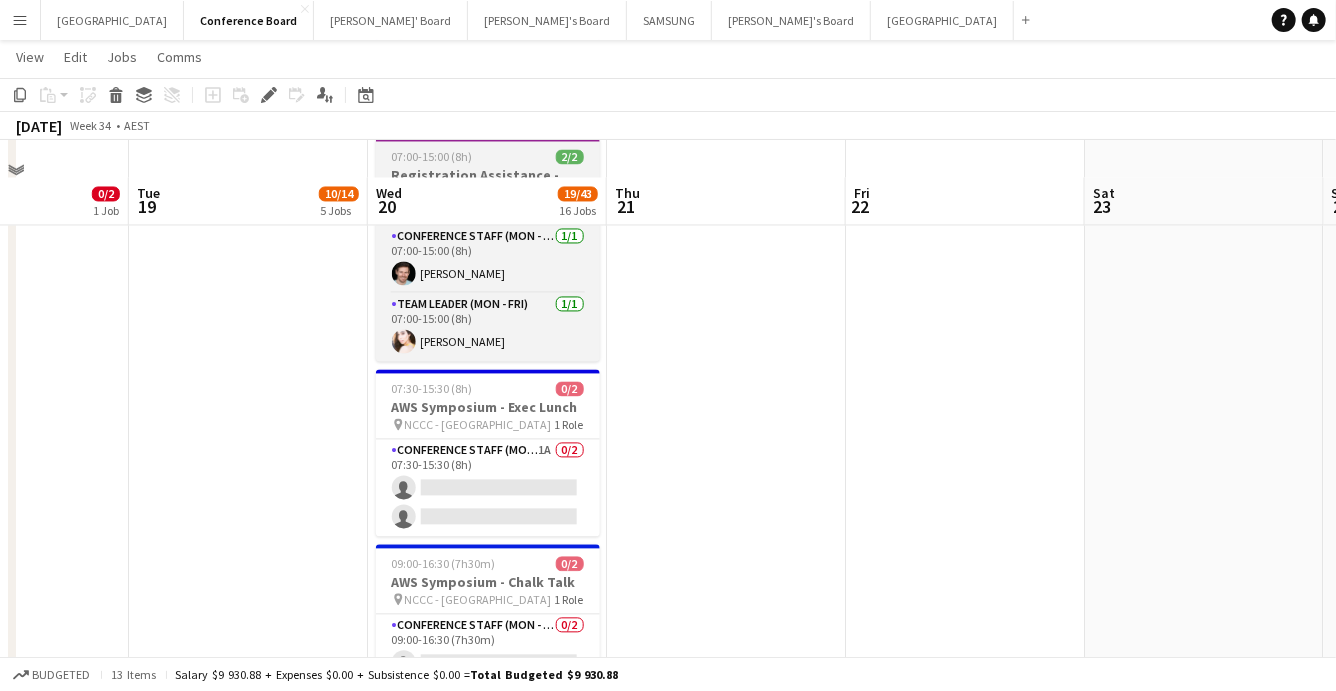 scroll, scrollTop: 1905, scrollLeft: 0, axis: vertical 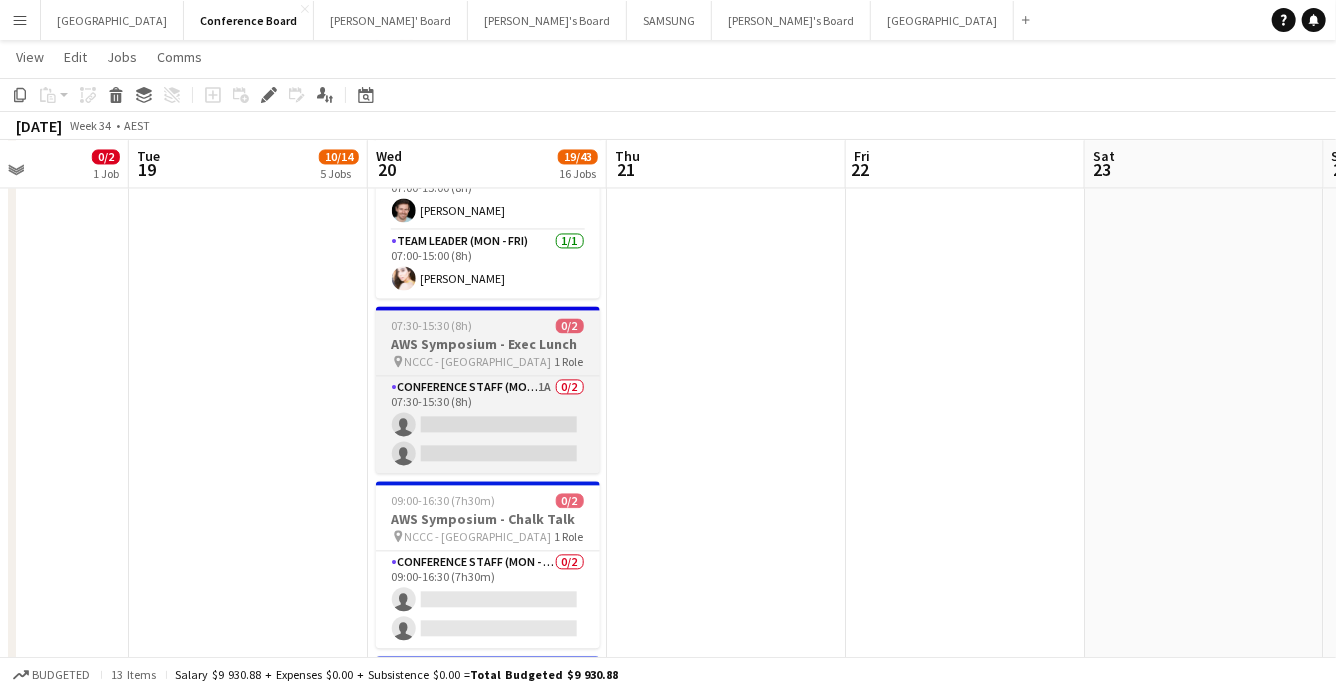 click on "pin
NCCC - [GEOGRAPHIC_DATA]   1 Role" at bounding box center (488, 361) 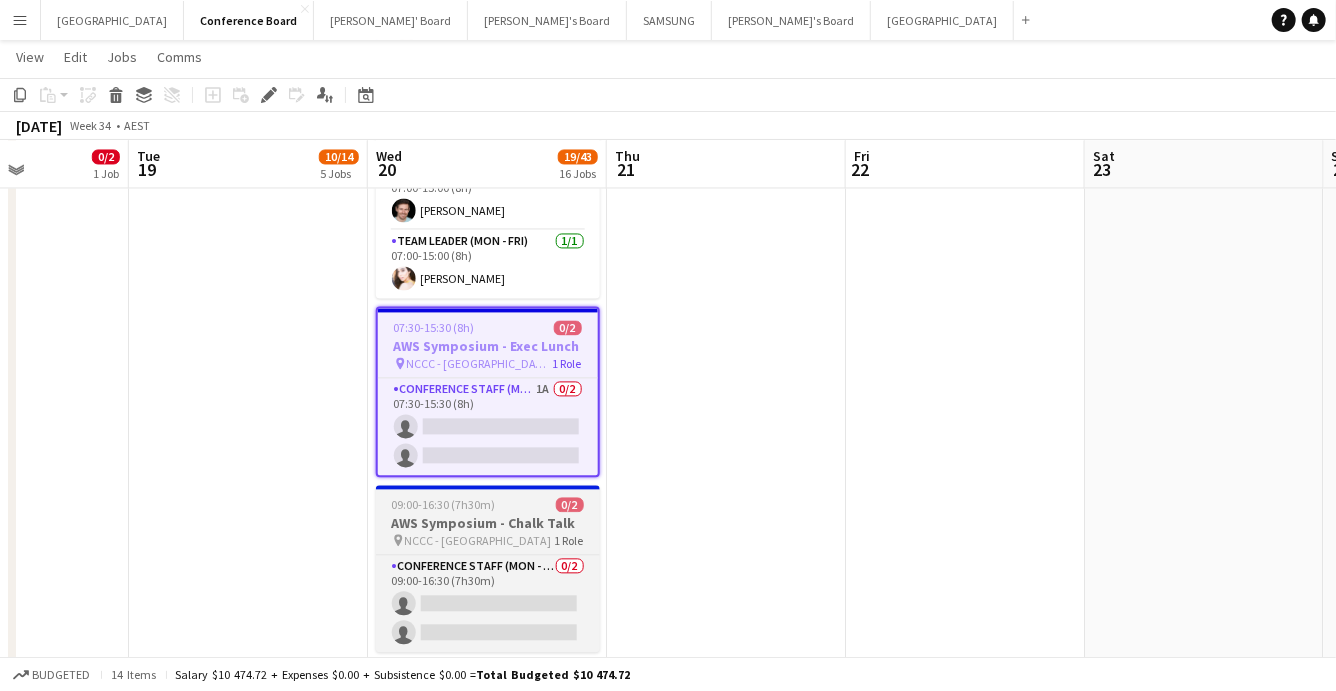 click on "NCCC - [GEOGRAPHIC_DATA]" at bounding box center [478, 540] 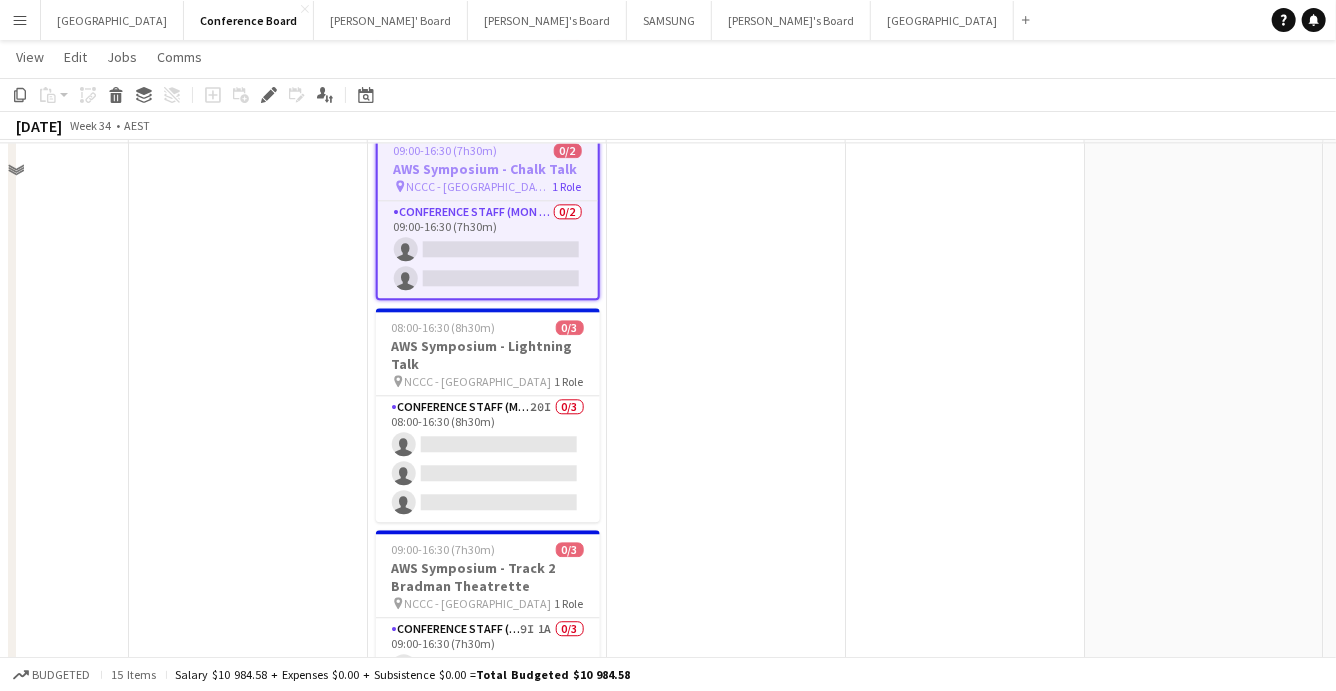 scroll, scrollTop: 2290, scrollLeft: 0, axis: vertical 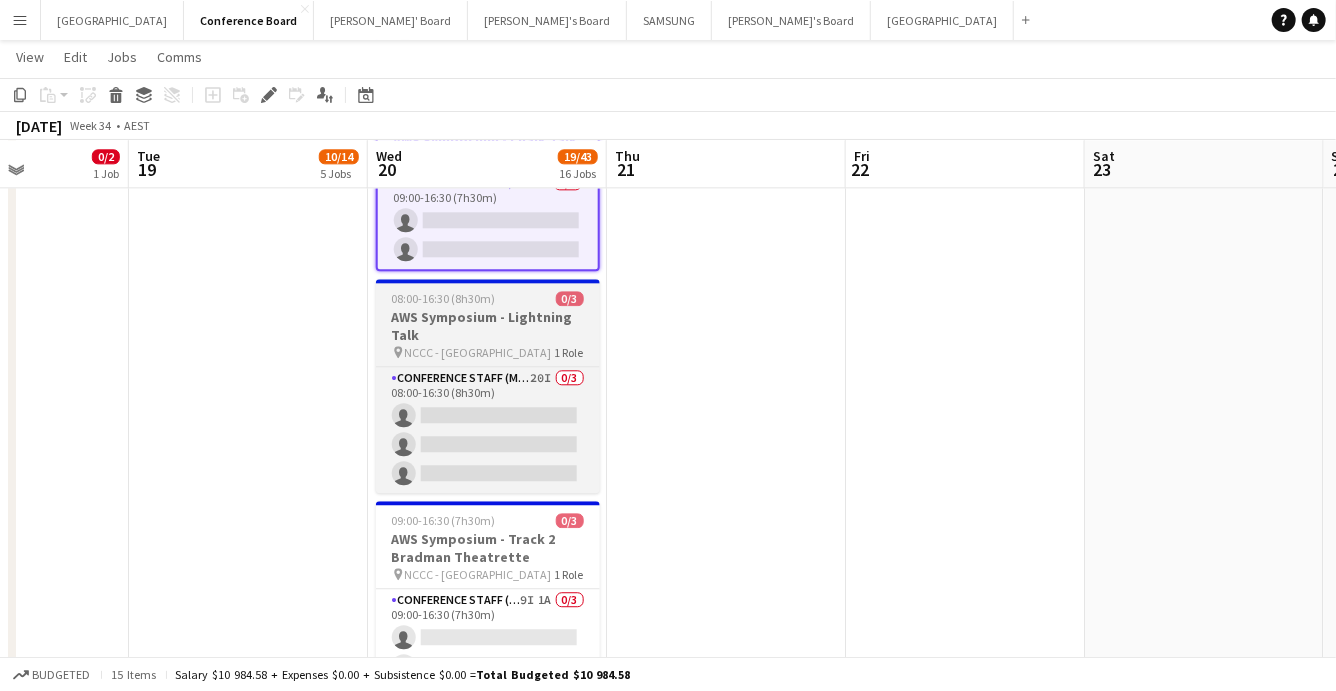 click on "AWS Symposium - Lightning Talk" at bounding box center [488, 326] 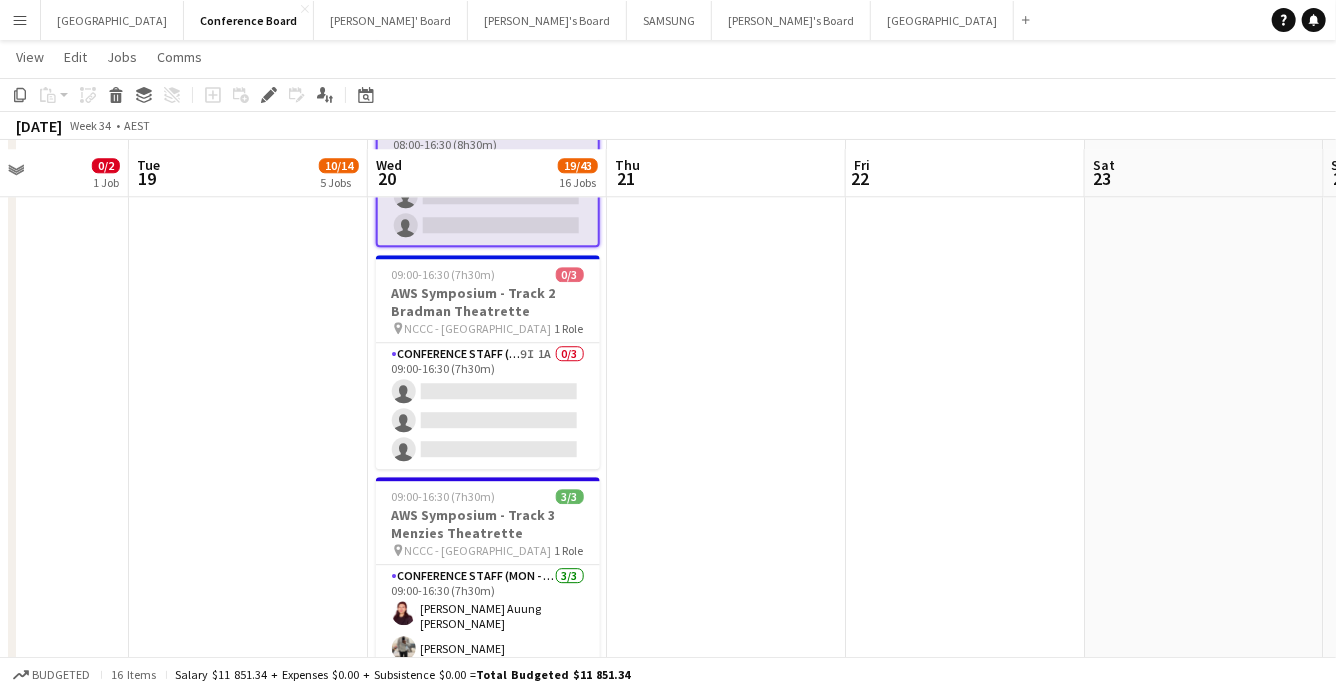 scroll, scrollTop: 2578, scrollLeft: 0, axis: vertical 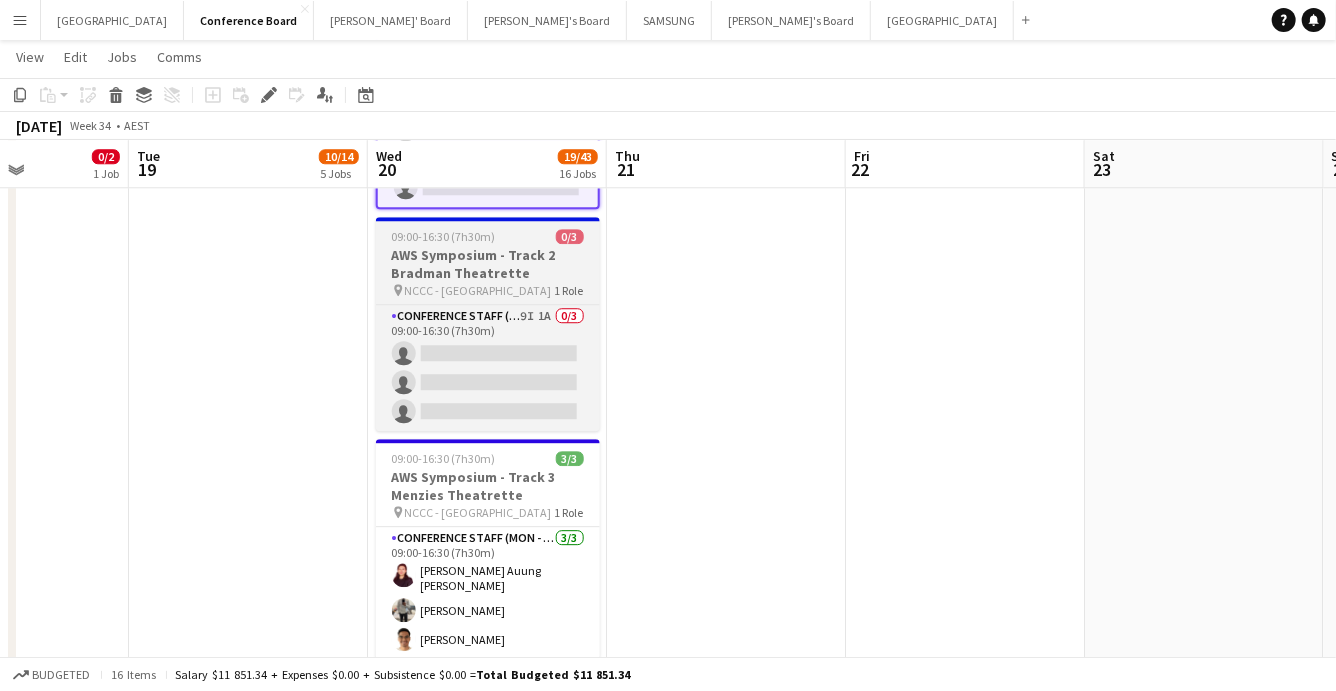 click on "AWS Symposium - Track 2 Bradman Theatrette" at bounding box center [488, 264] 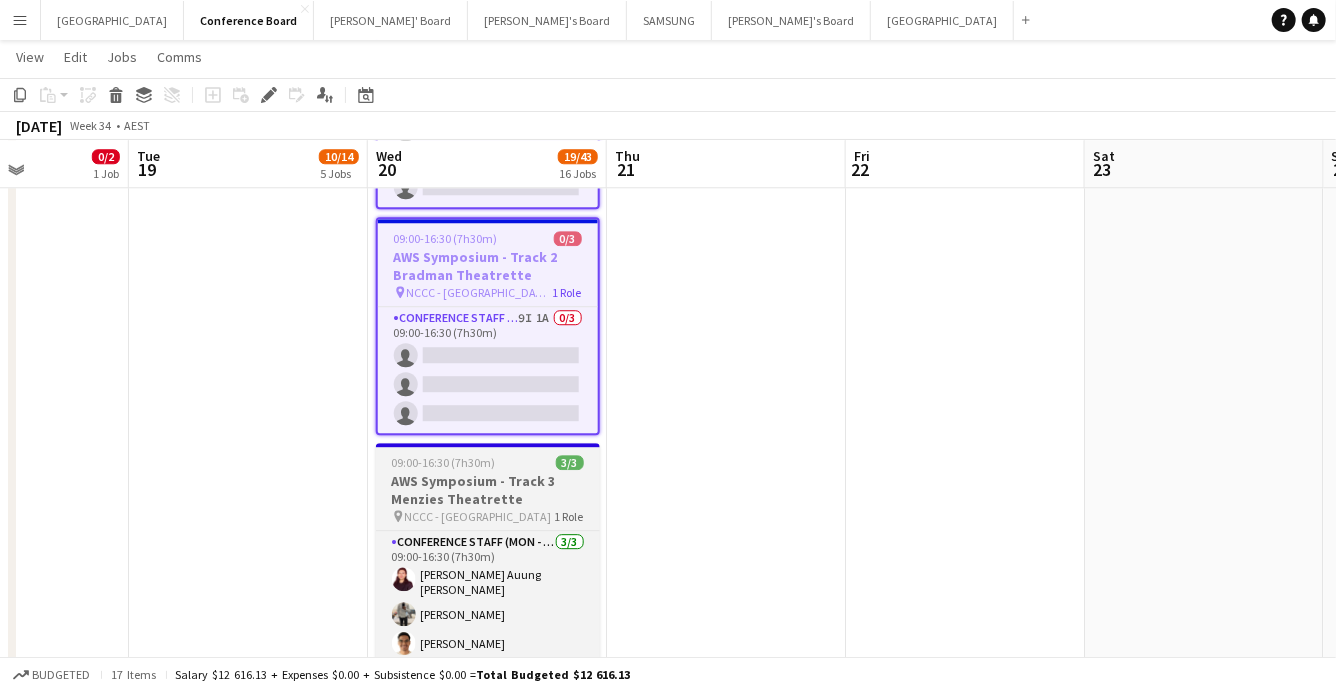 click on "AWS Symposium - Track 3 Menzies Theatrette" at bounding box center (488, 490) 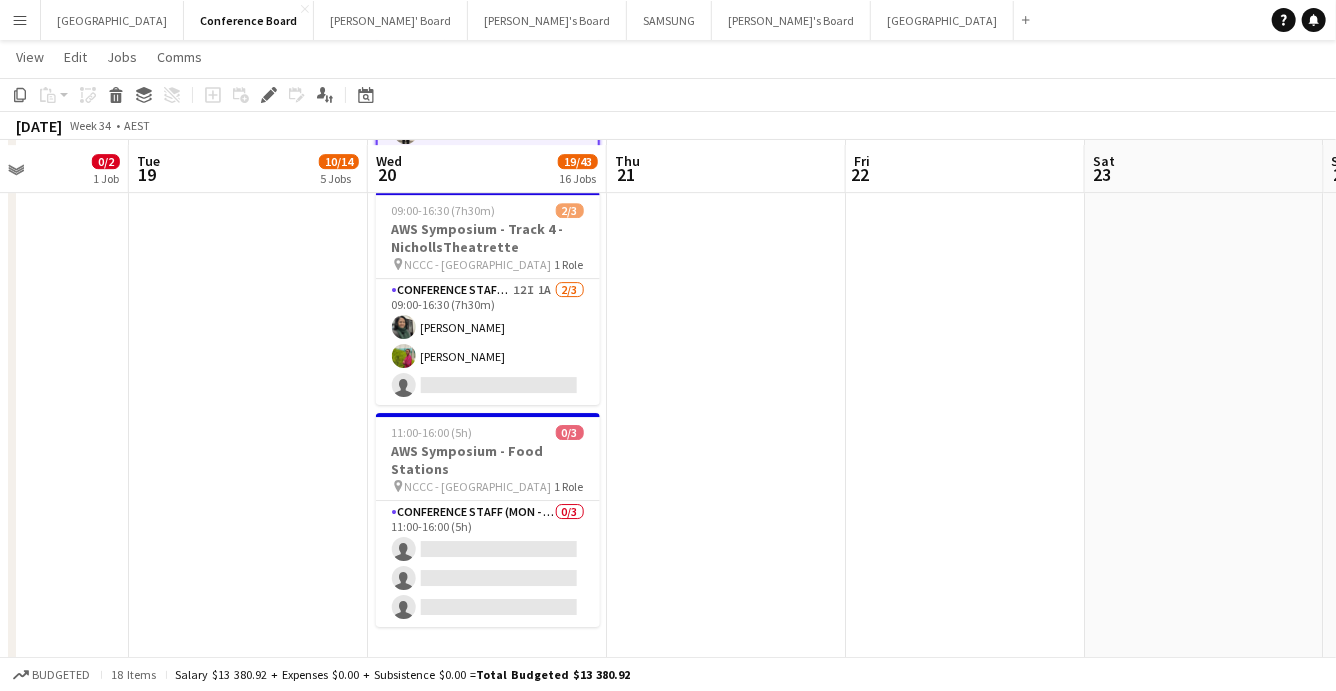 scroll, scrollTop: 3068, scrollLeft: 0, axis: vertical 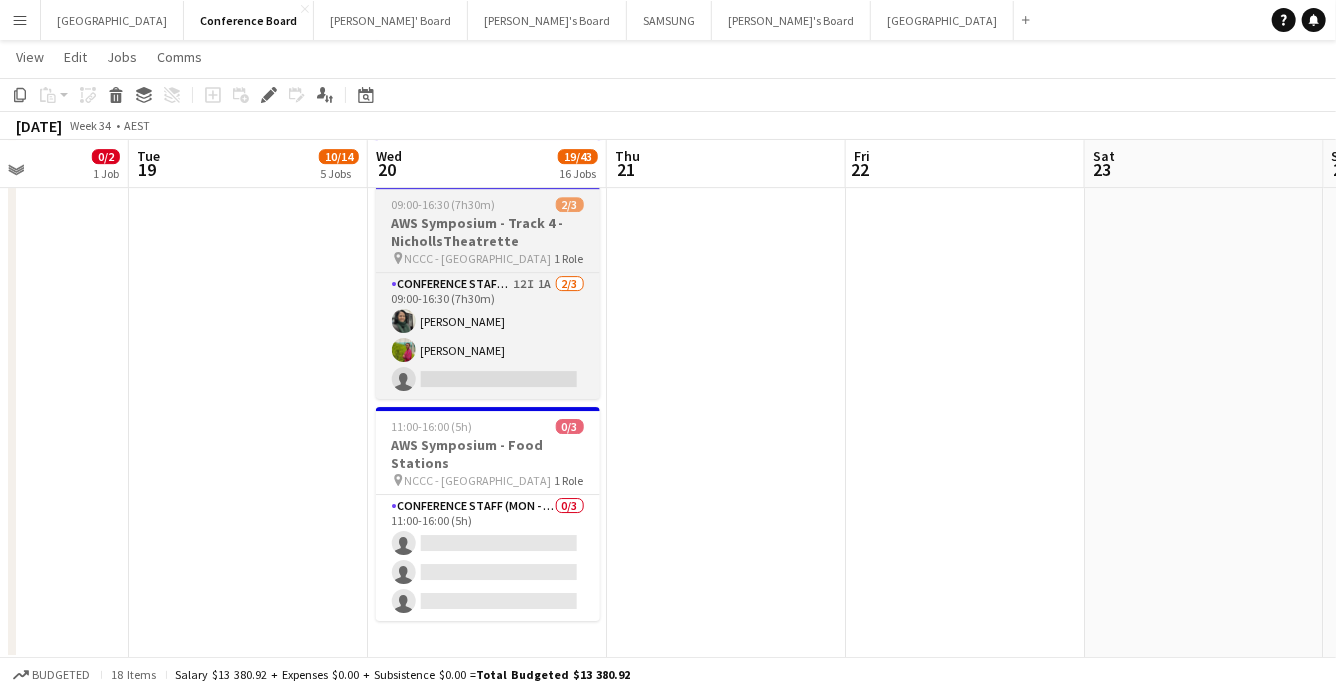 click on "AWS Symposium - Track 4 - NichollsTheatrette" at bounding box center [488, 232] 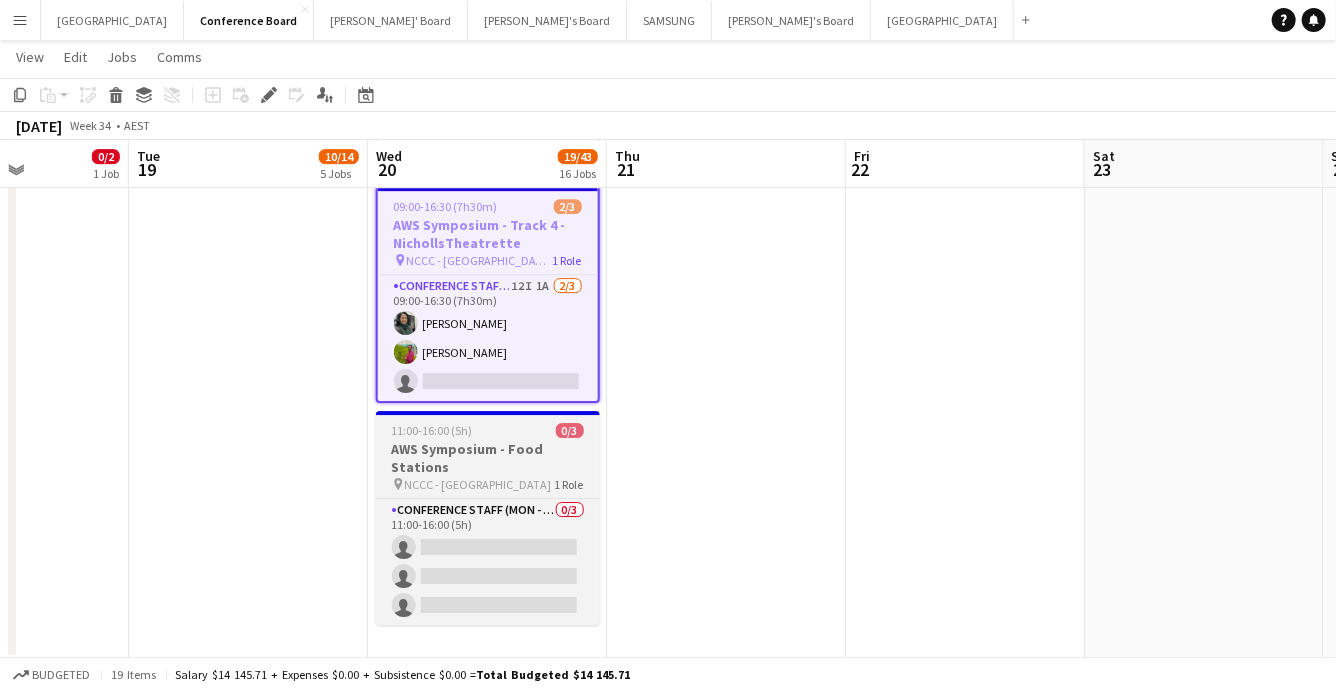 click on "AWS Symposium - Food Stations" at bounding box center (488, 458) 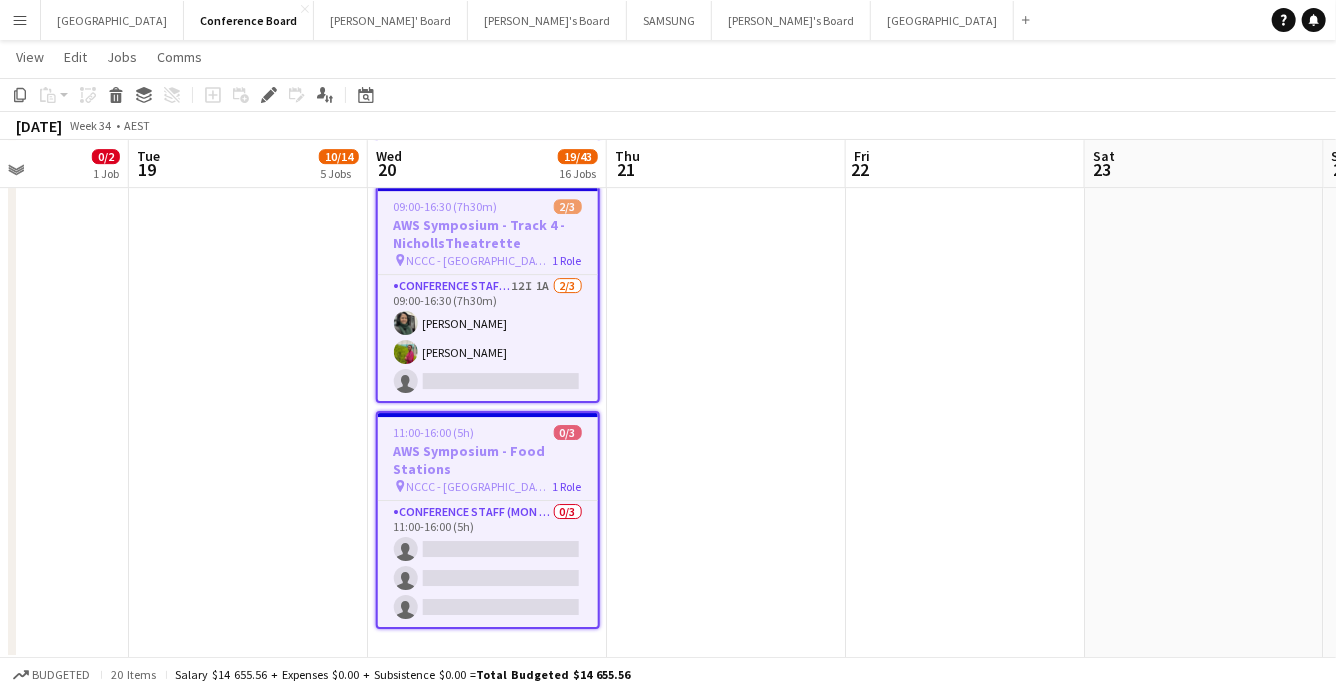 scroll, scrollTop: 3070, scrollLeft: 0, axis: vertical 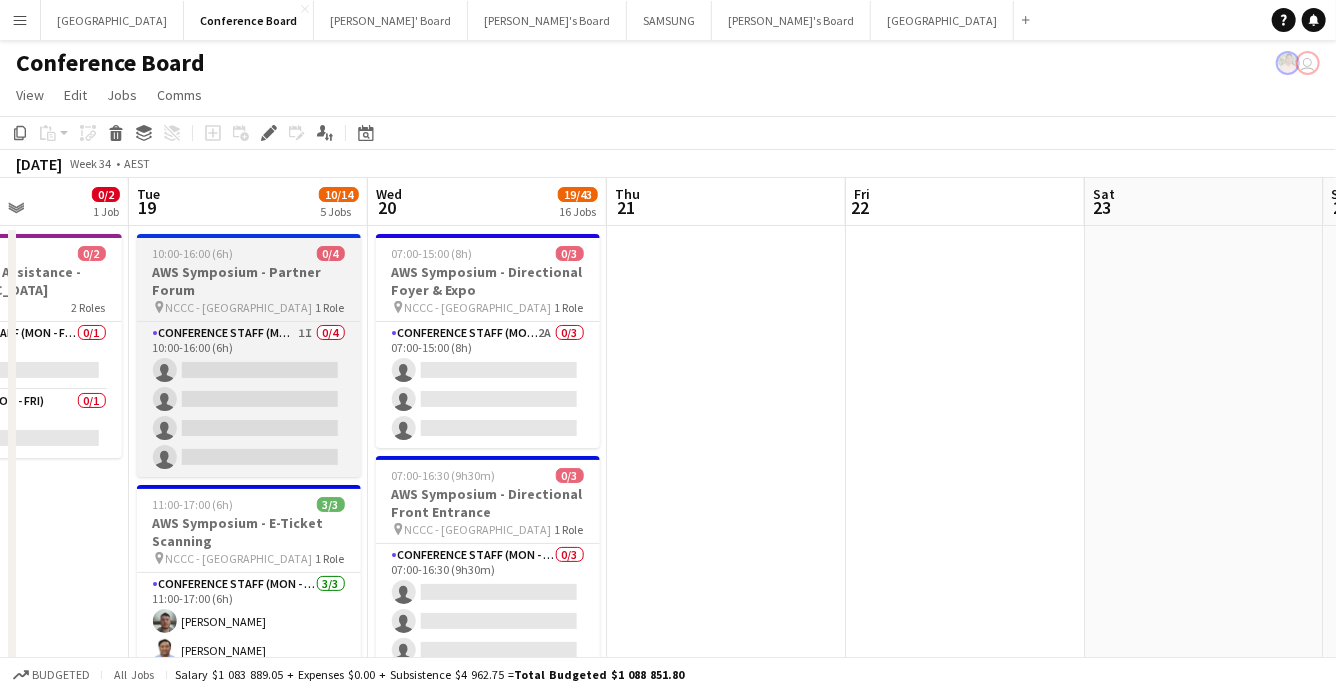 click on "AWS Symposium - Partner Forum" at bounding box center [249, 281] 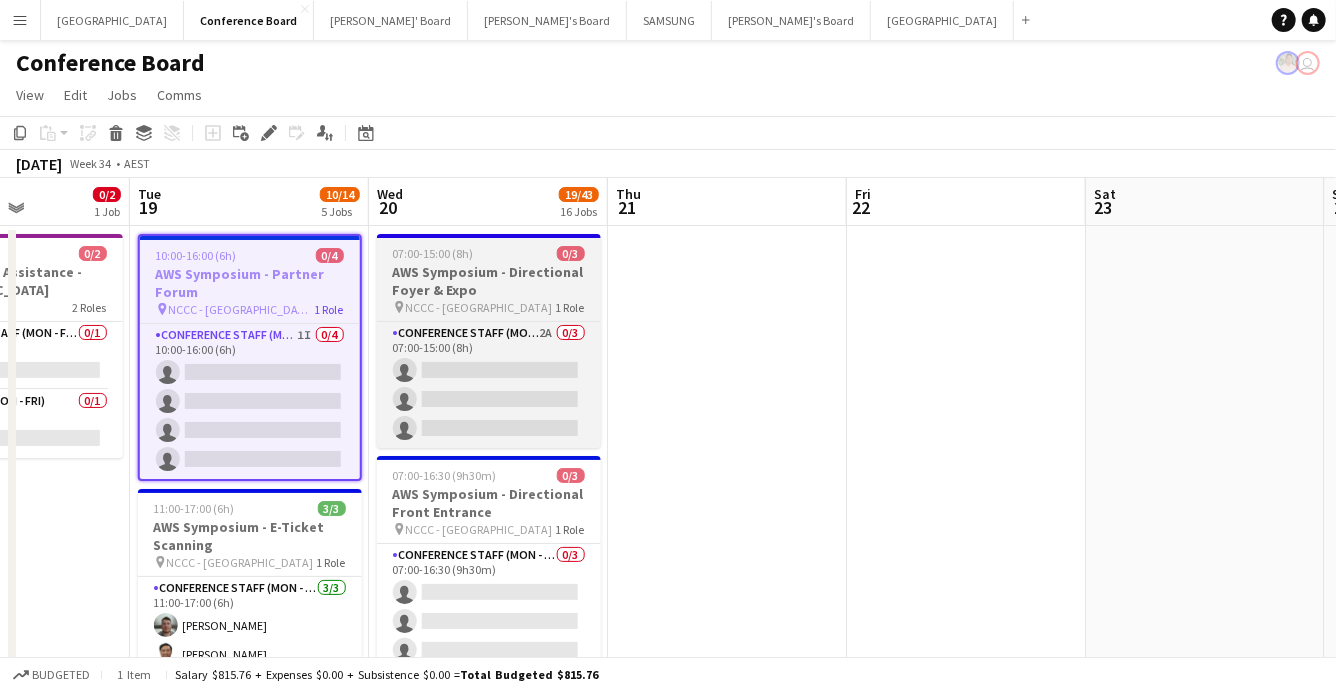 click on "AWS Symposium - Directional Foyer & Expo" at bounding box center [489, 281] 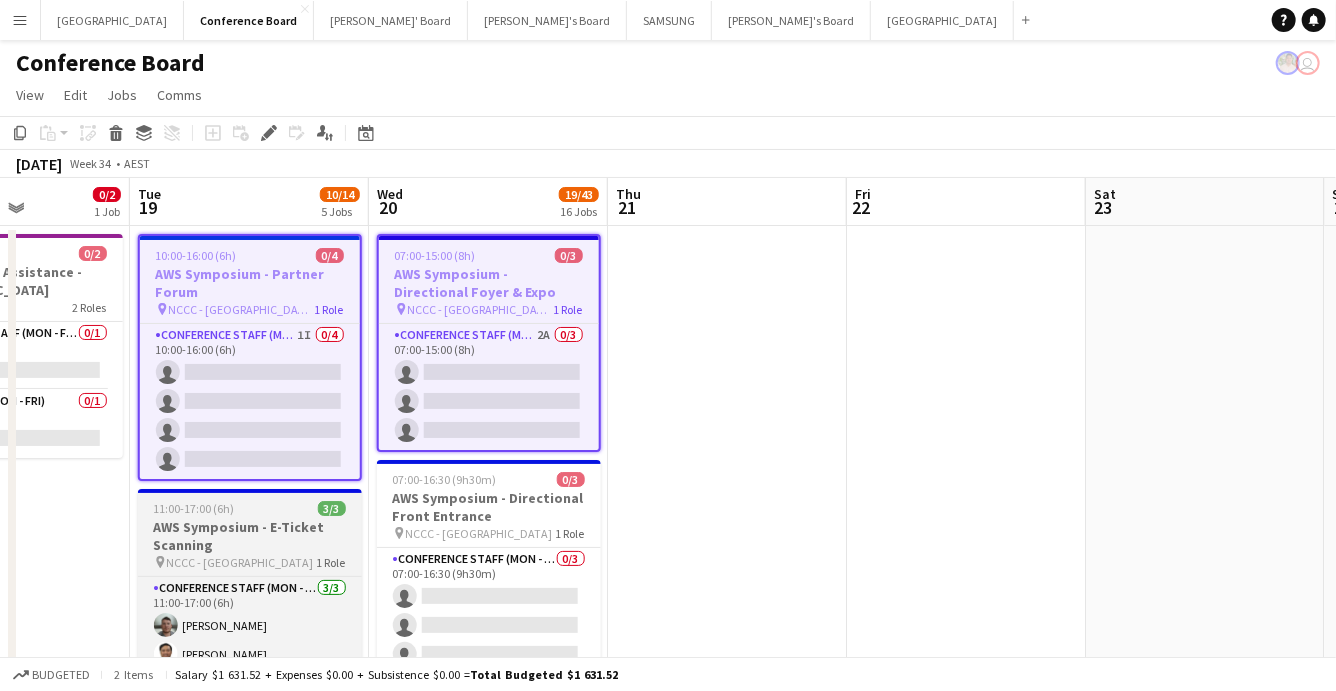 click on "11:00-17:00 (6h)    3/3" at bounding box center (250, 508) 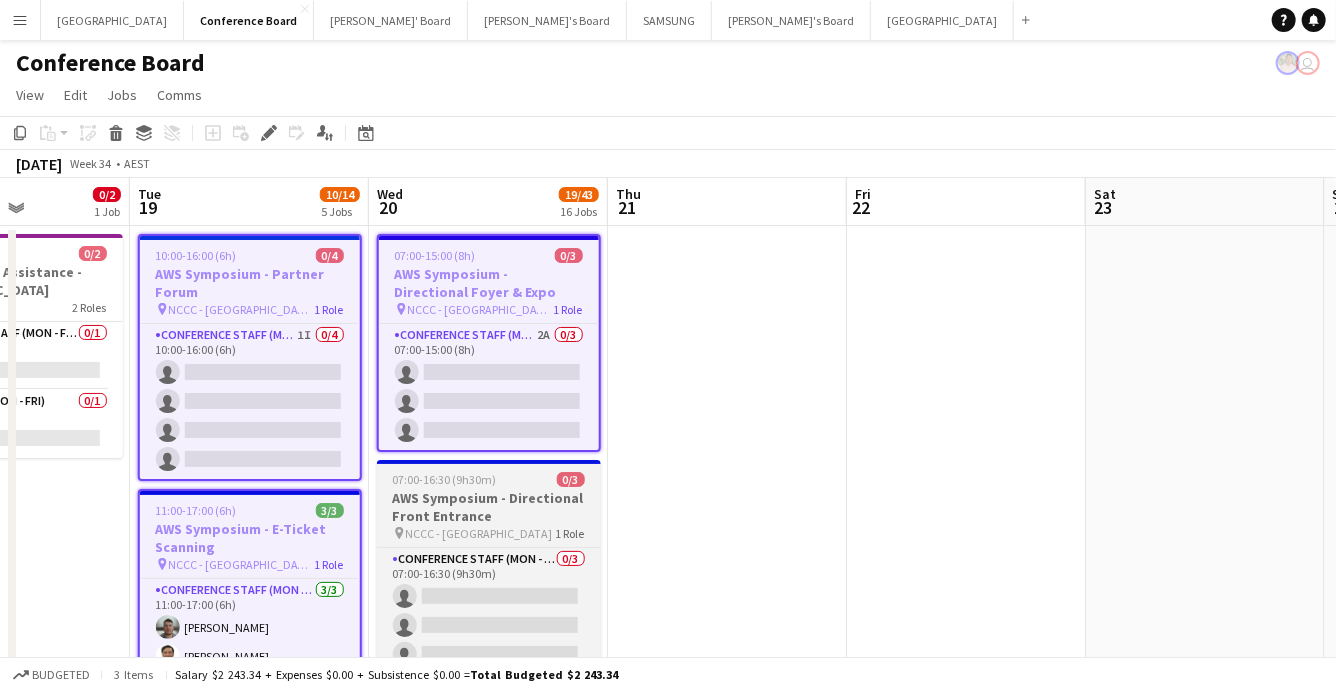 click on "AWS Symposium - Directional Front Entrance" at bounding box center (489, 507) 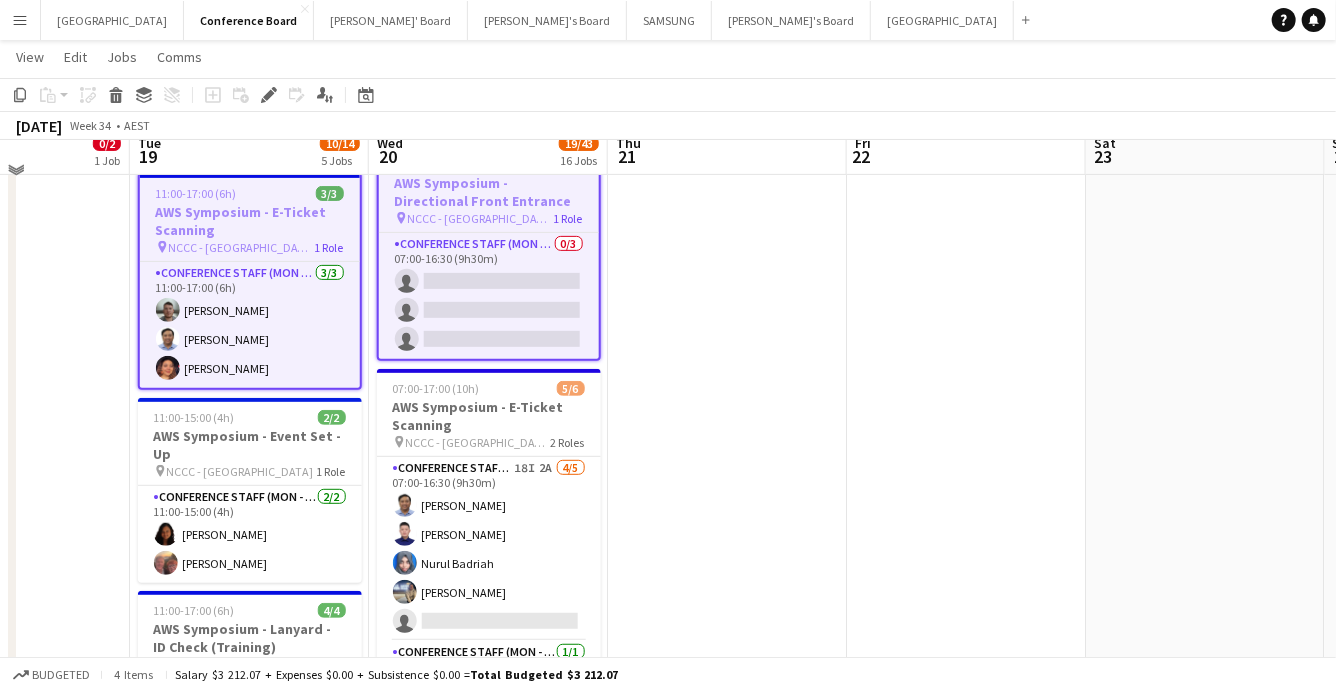 scroll, scrollTop: 341, scrollLeft: 0, axis: vertical 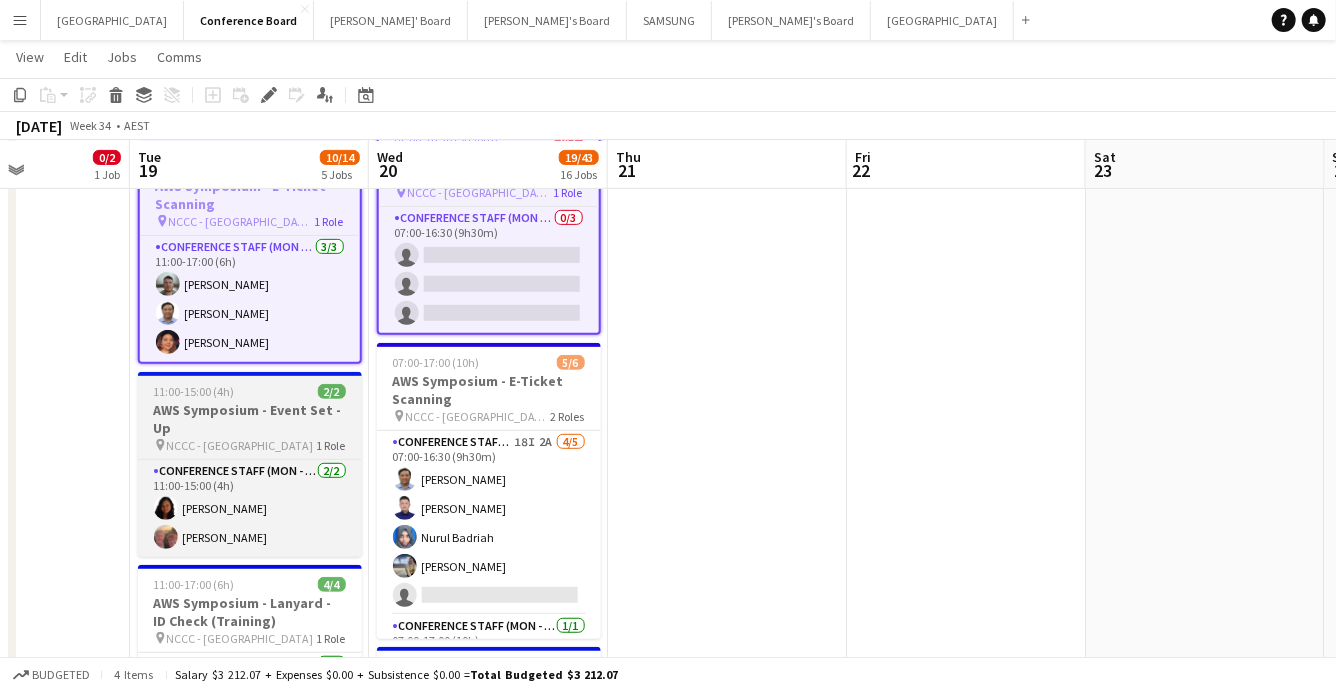 click on "pin
NCCC - [GEOGRAPHIC_DATA]   1 Role" at bounding box center [250, 445] 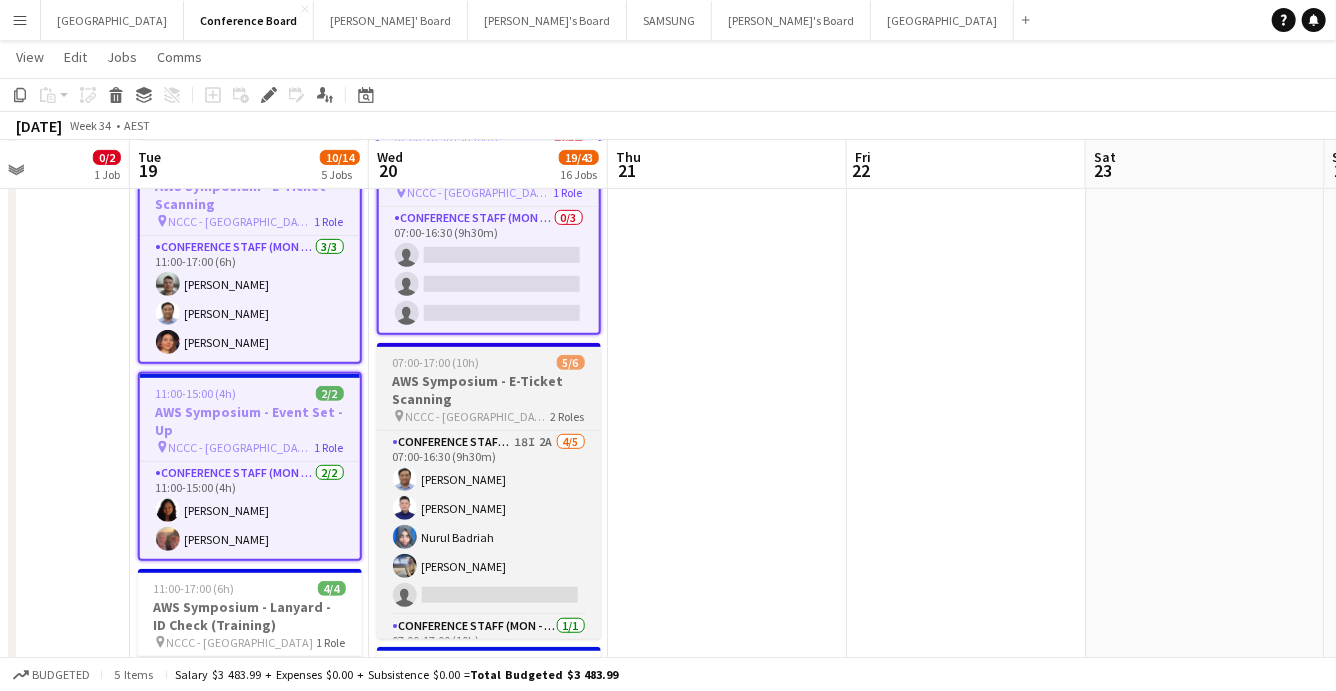 click on "NCCC - [GEOGRAPHIC_DATA]" at bounding box center (478, 416) 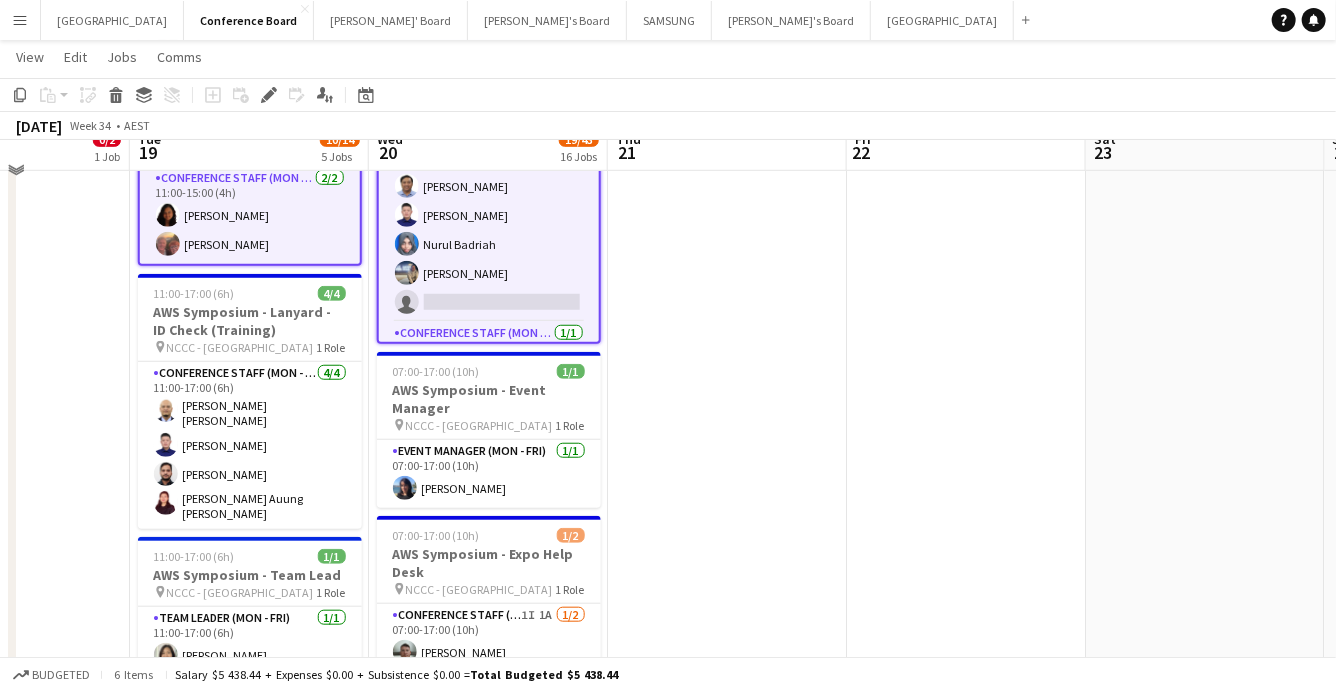 scroll, scrollTop: 664, scrollLeft: 0, axis: vertical 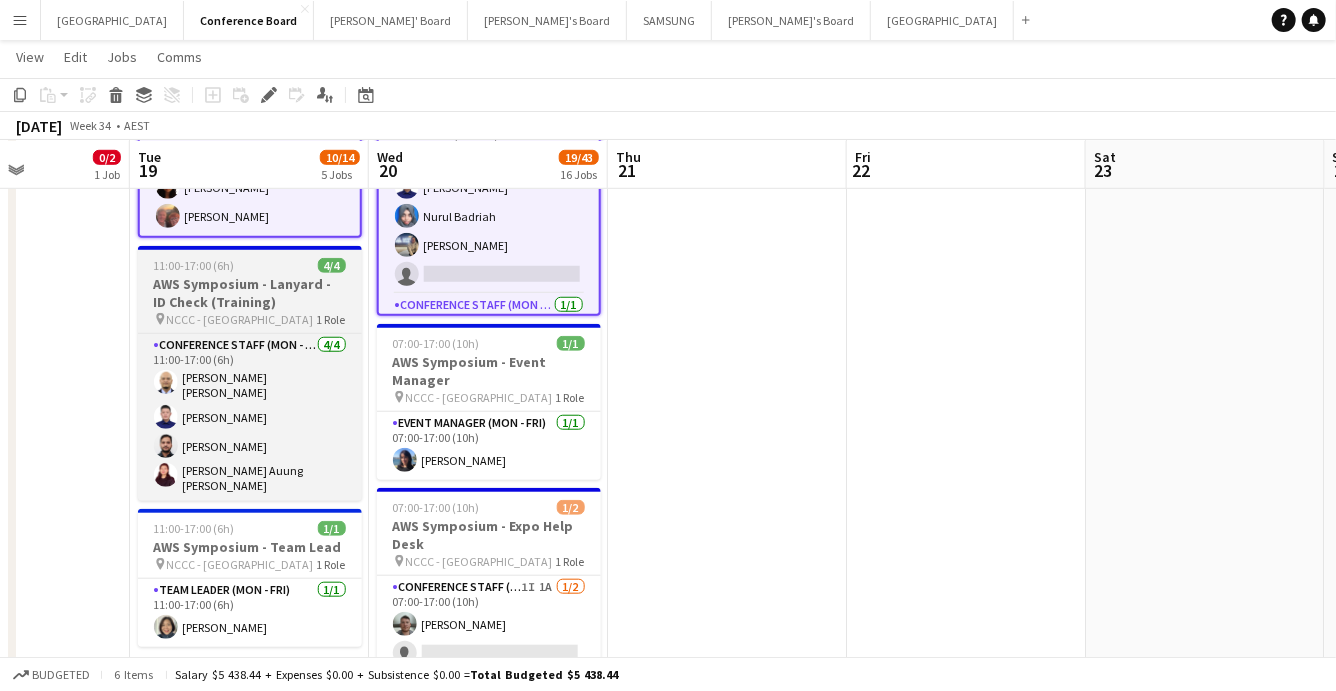 click on "AWS Symposium - Lanyard - ID Check (Training)" at bounding box center [250, 293] 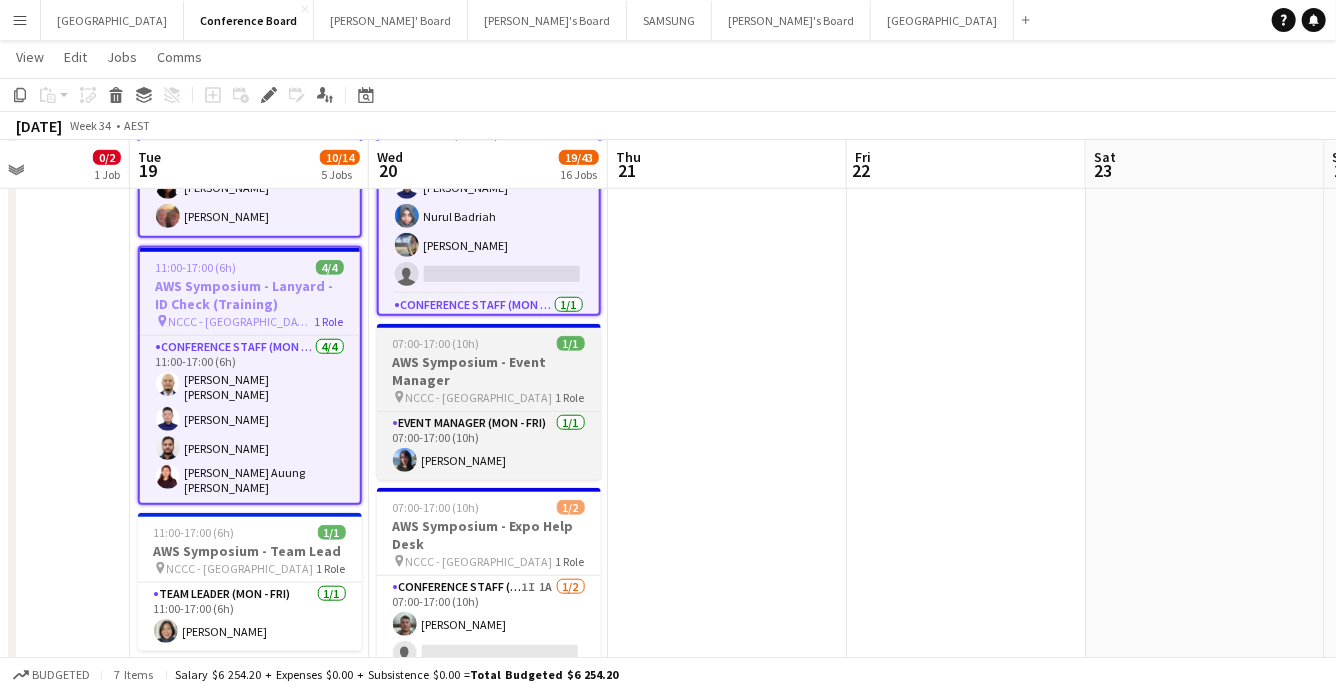 click on "AWS Symposium - Event Manager" at bounding box center [489, 371] 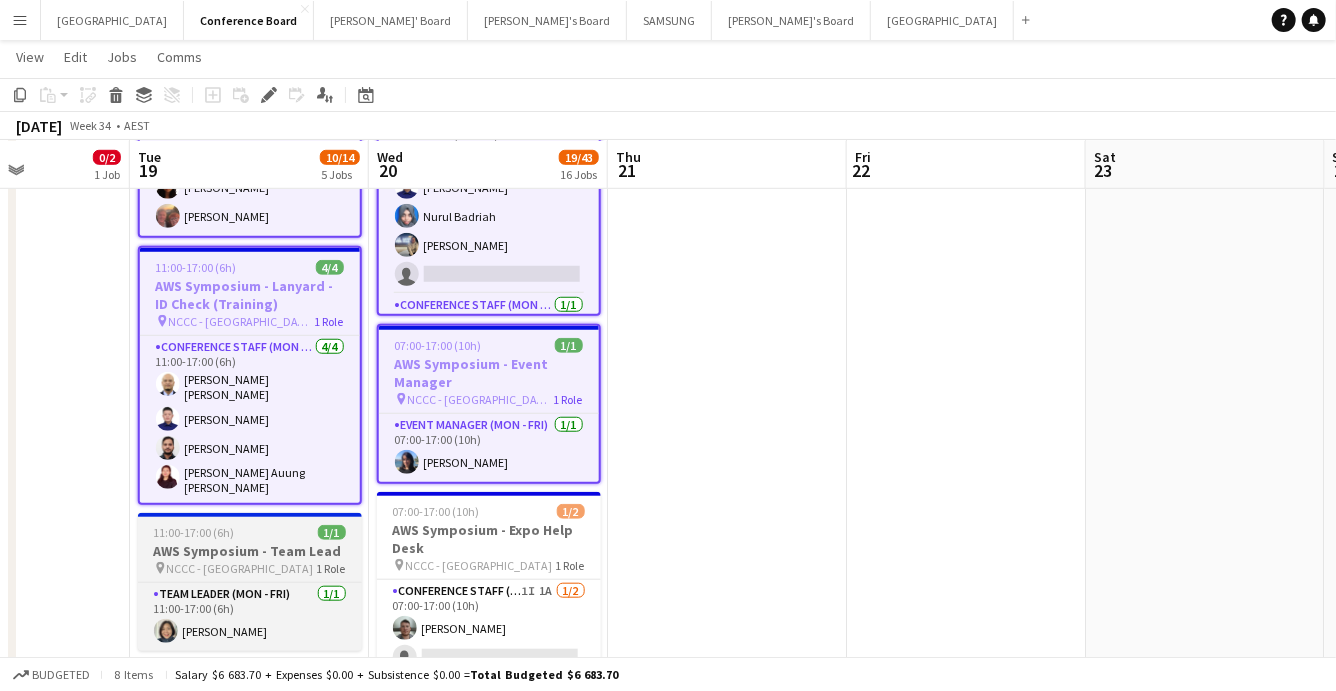 click on "AWS Symposium - Team Lead" at bounding box center [250, 551] 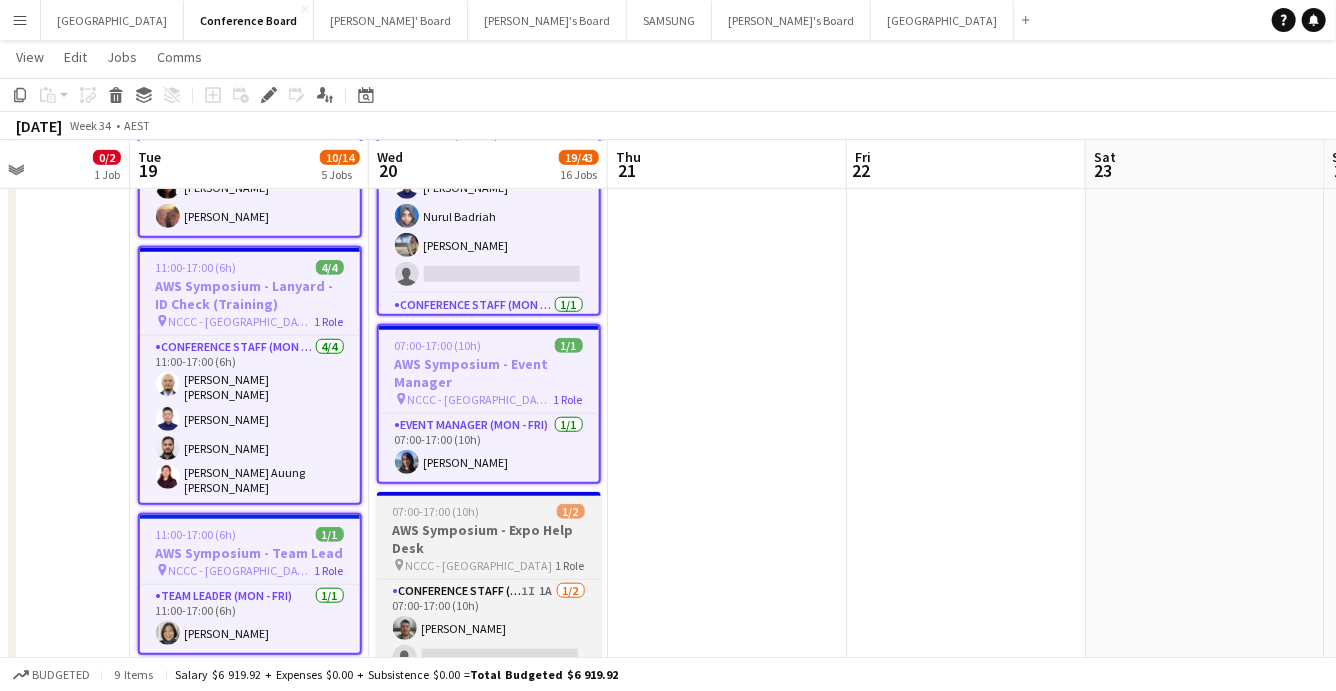 click on "NCCC - [GEOGRAPHIC_DATA]" at bounding box center [479, 565] 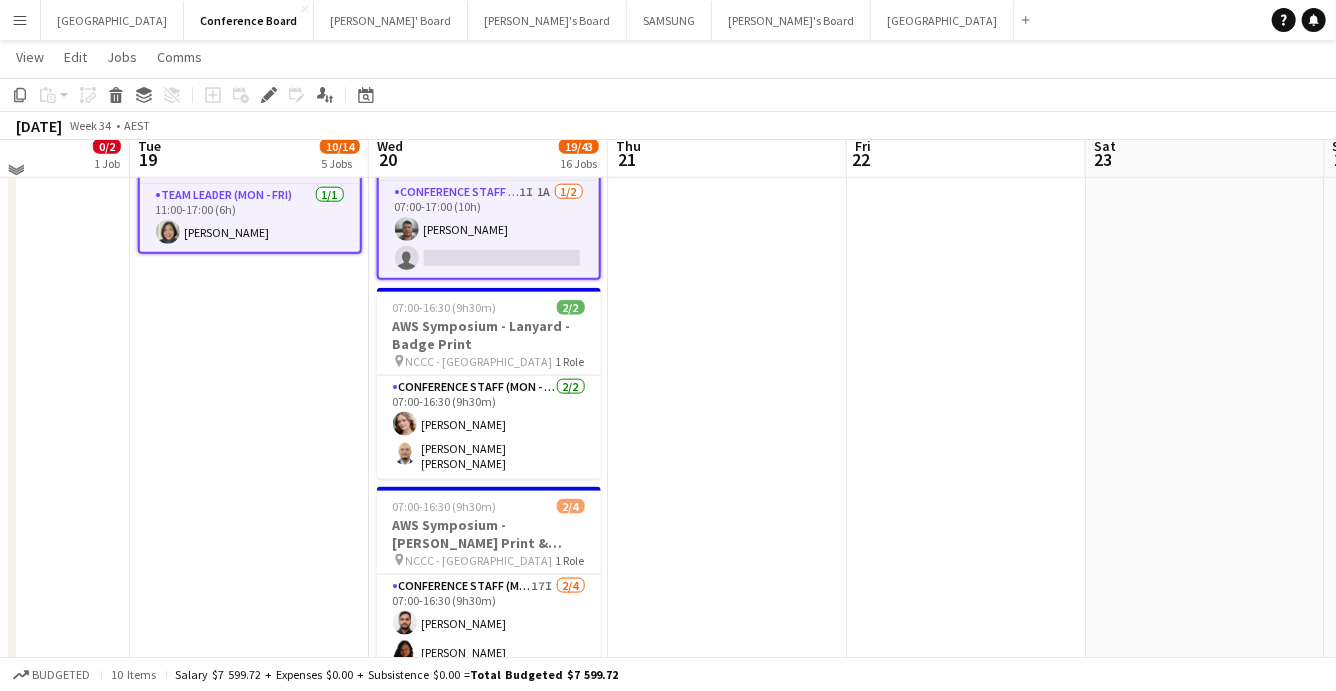 scroll, scrollTop: 1133, scrollLeft: 0, axis: vertical 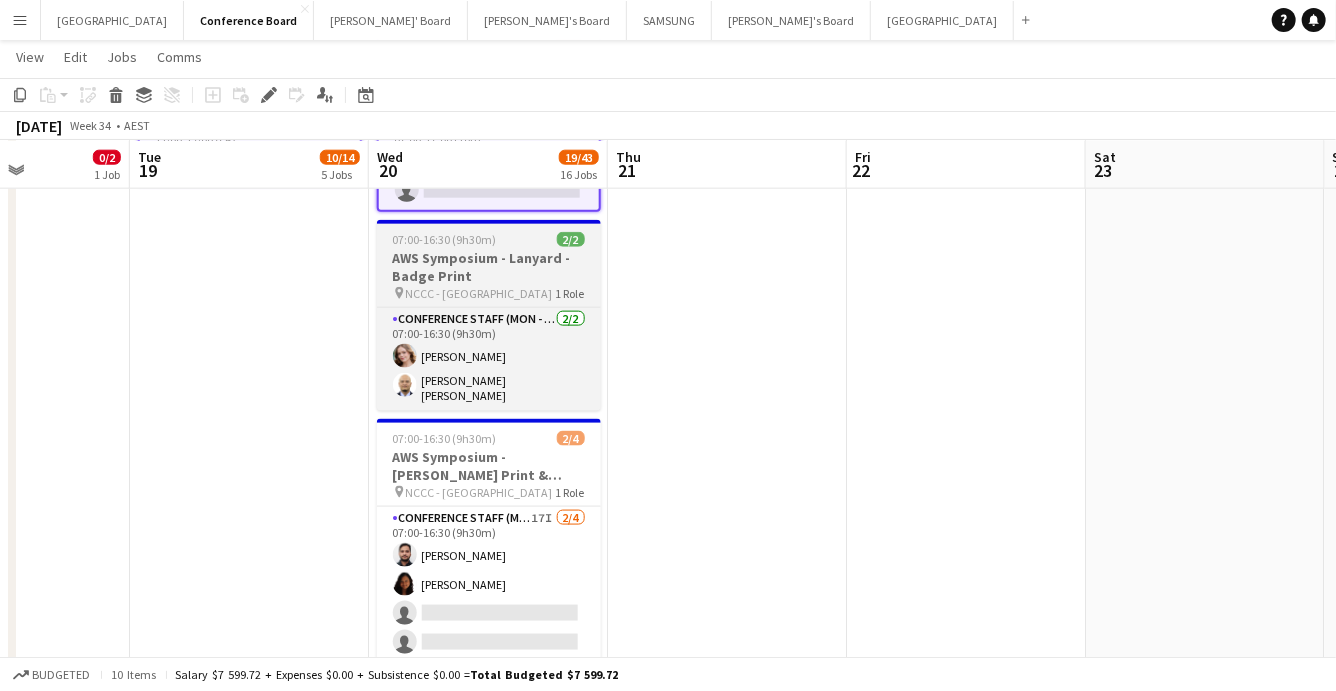 click on "AWS Symposium - Lanyard - Badge Print" at bounding box center (489, 267) 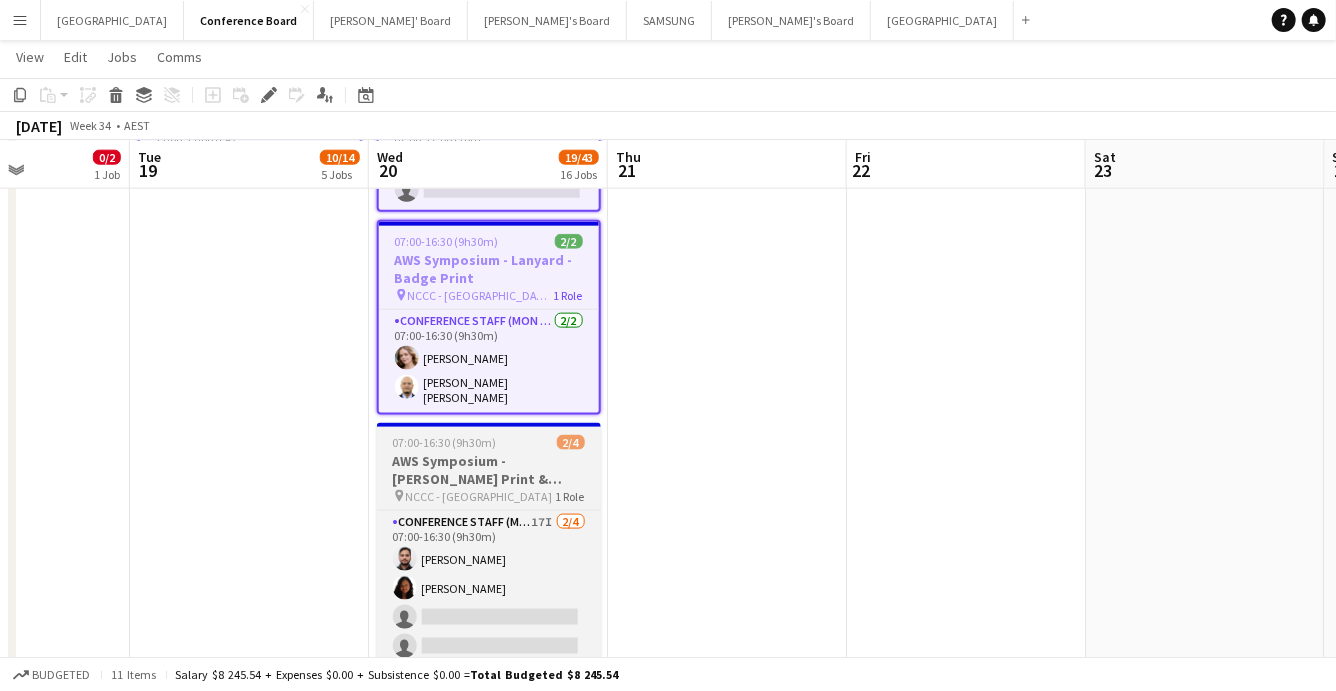 click on "AWS Symposium - [PERSON_NAME] Print & [GEOGRAPHIC_DATA]" at bounding box center (489, 470) 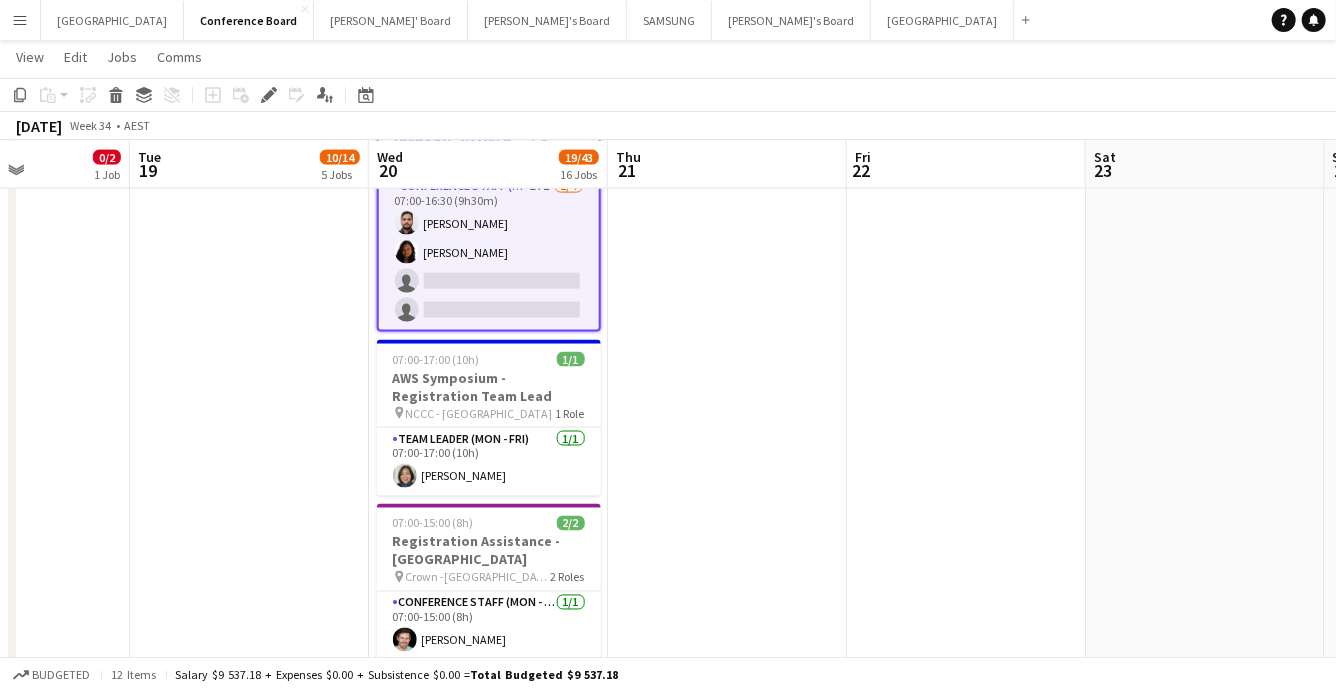 scroll, scrollTop: 1491, scrollLeft: 0, axis: vertical 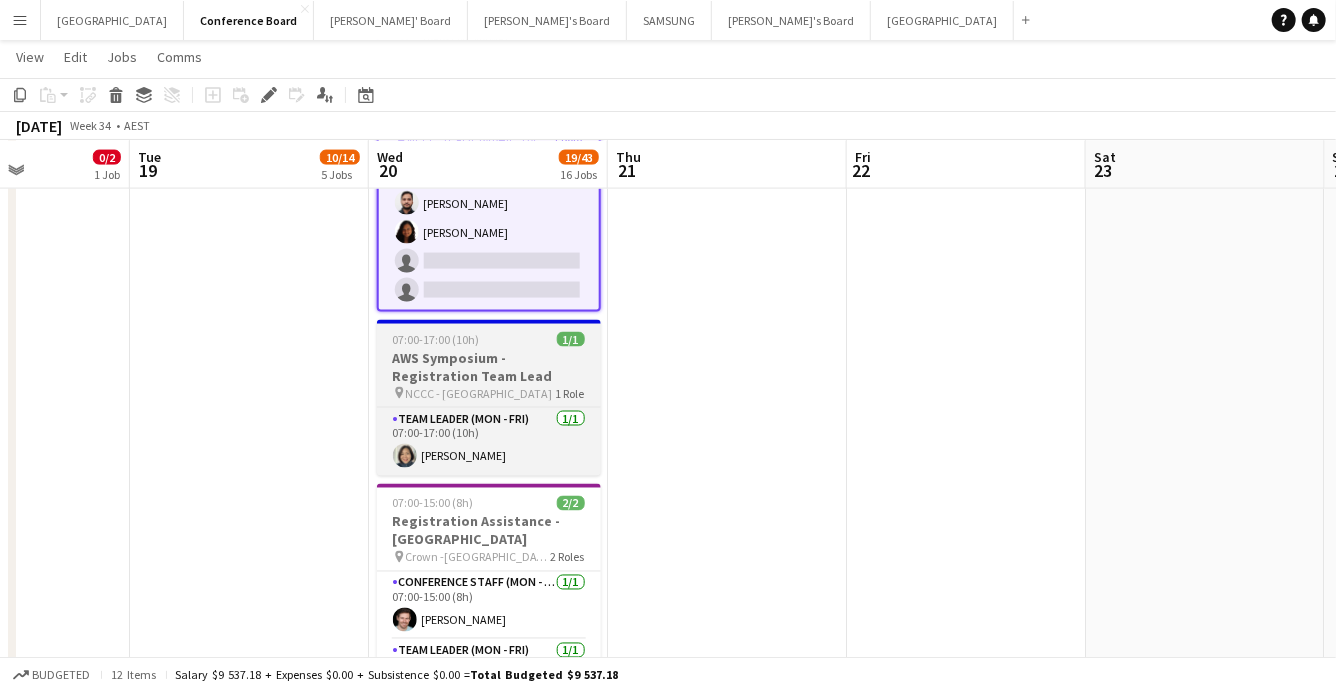 click on "AWS Symposium - Registration Team Lead" at bounding box center [489, 367] 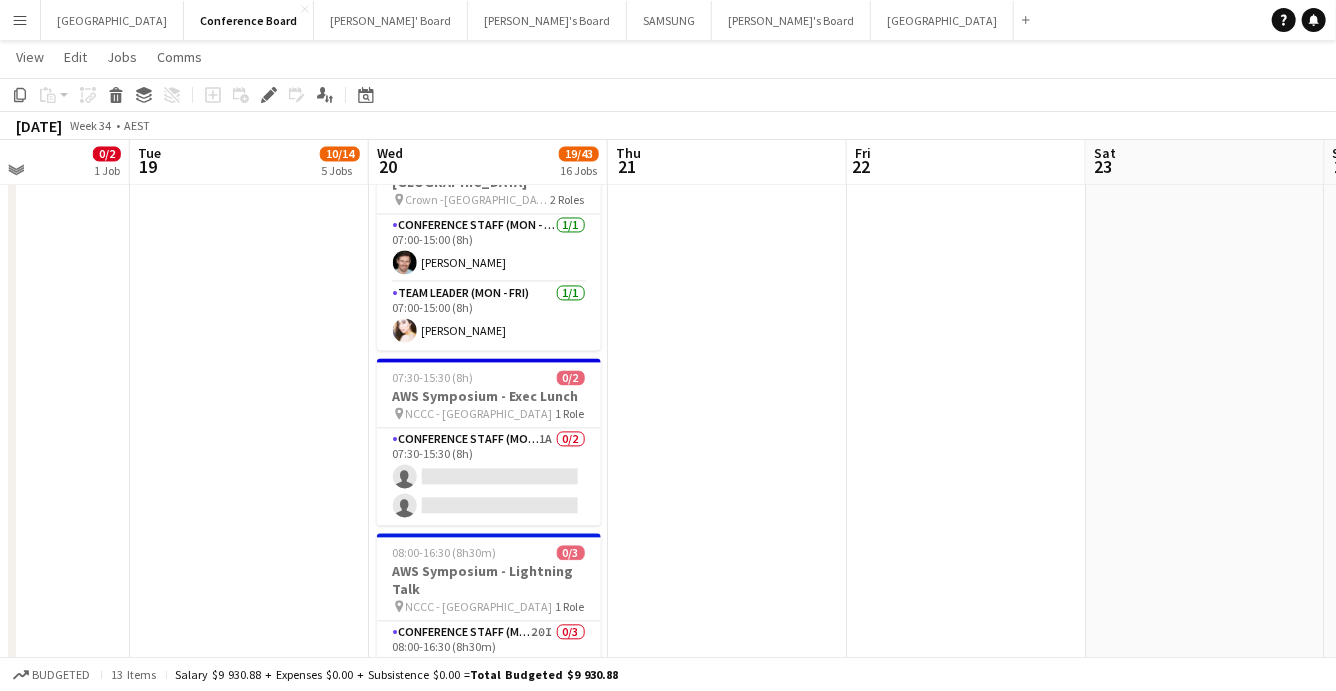 scroll, scrollTop: 1873, scrollLeft: 0, axis: vertical 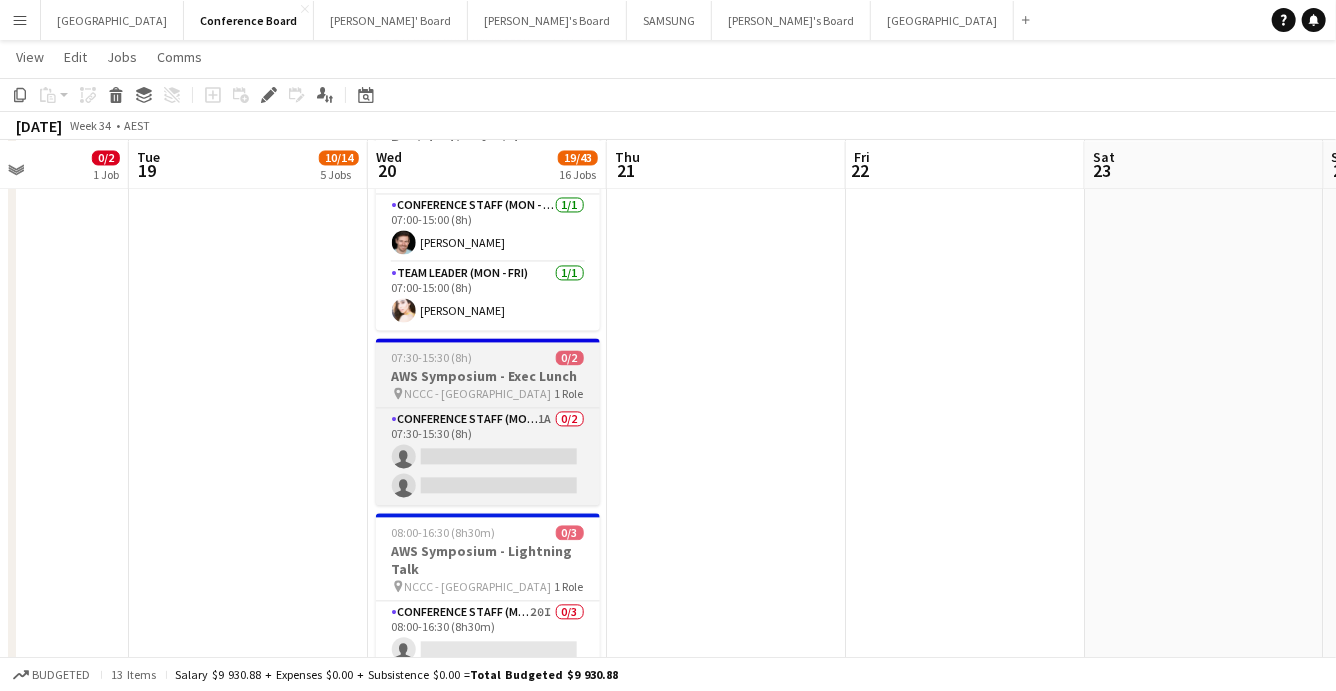 click on "AWS Symposium - Exec Lunch" at bounding box center (488, 376) 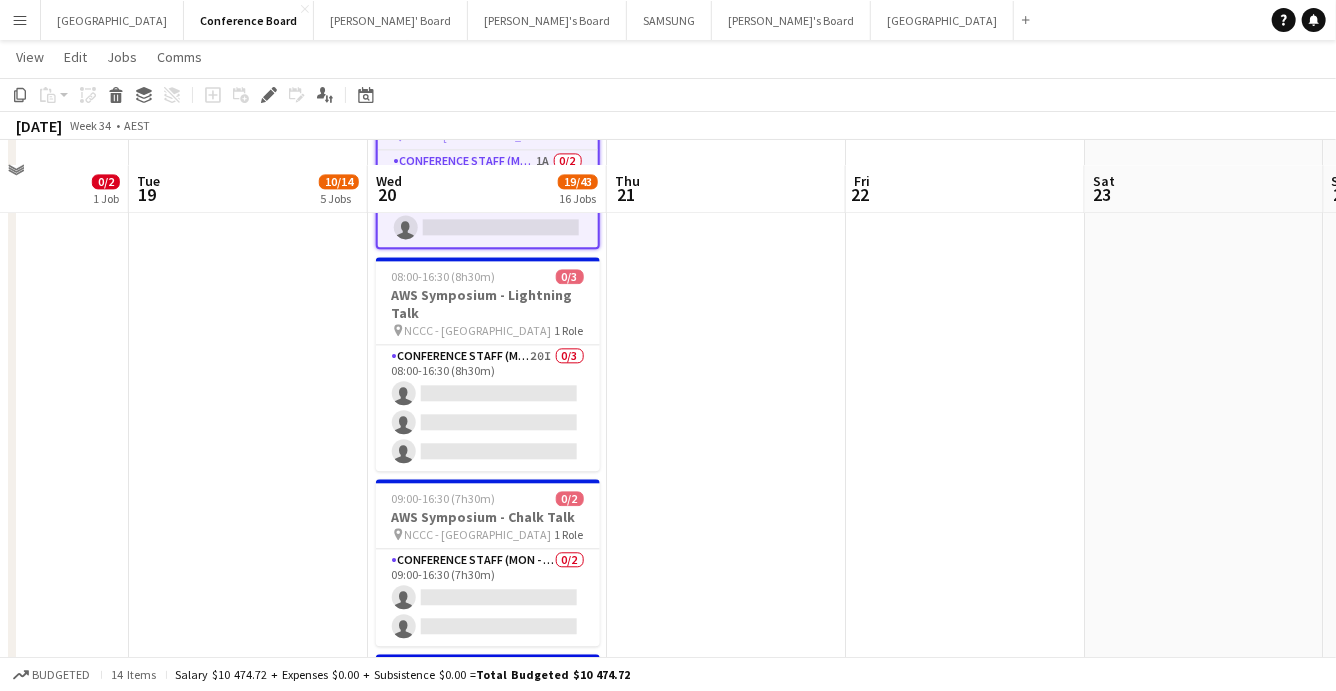 scroll, scrollTop: 2158, scrollLeft: 0, axis: vertical 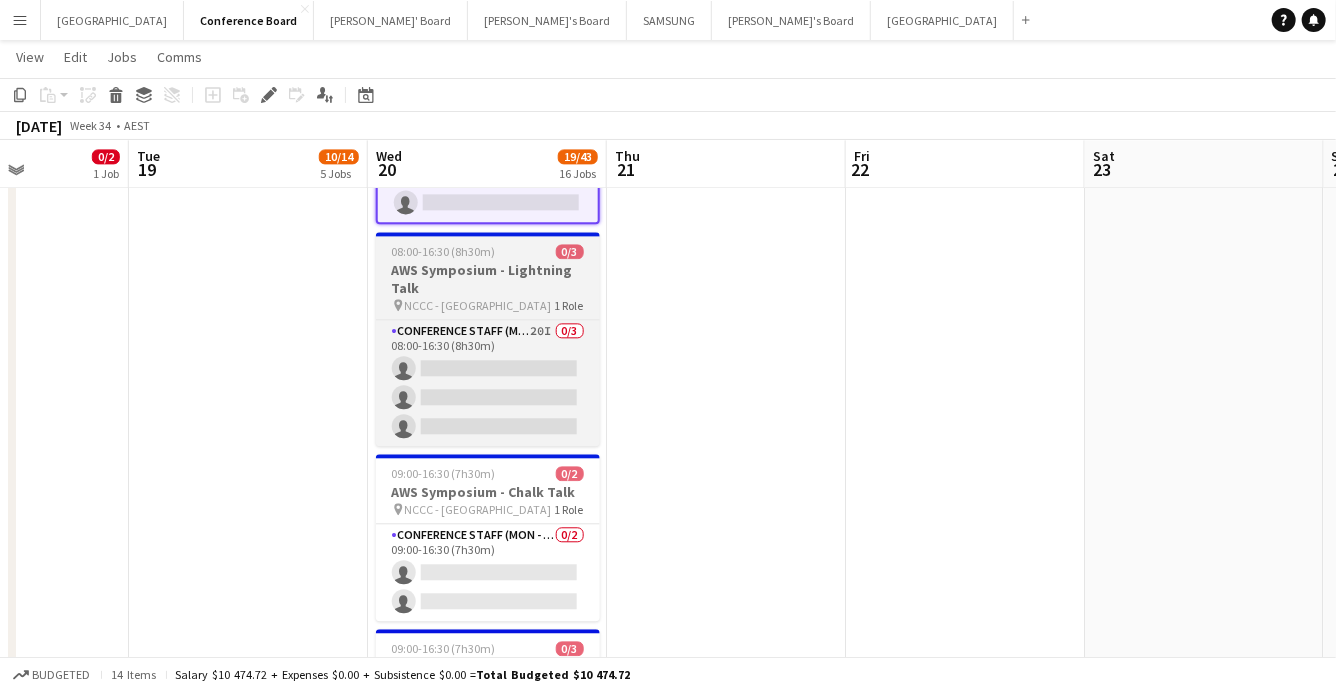 click on "AWS Symposium - Lightning Talk" at bounding box center [488, 279] 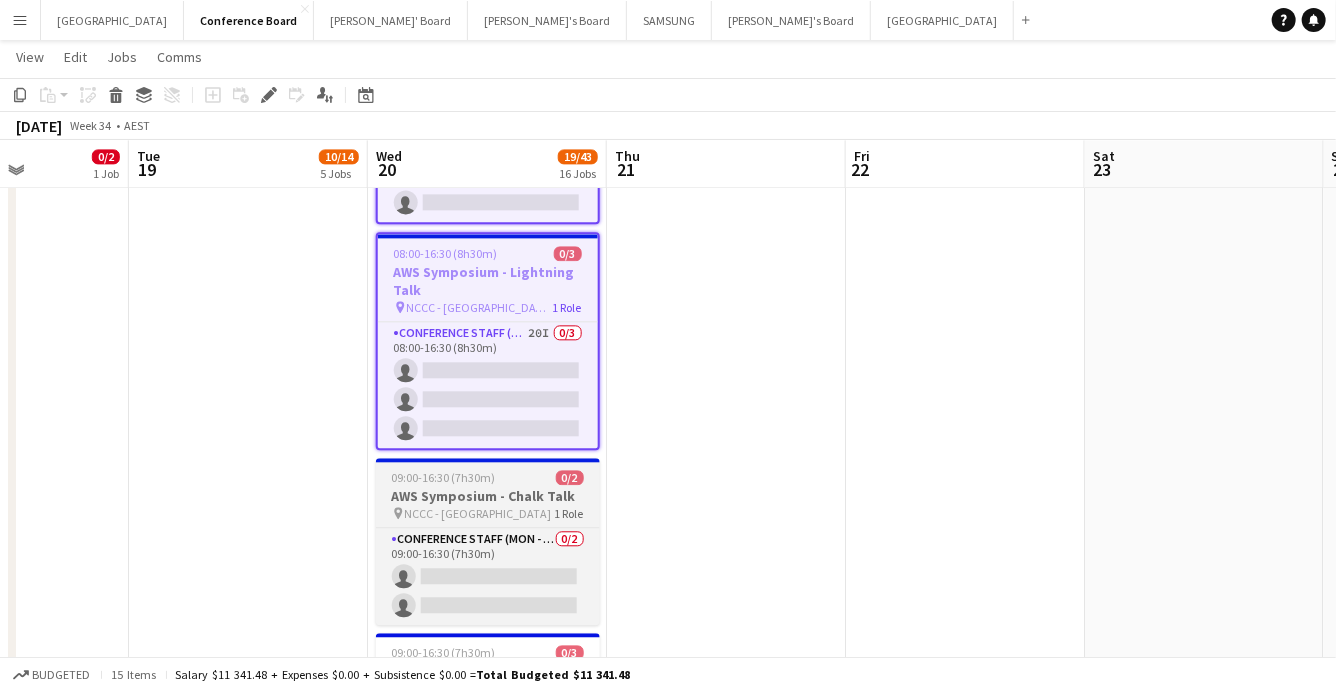 click on "09:00-16:30 (7h30m)    0/2" at bounding box center (488, 477) 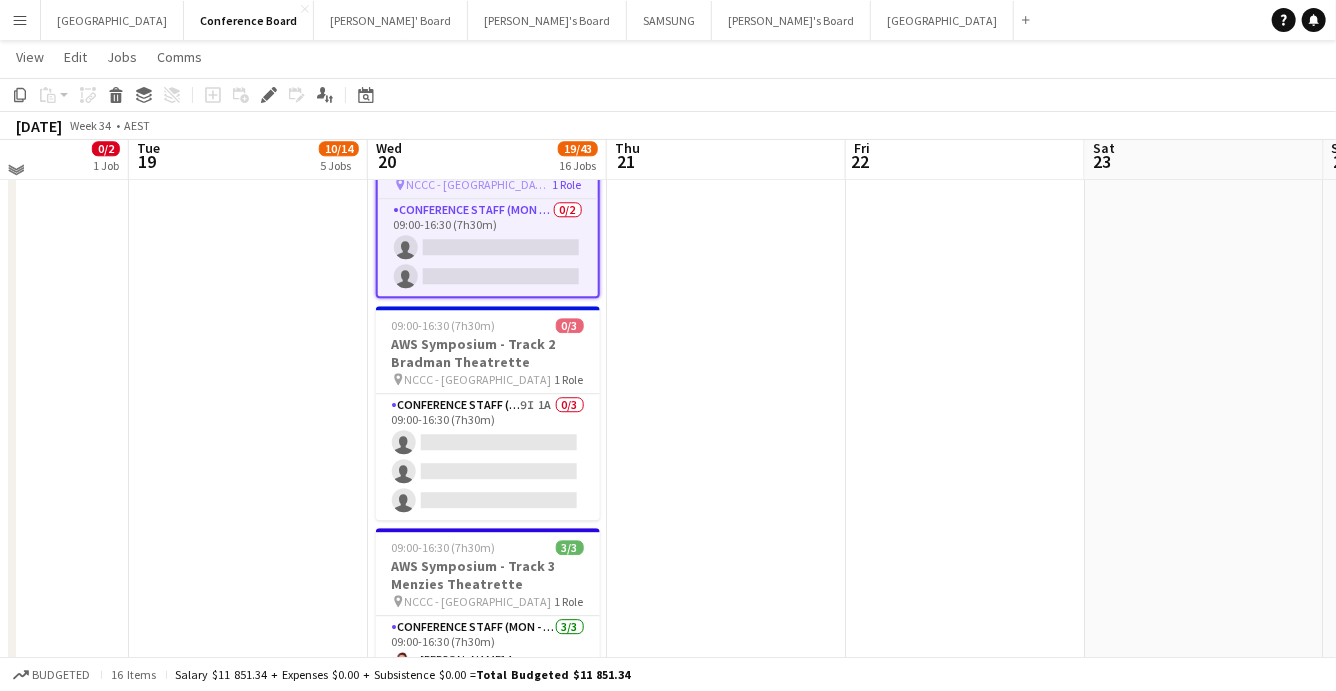 scroll, scrollTop: 2533, scrollLeft: 0, axis: vertical 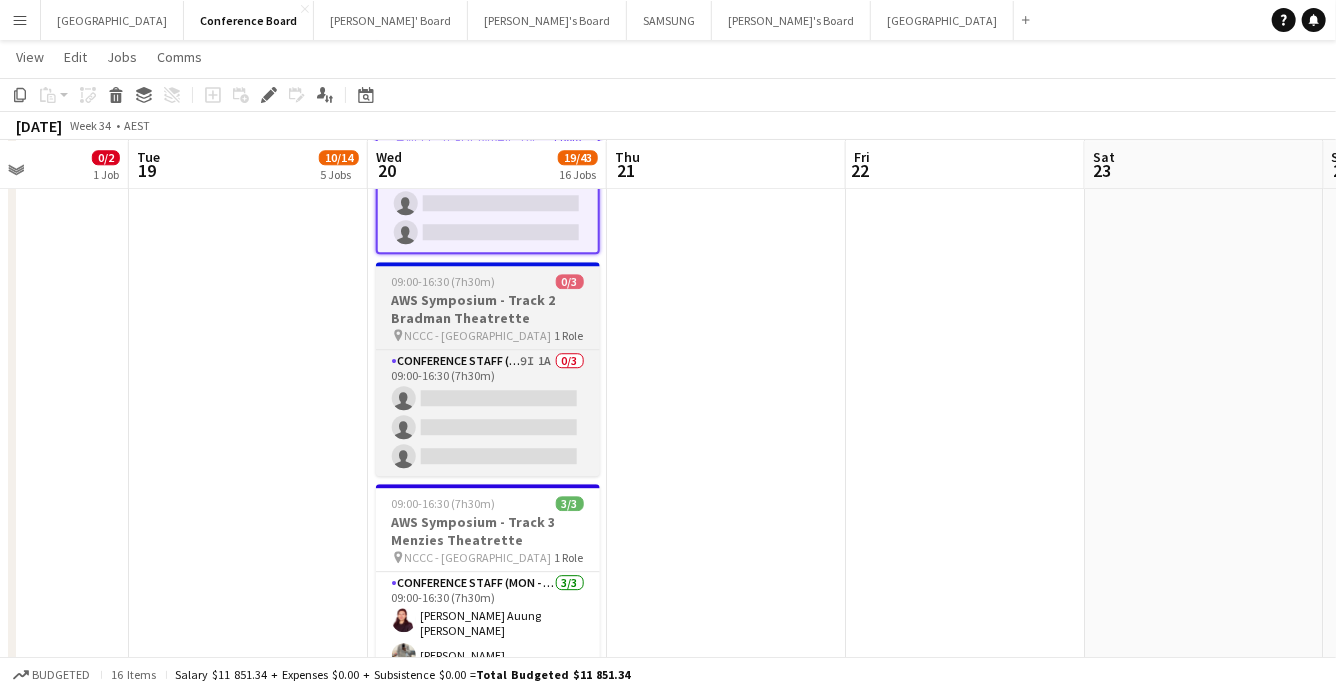 click on "AWS Symposium - Track 2 Bradman Theatrette" at bounding box center [488, 309] 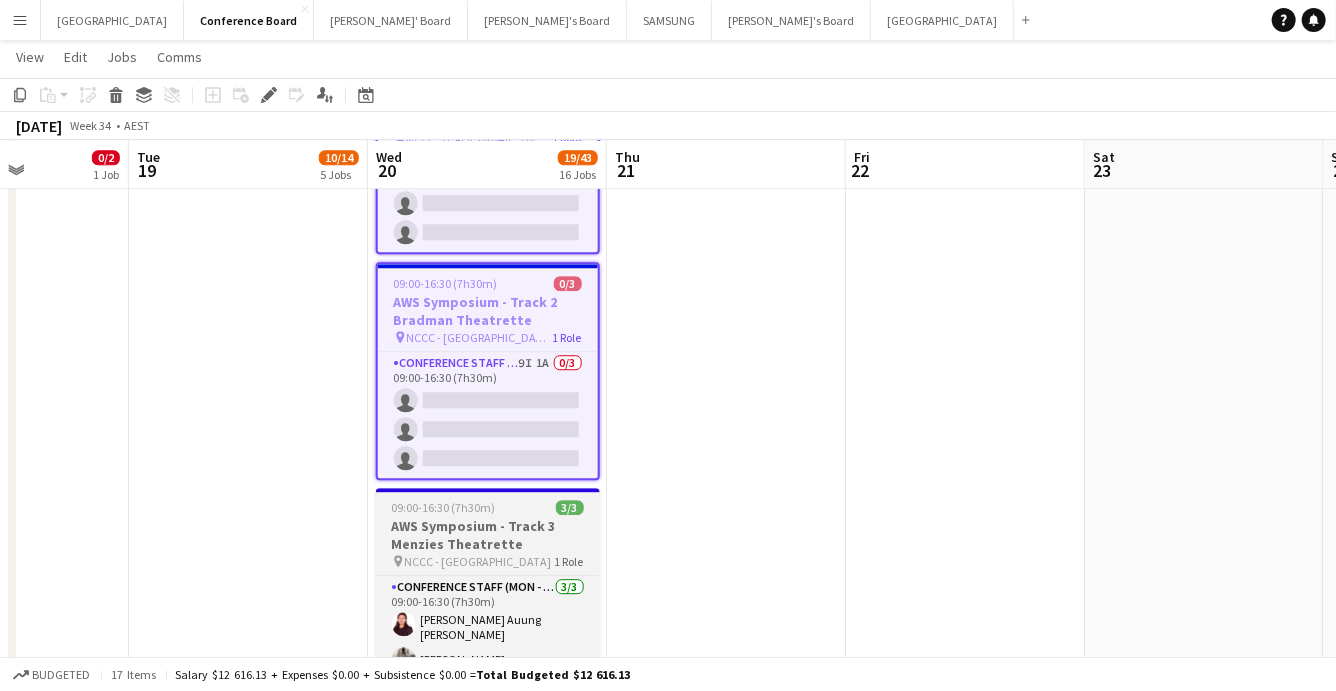 click on "09:00-16:30 (7h30m)    3/3" at bounding box center (488, 507) 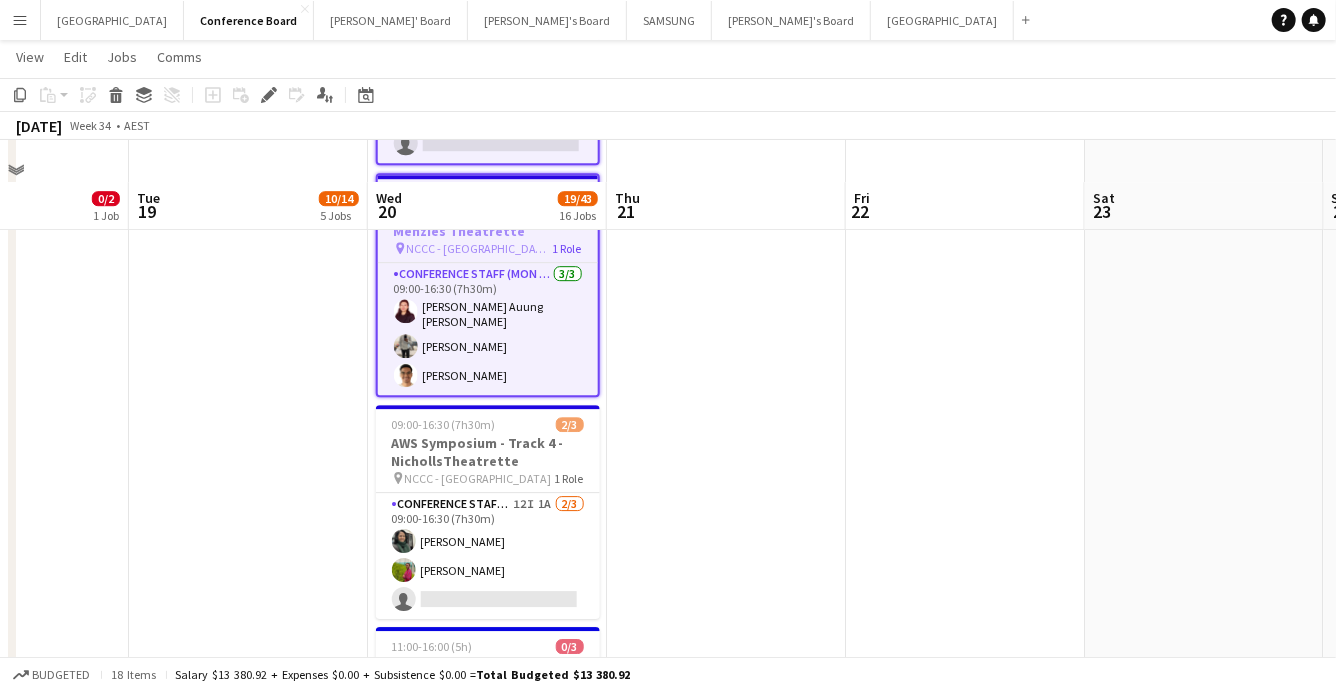 scroll, scrollTop: 2916, scrollLeft: 0, axis: vertical 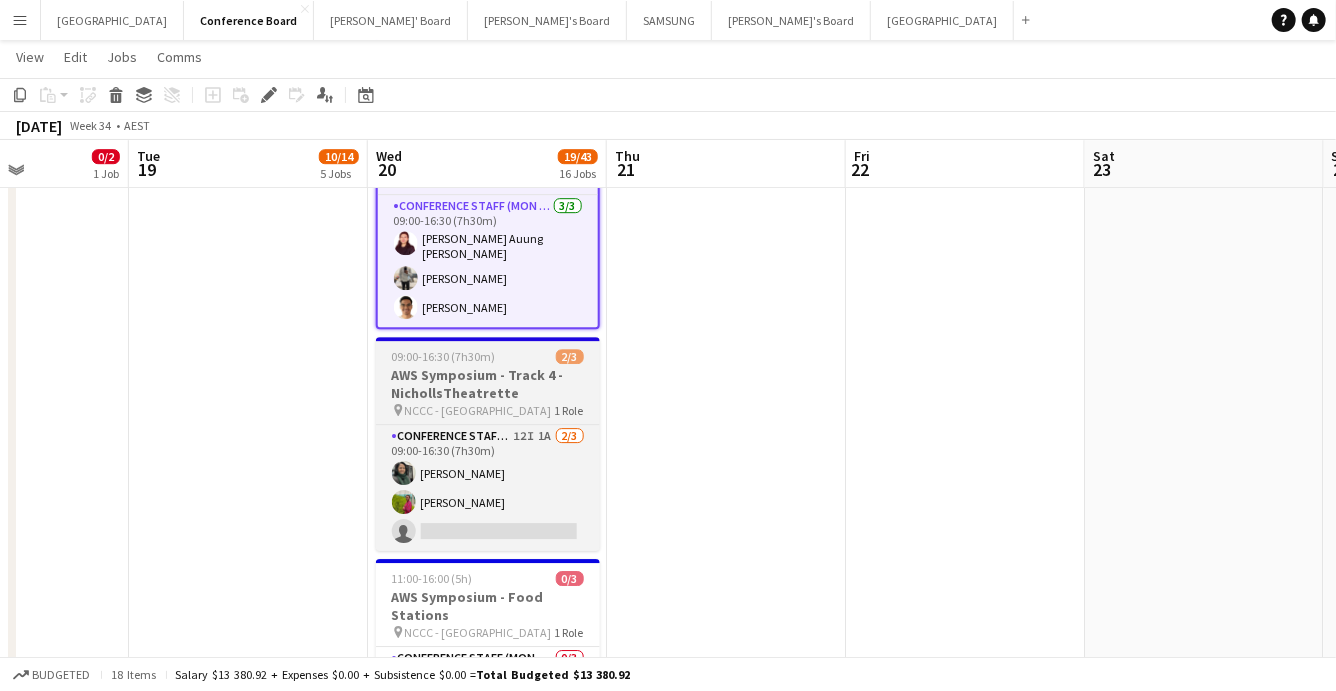 click on "AWS Symposium - Track 4 - NichollsTheatrette" at bounding box center (488, 384) 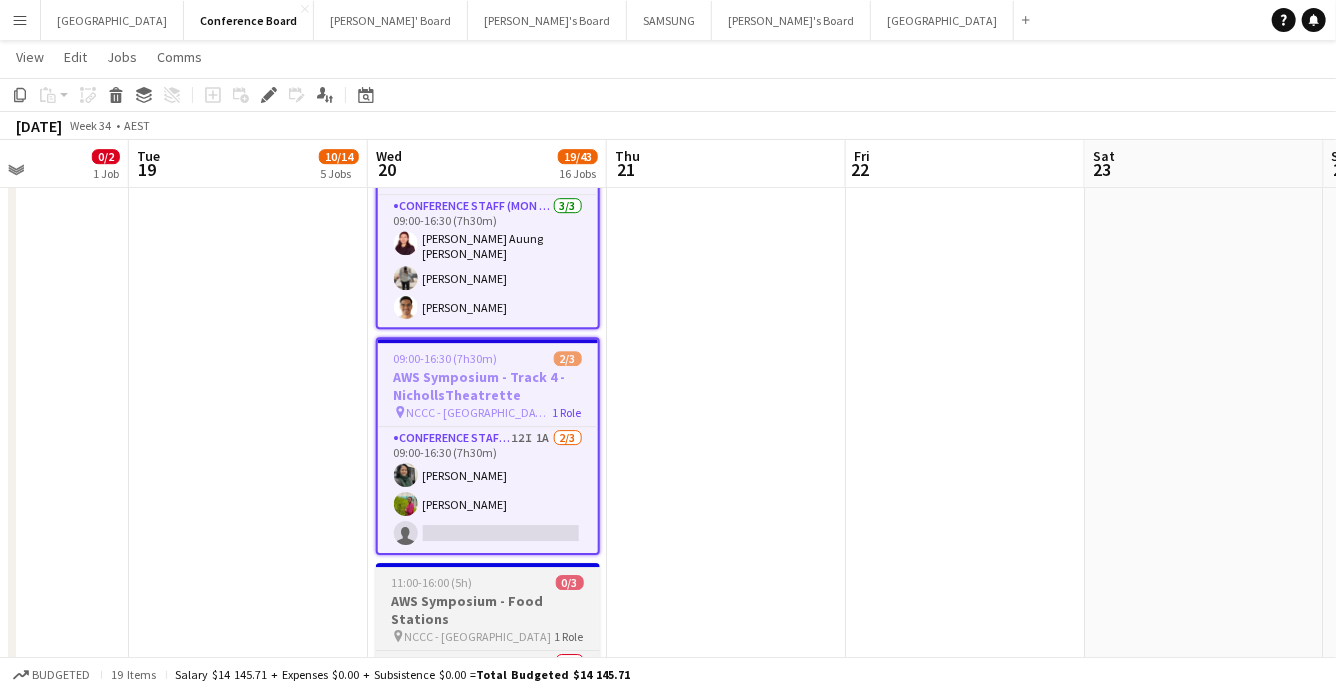 click on "AWS Symposium - Food Stations" at bounding box center [488, 610] 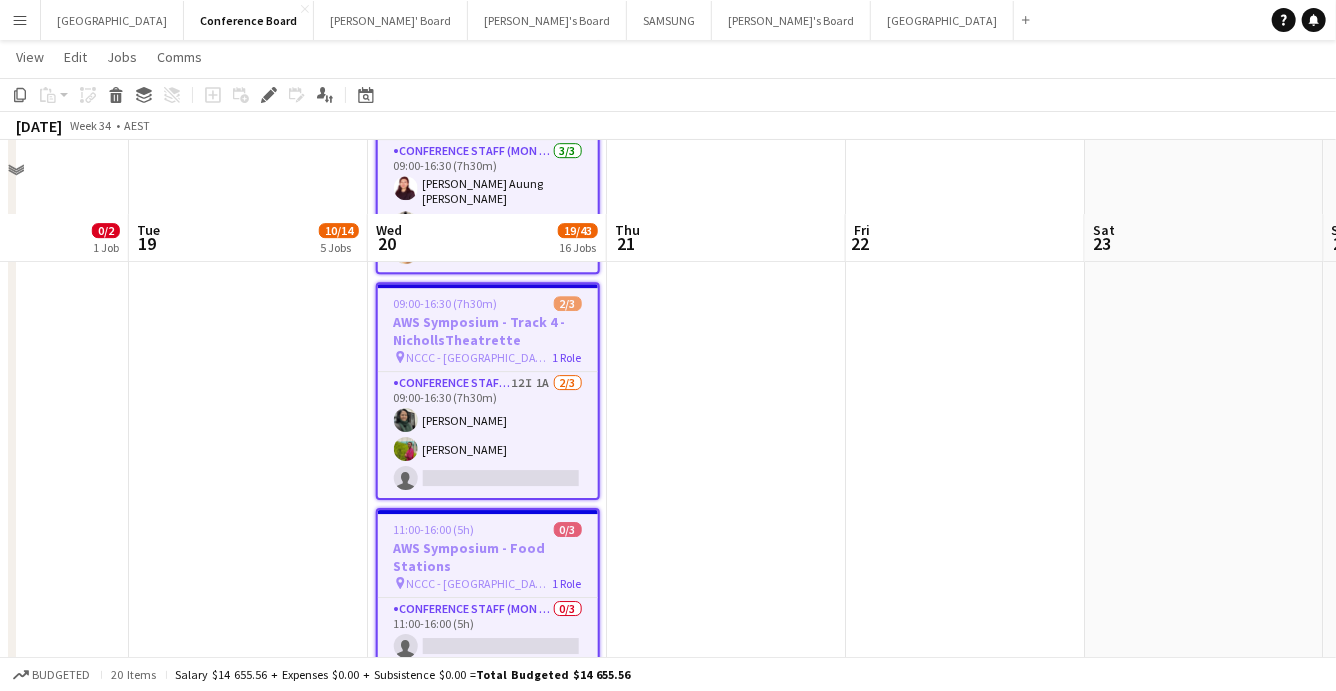 scroll, scrollTop: 3070, scrollLeft: 0, axis: vertical 